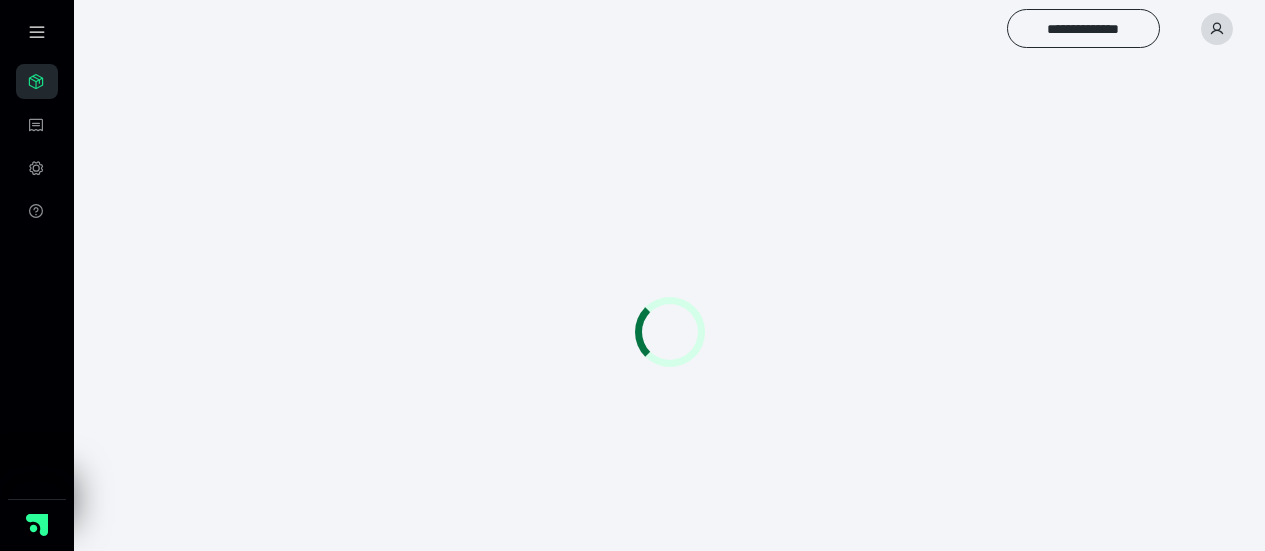 scroll, scrollTop: 0, scrollLeft: 0, axis: both 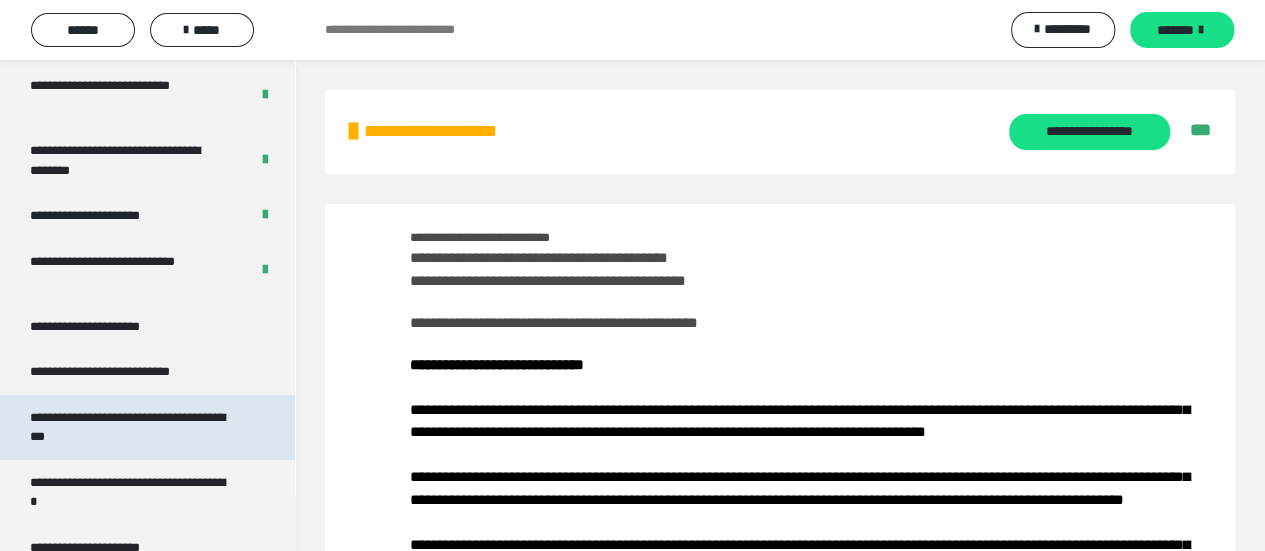 click on "**********" at bounding box center (132, 427) 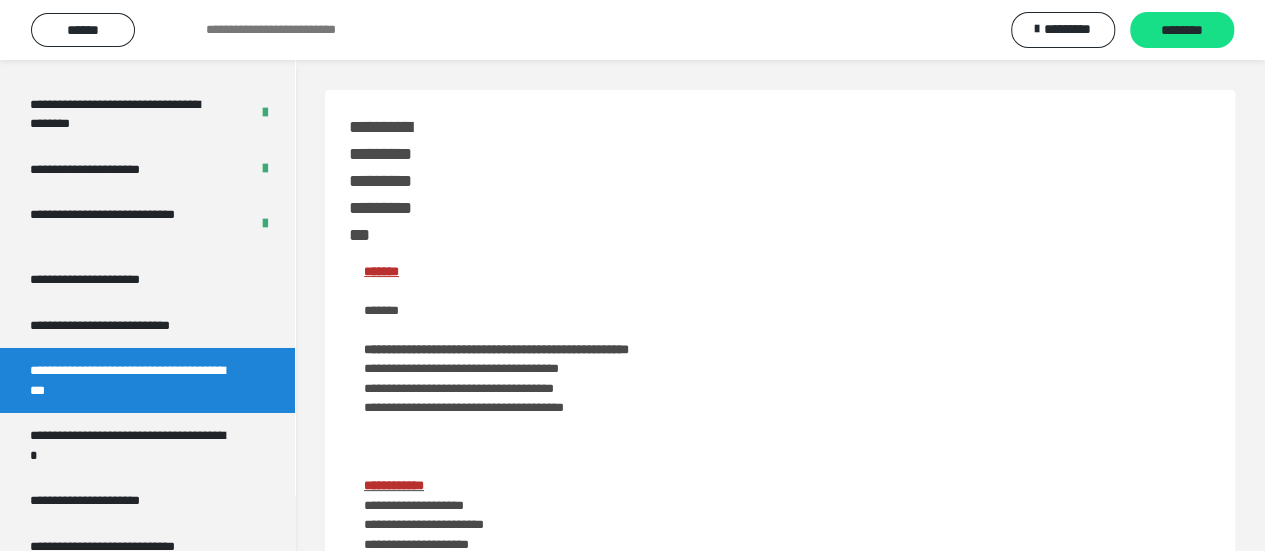 click on "**********" at bounding box center [132, 380] 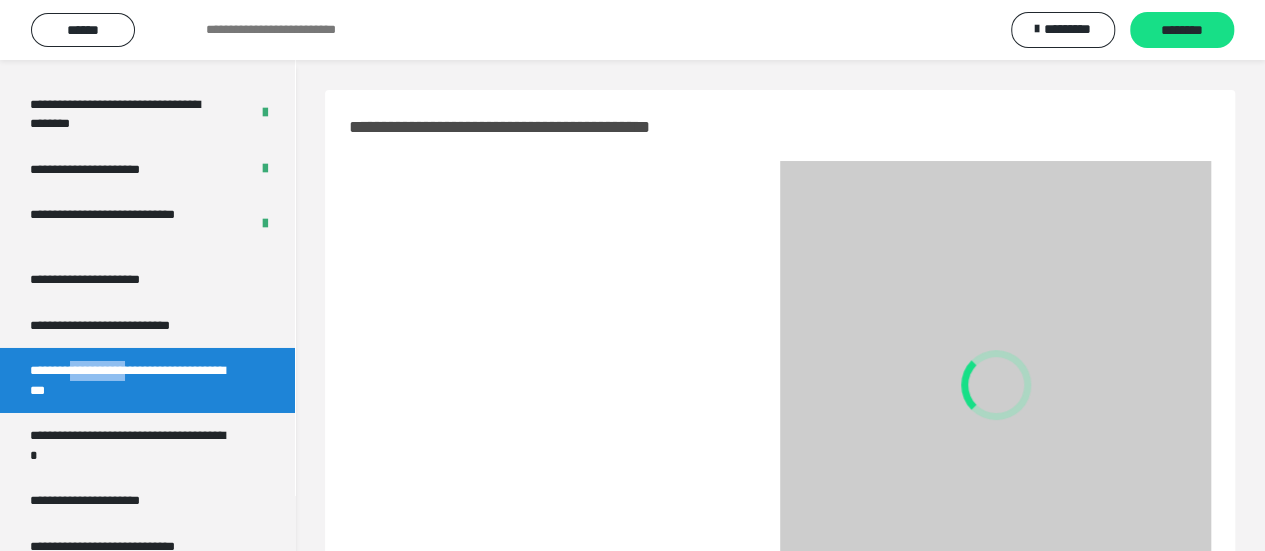 scroll, scrollTop: 3327, scrollLeft: 0, axis: vertical 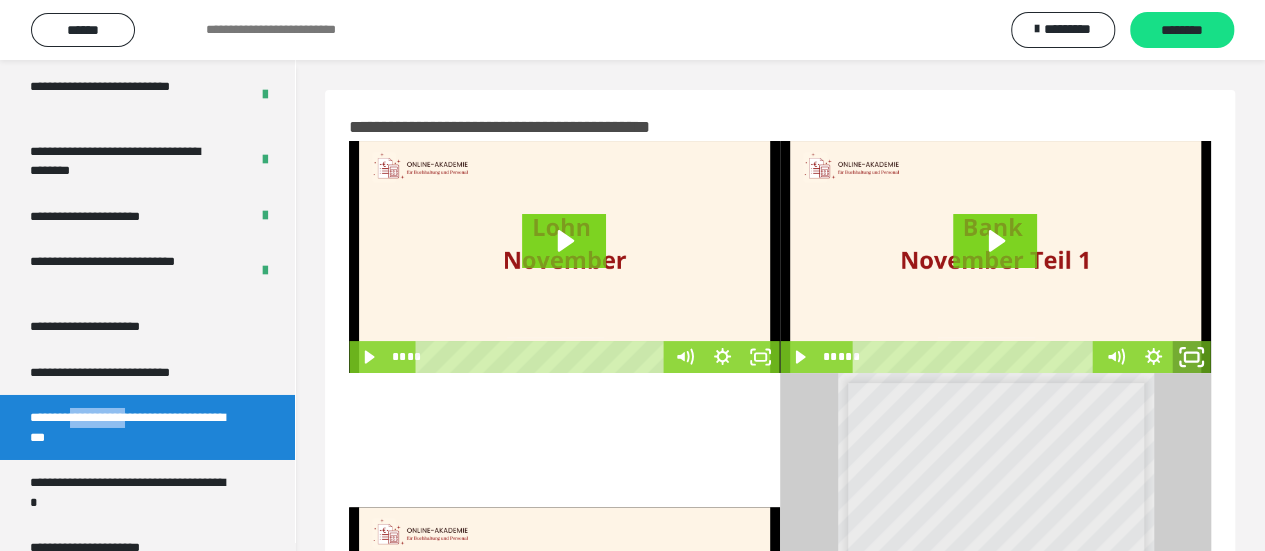 click 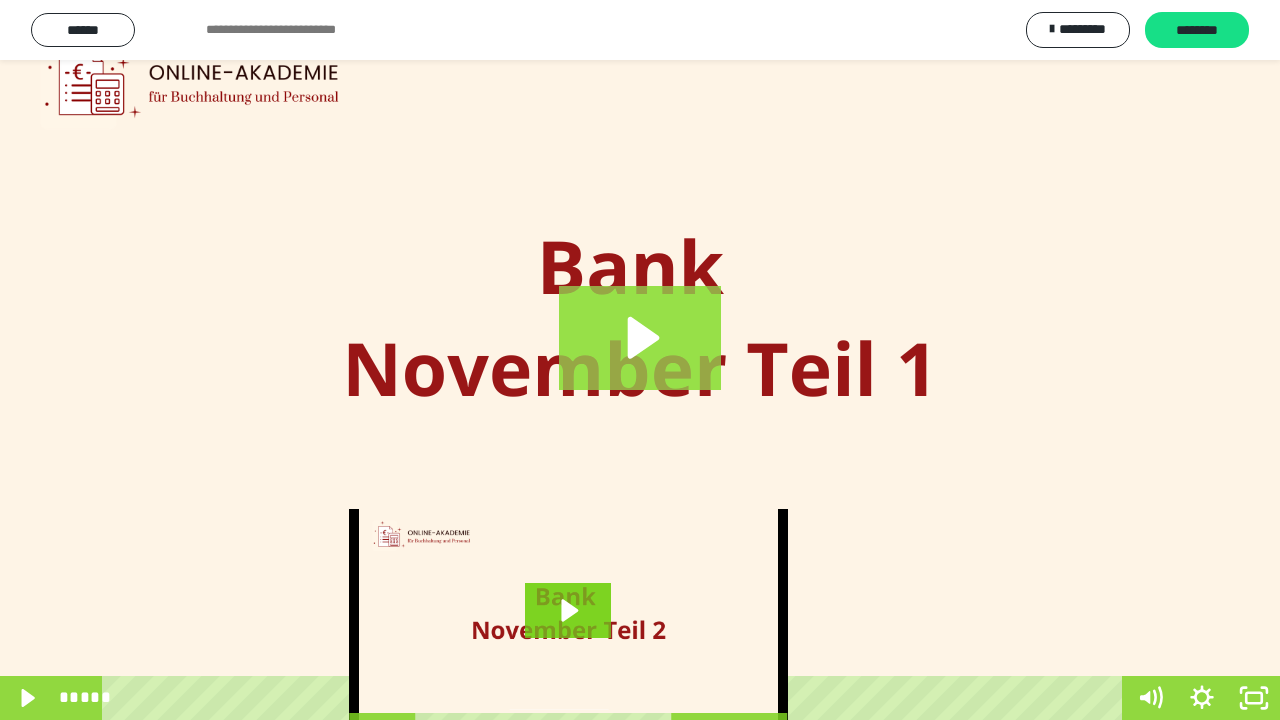 click 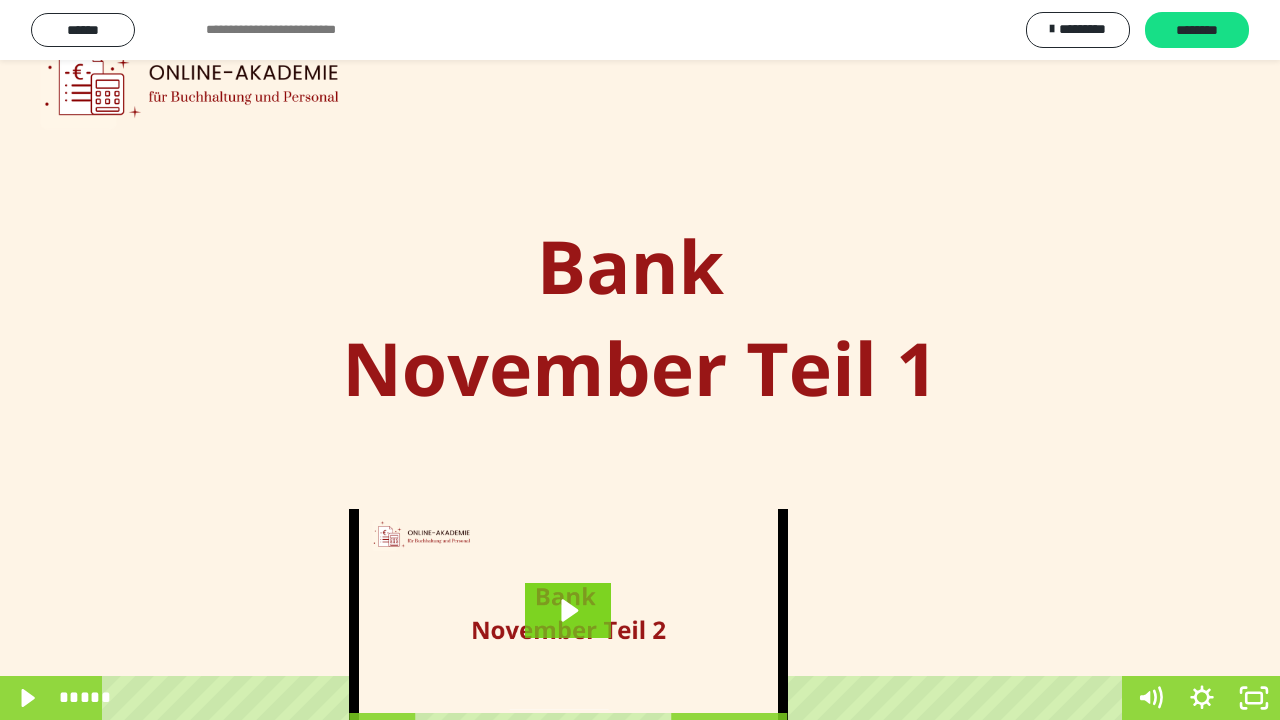 click at bounding box center [640, 360] 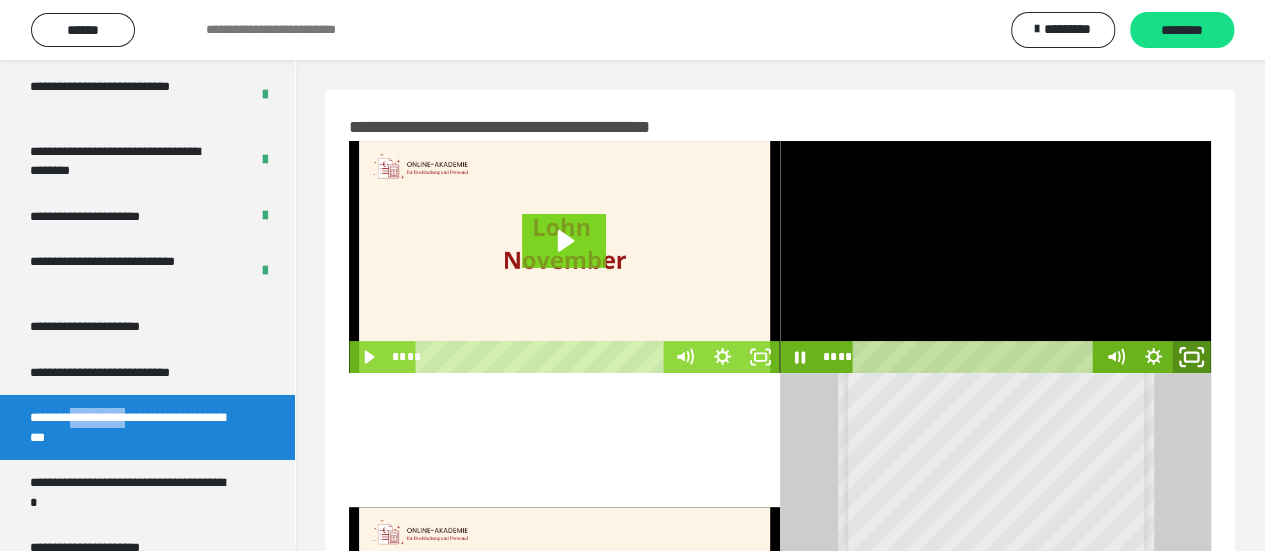 click 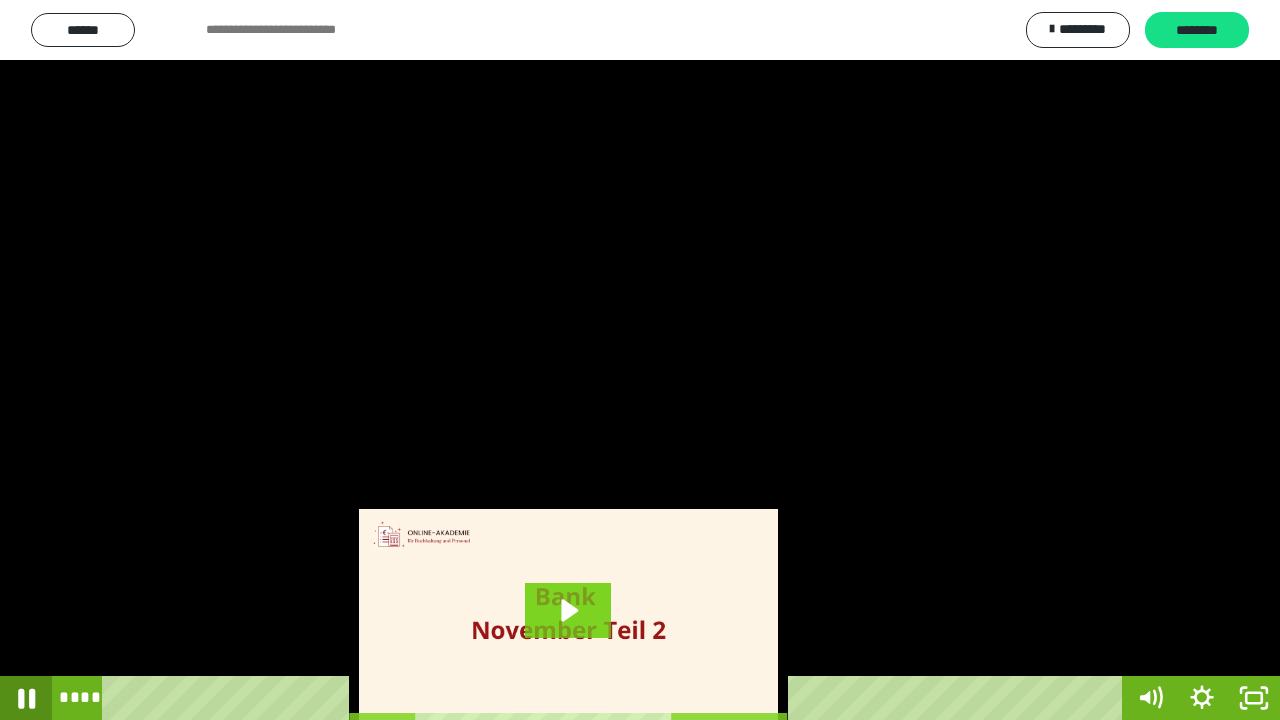 click 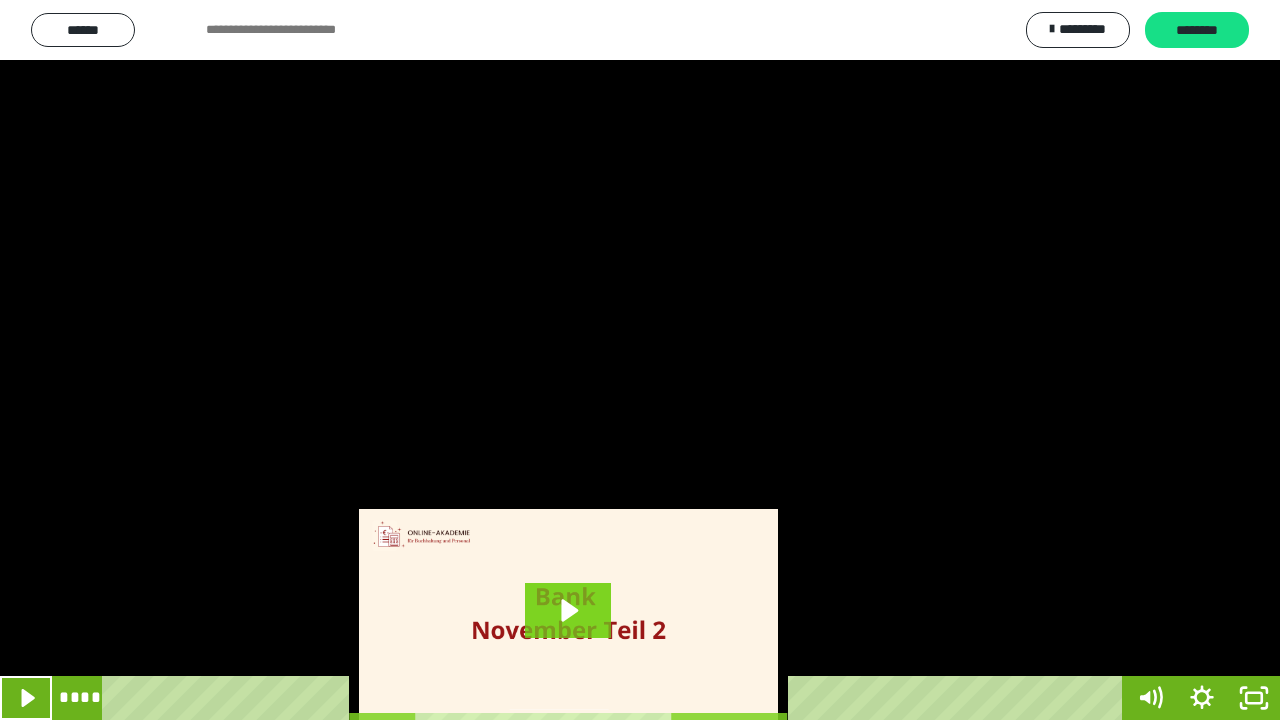 type 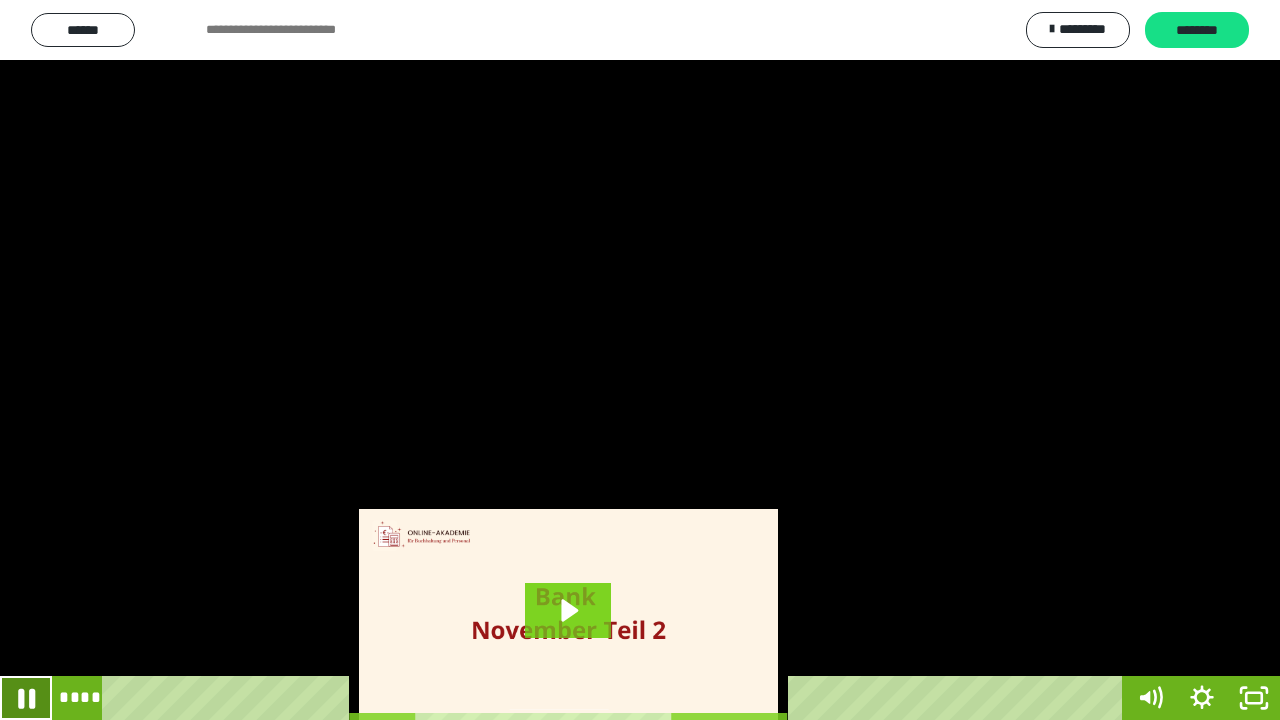 click 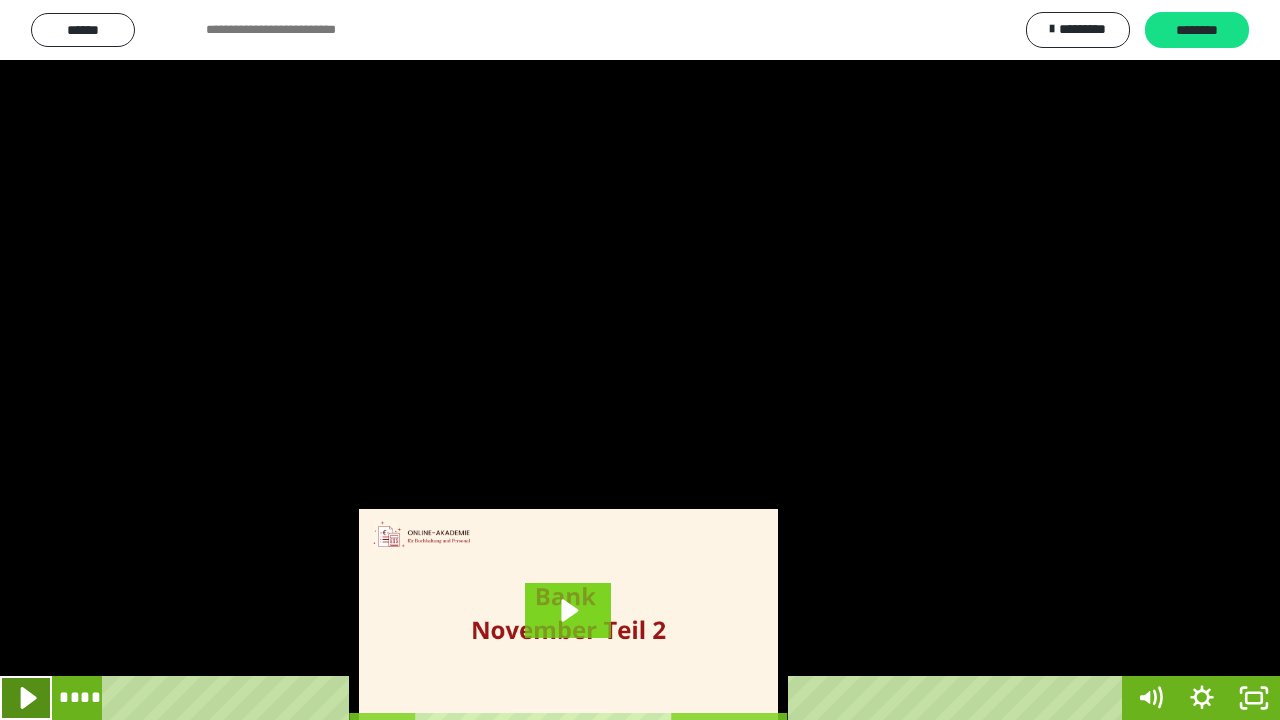 click 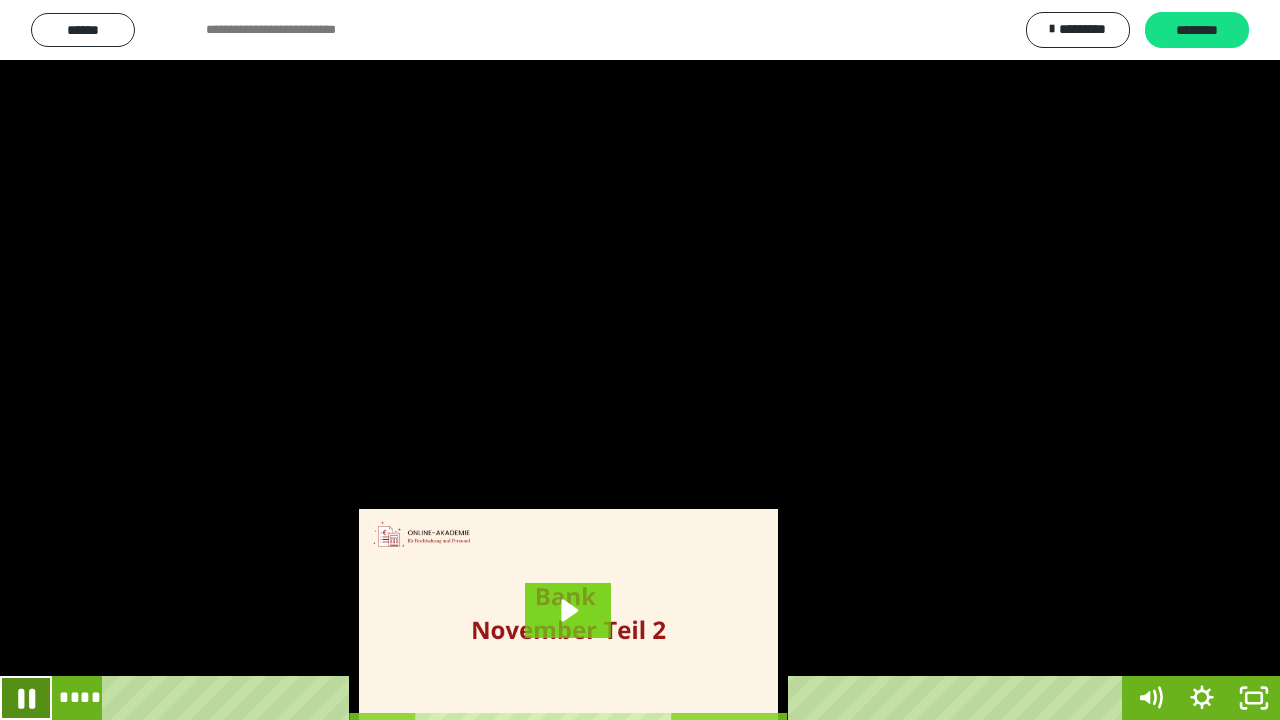 click 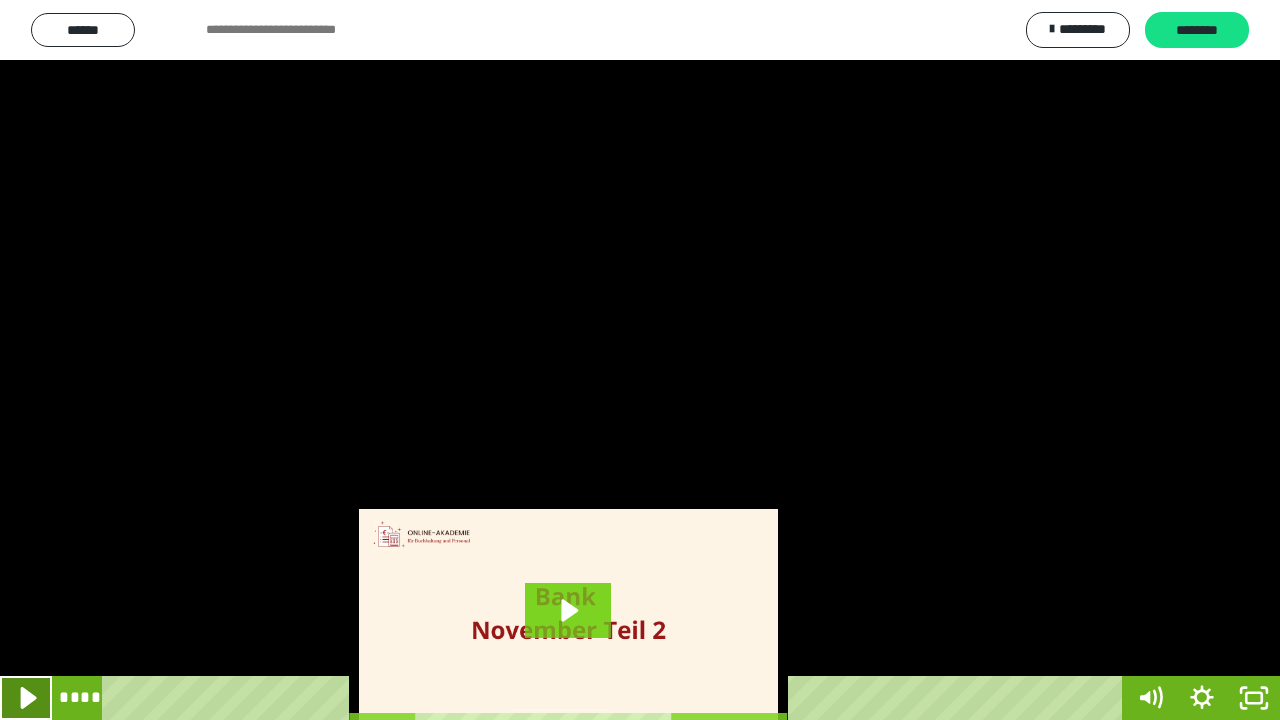 click 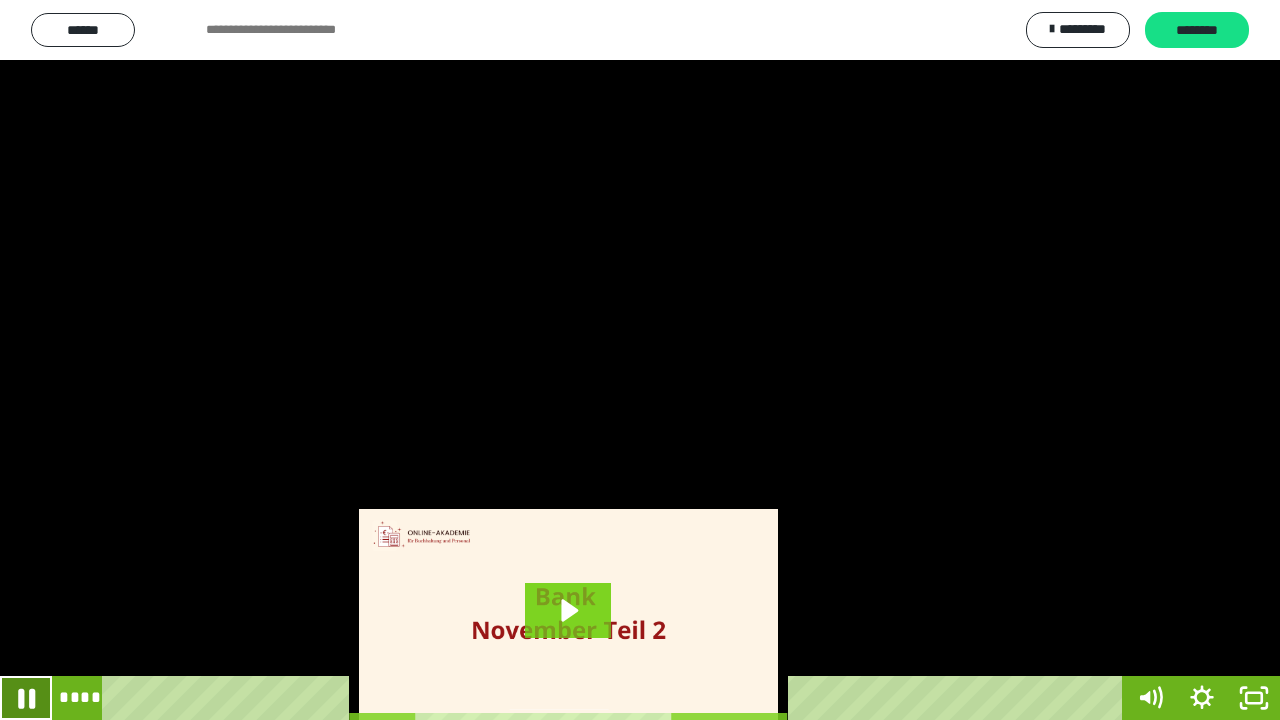 click 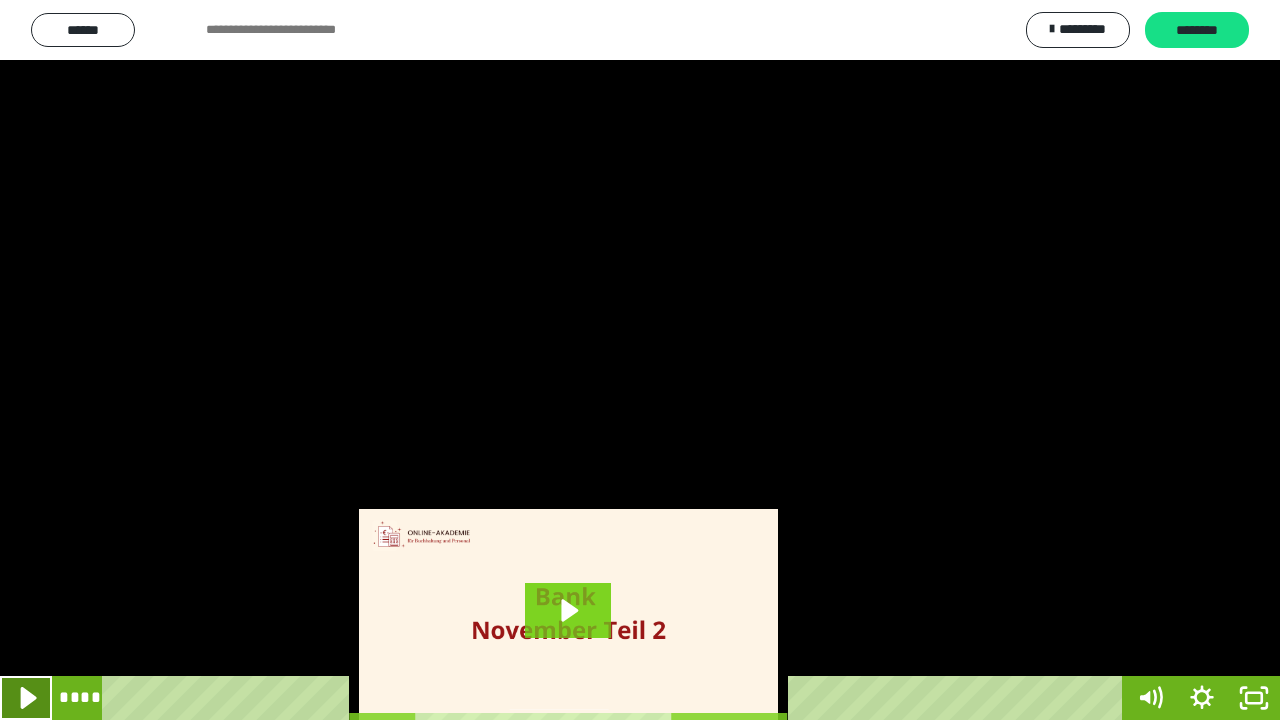 click 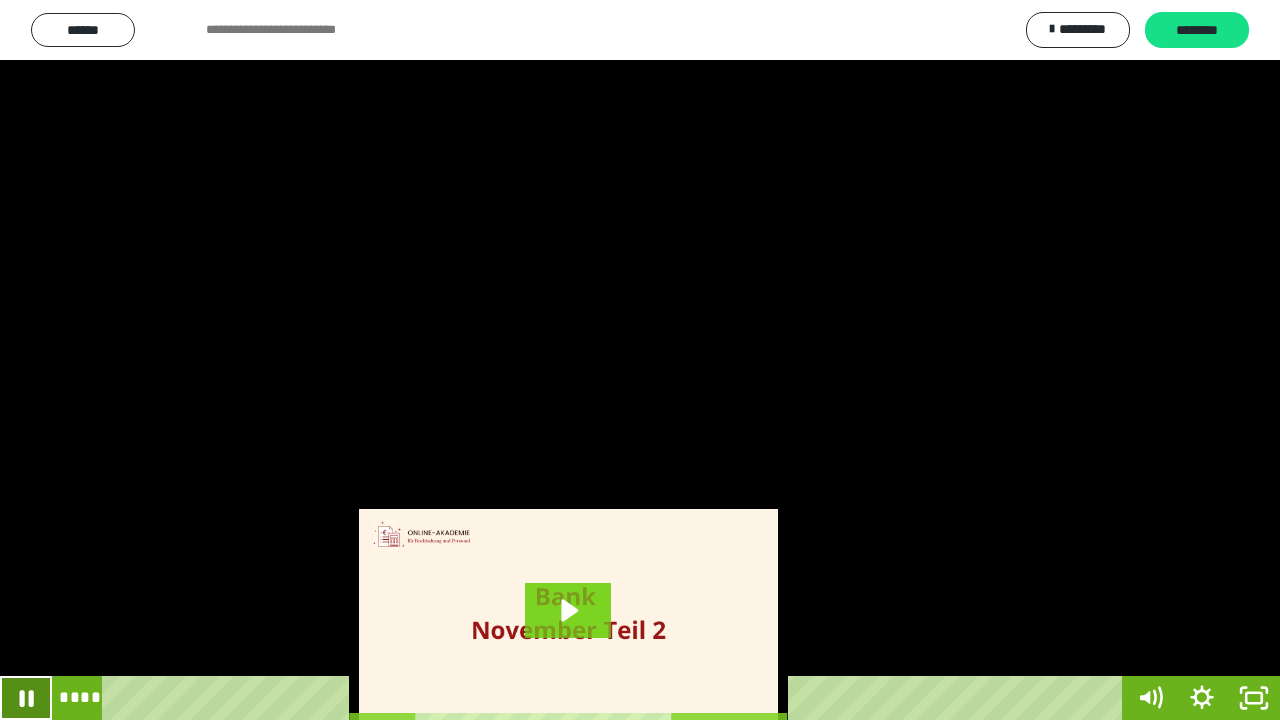 click 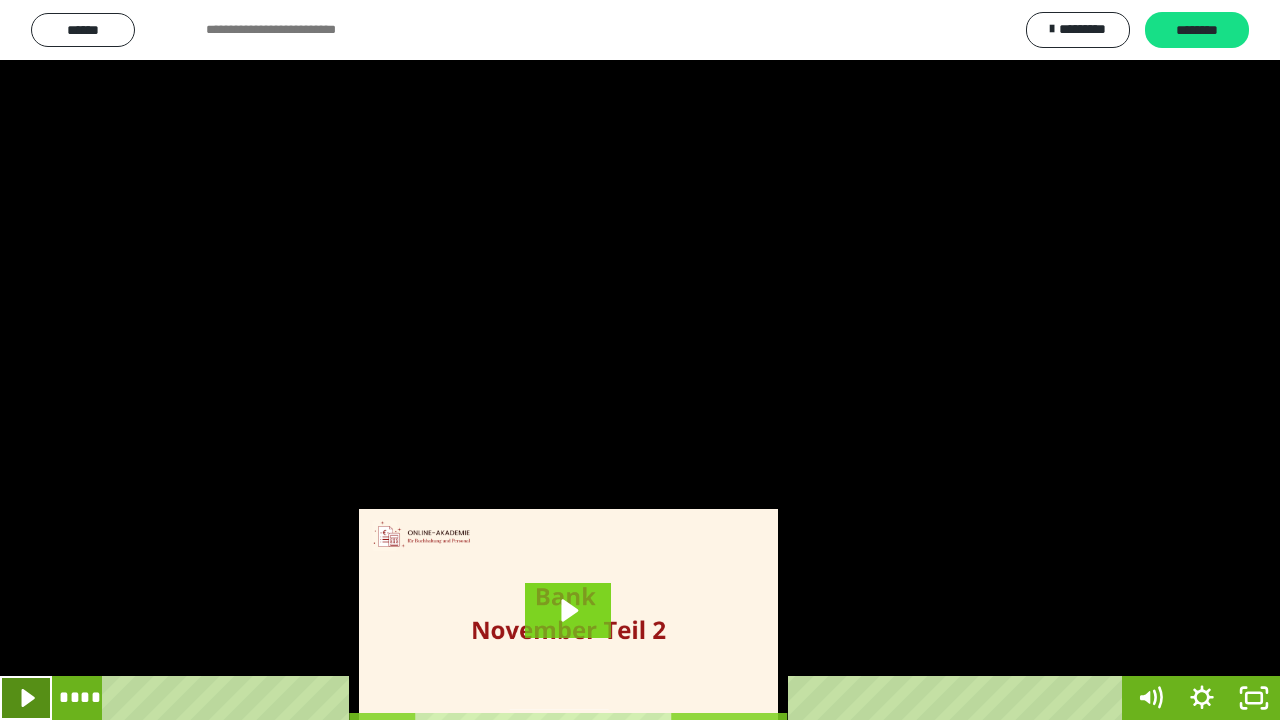 click 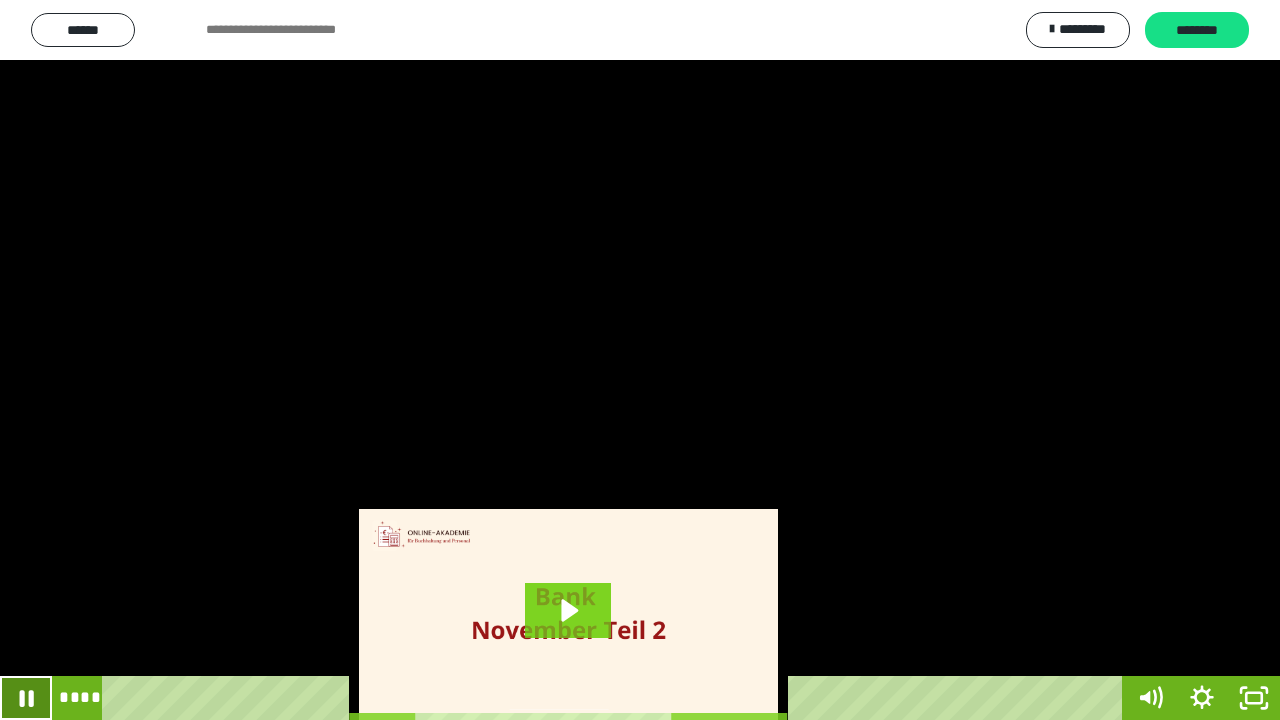 click 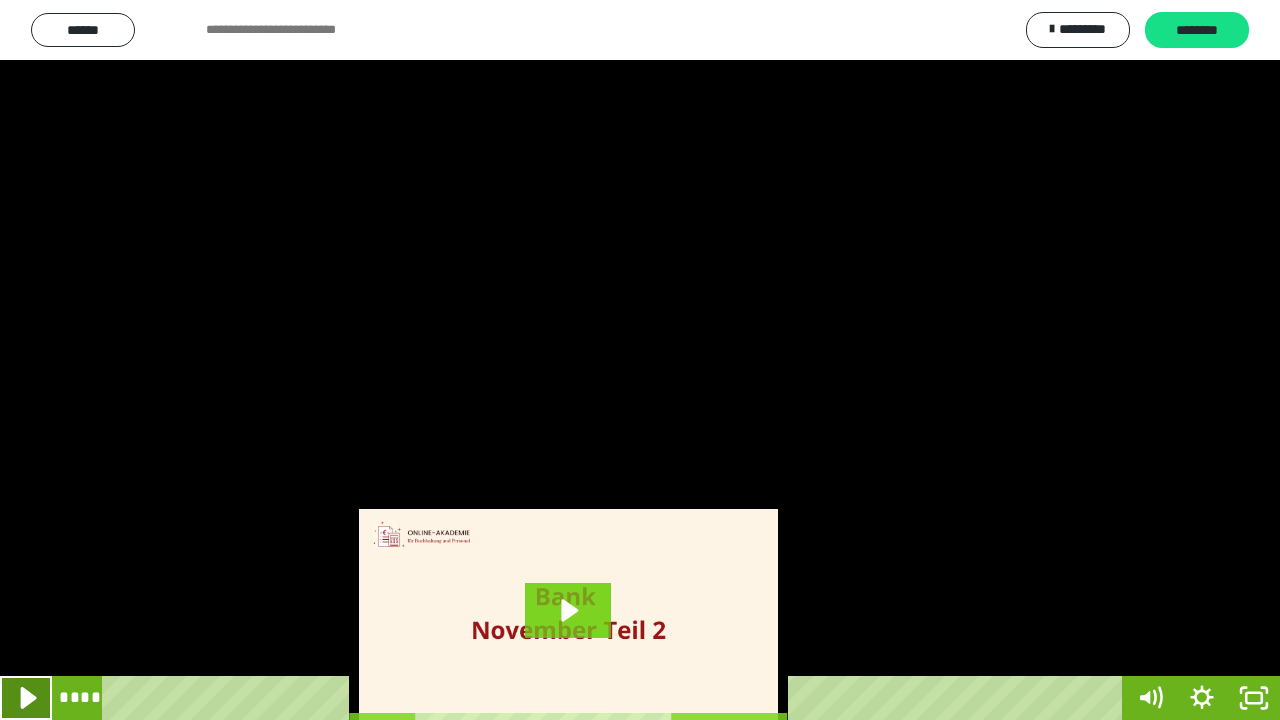 click 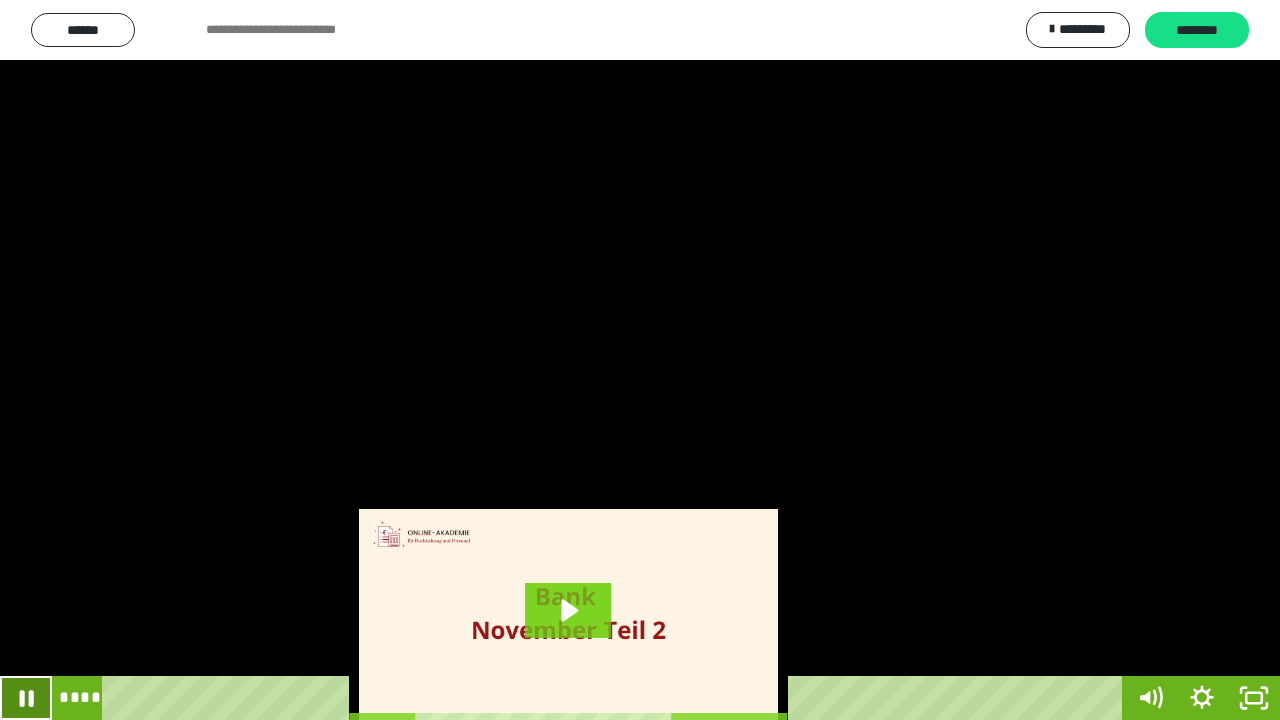 click 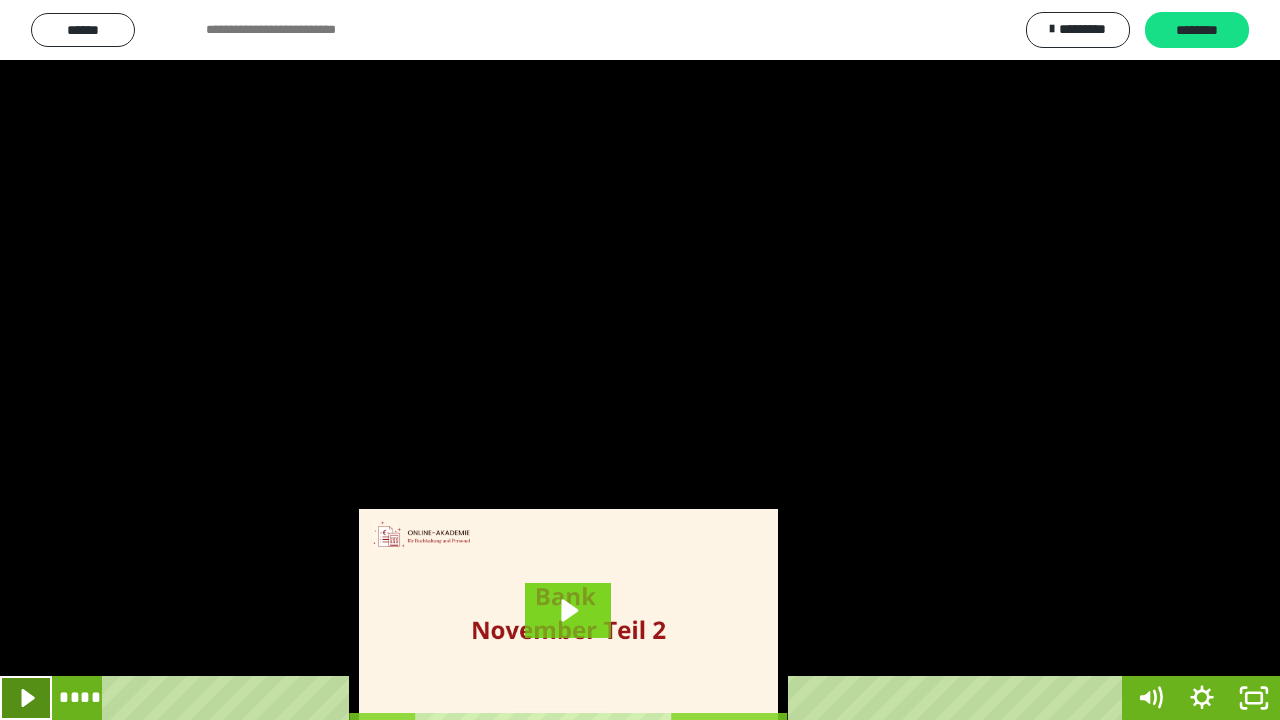 click 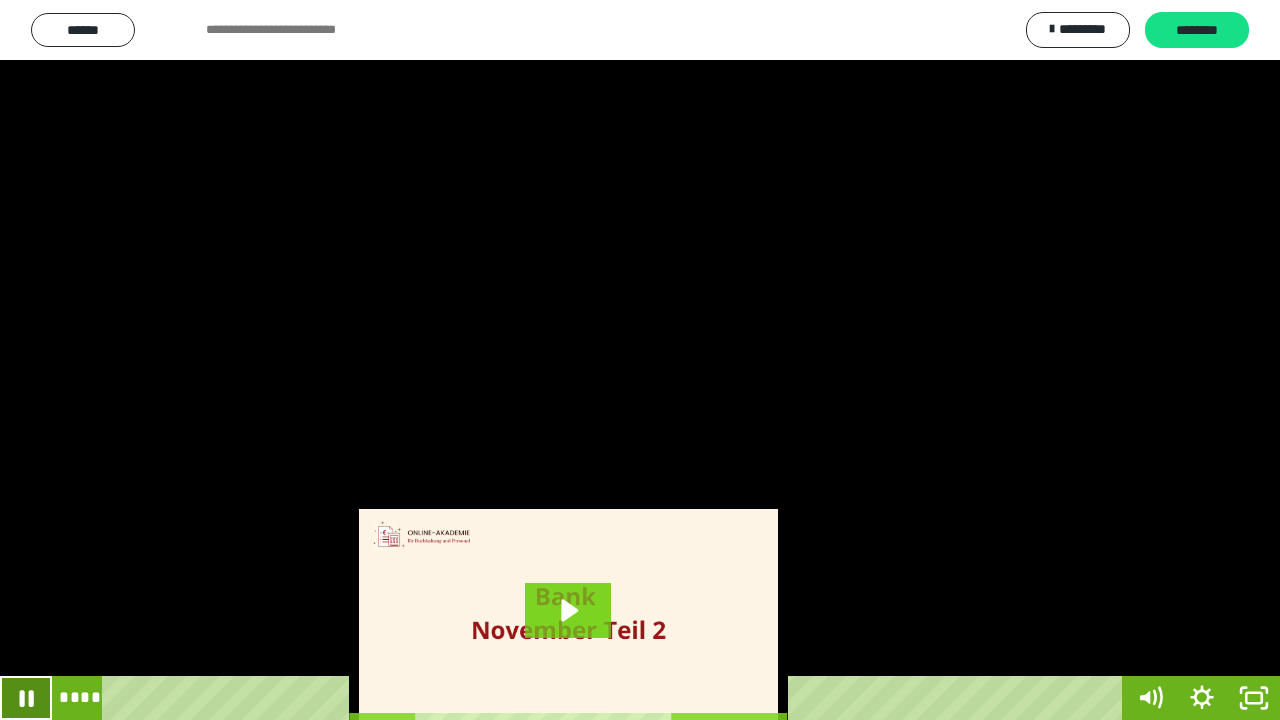click 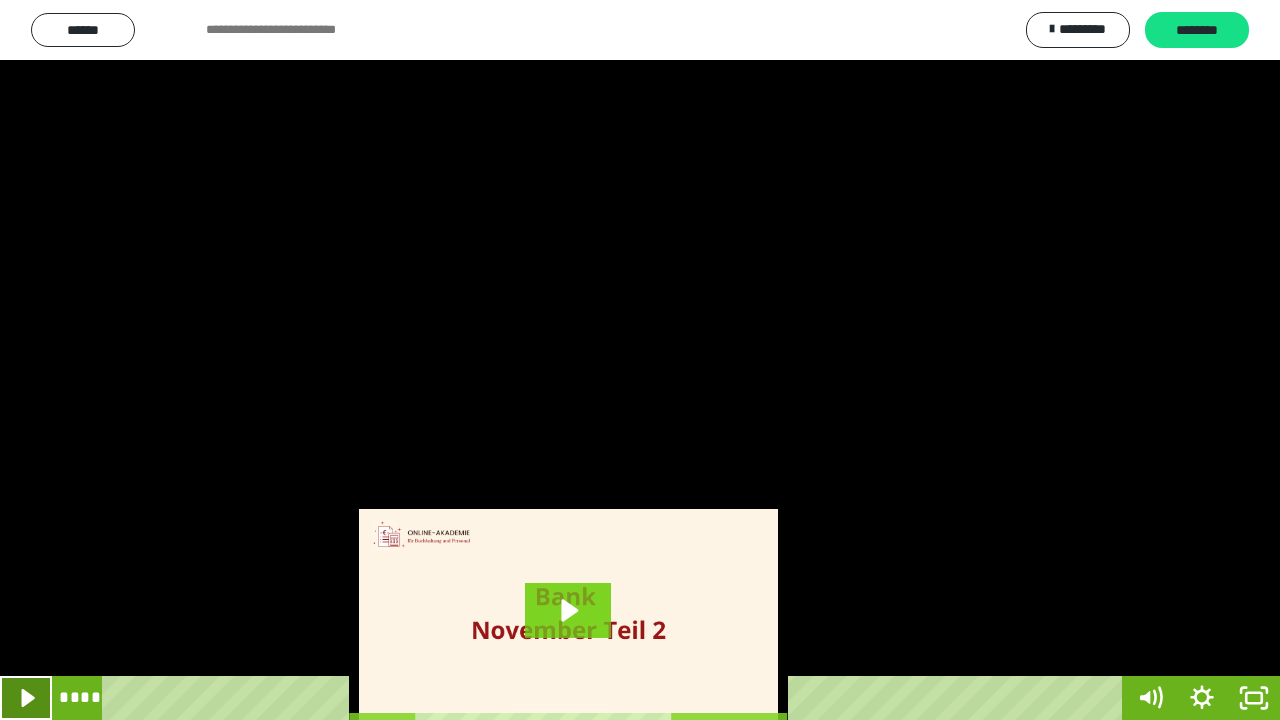 click 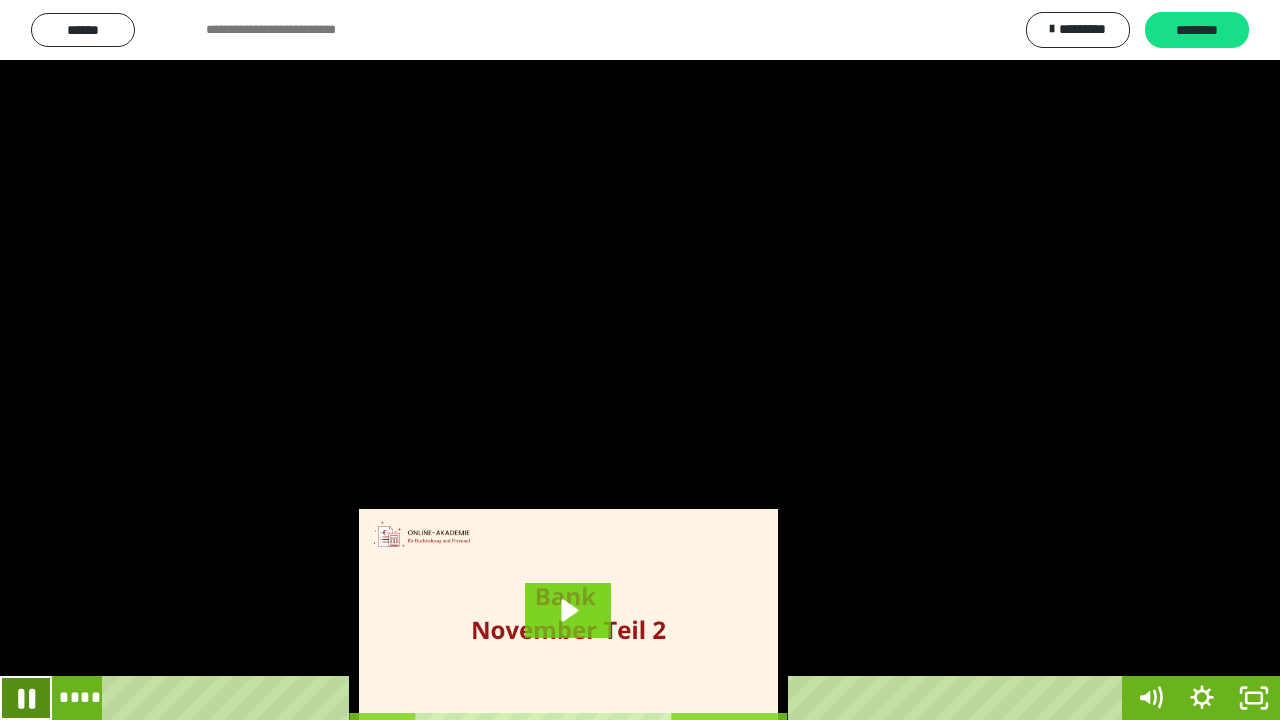 click 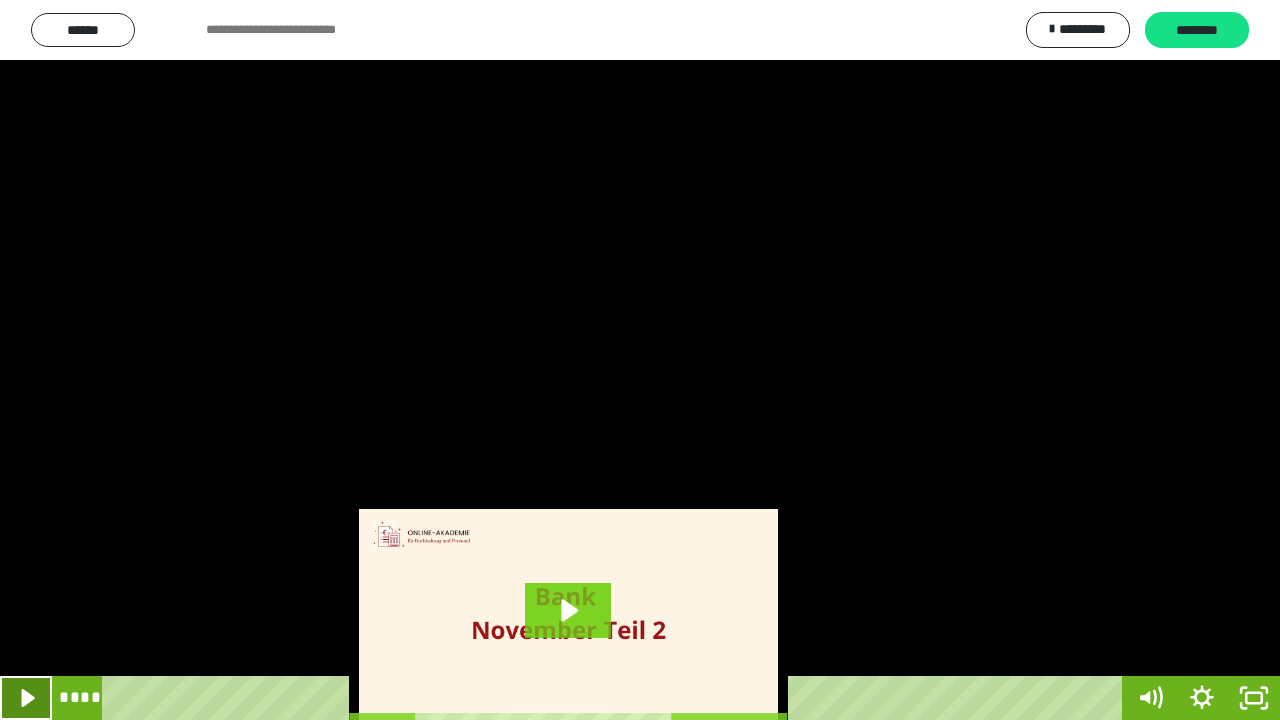 click 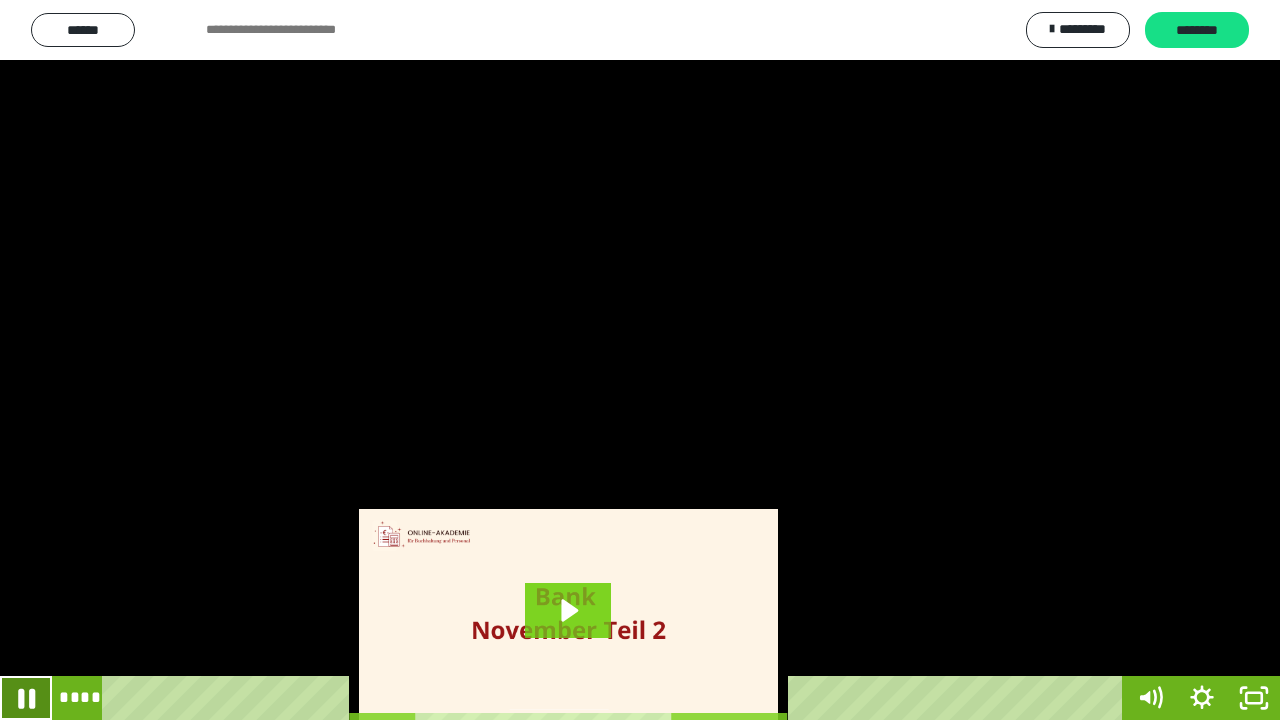 click 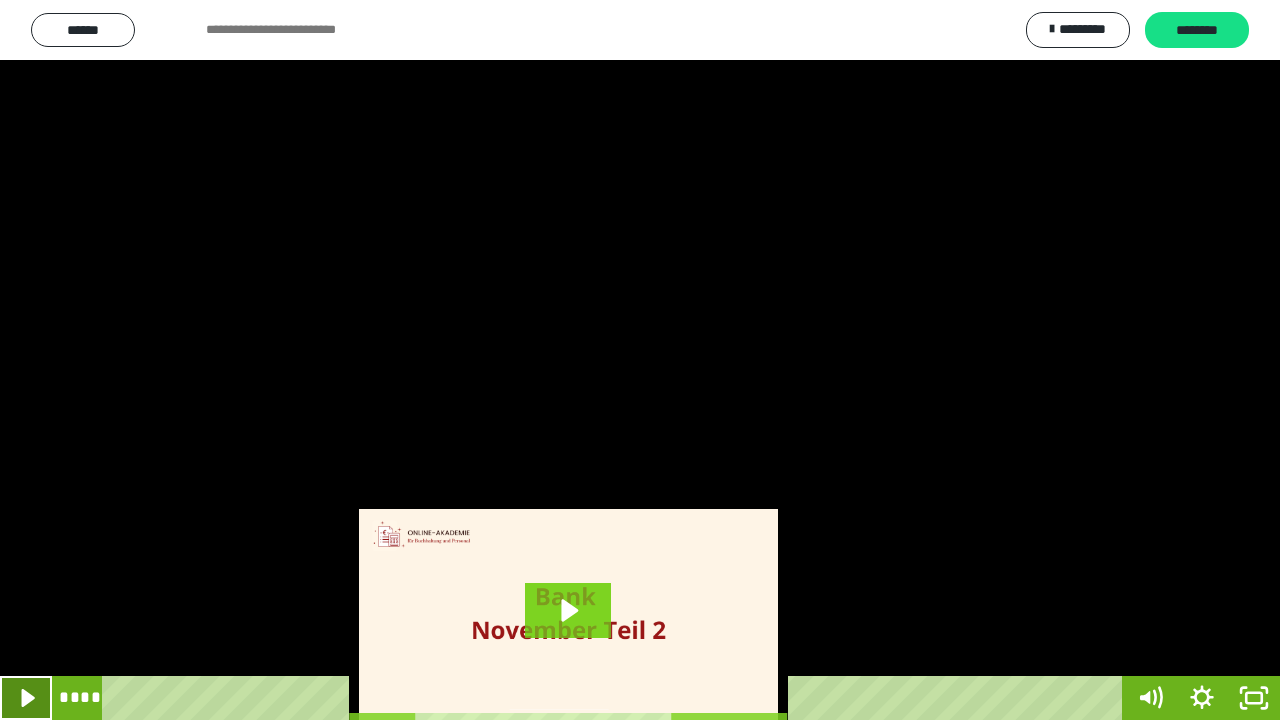 click 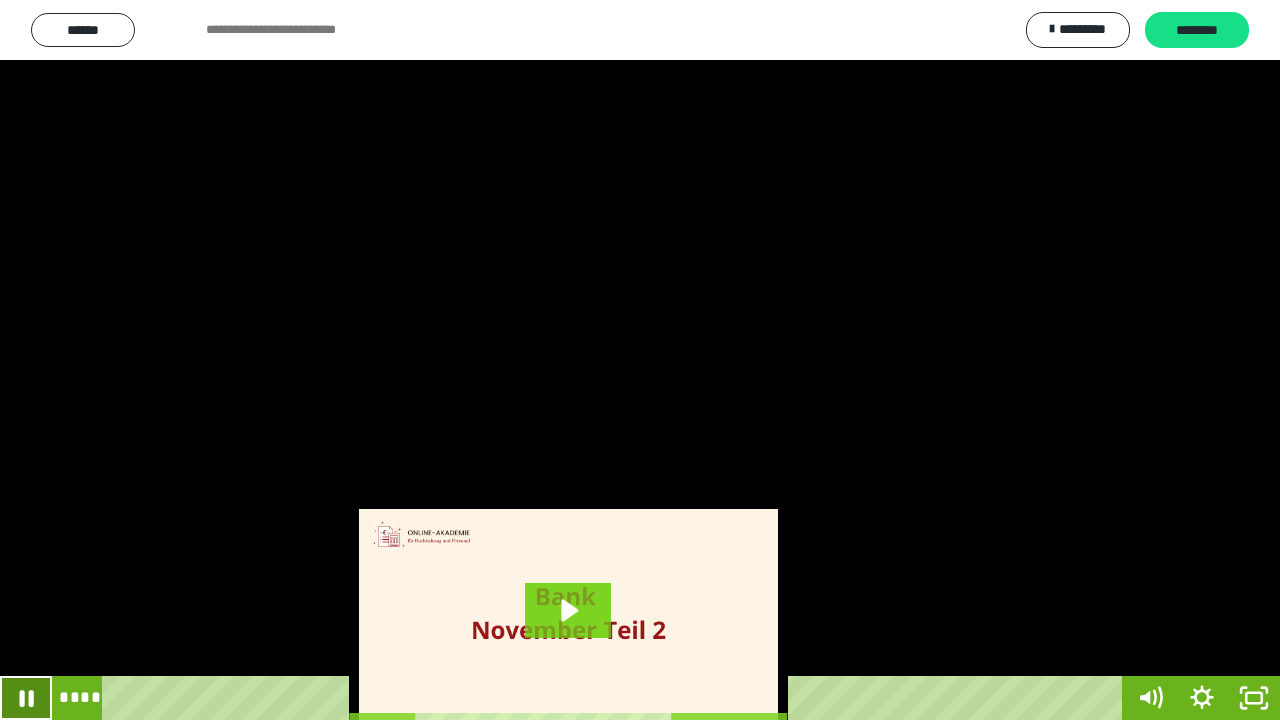 click 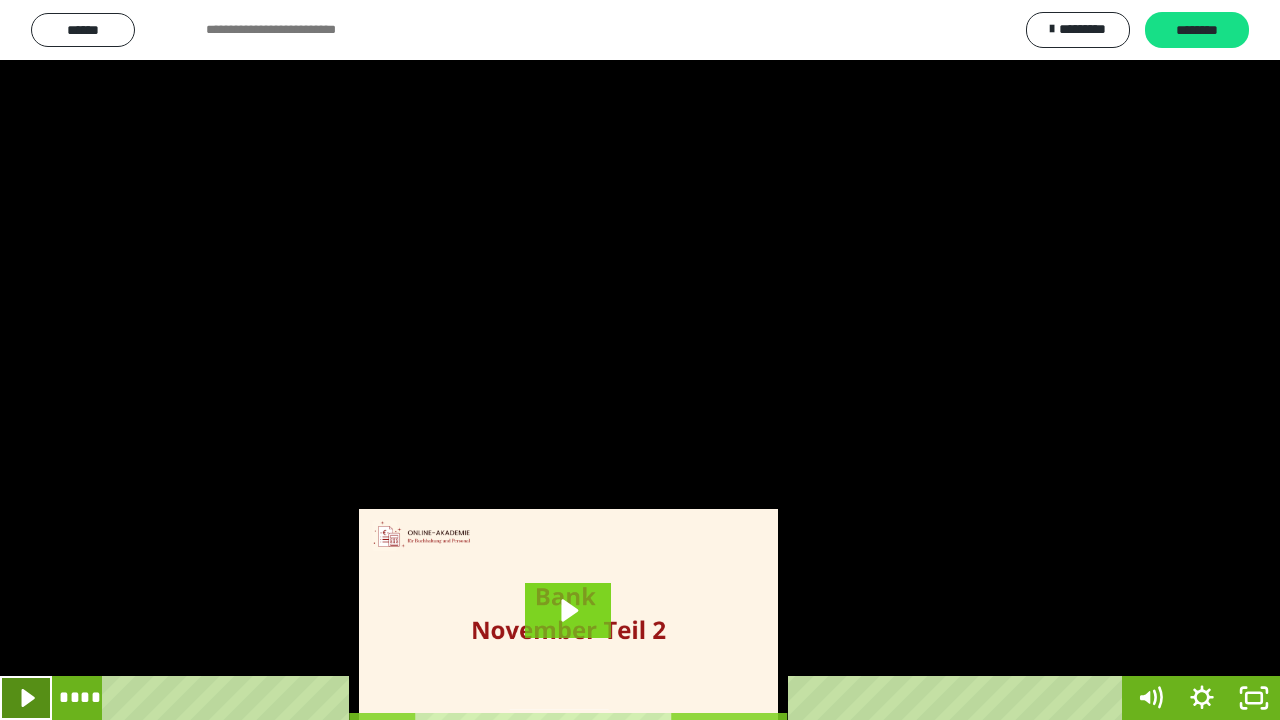 click 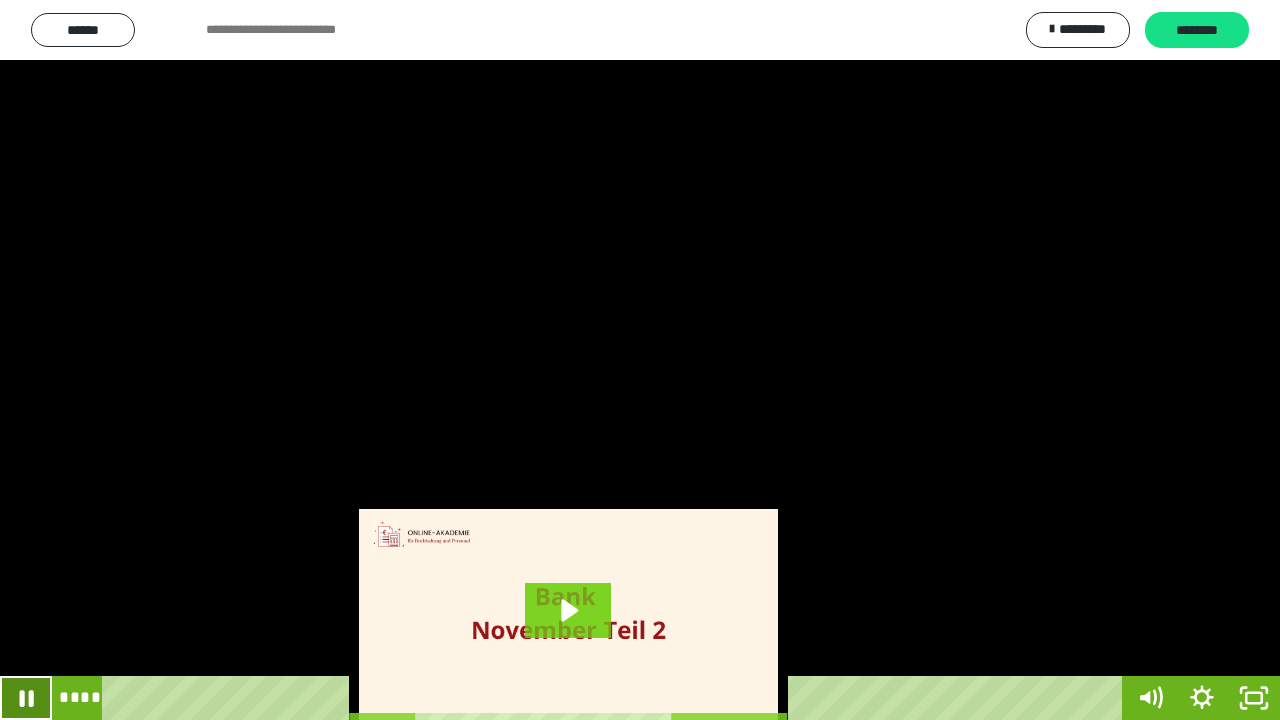 click 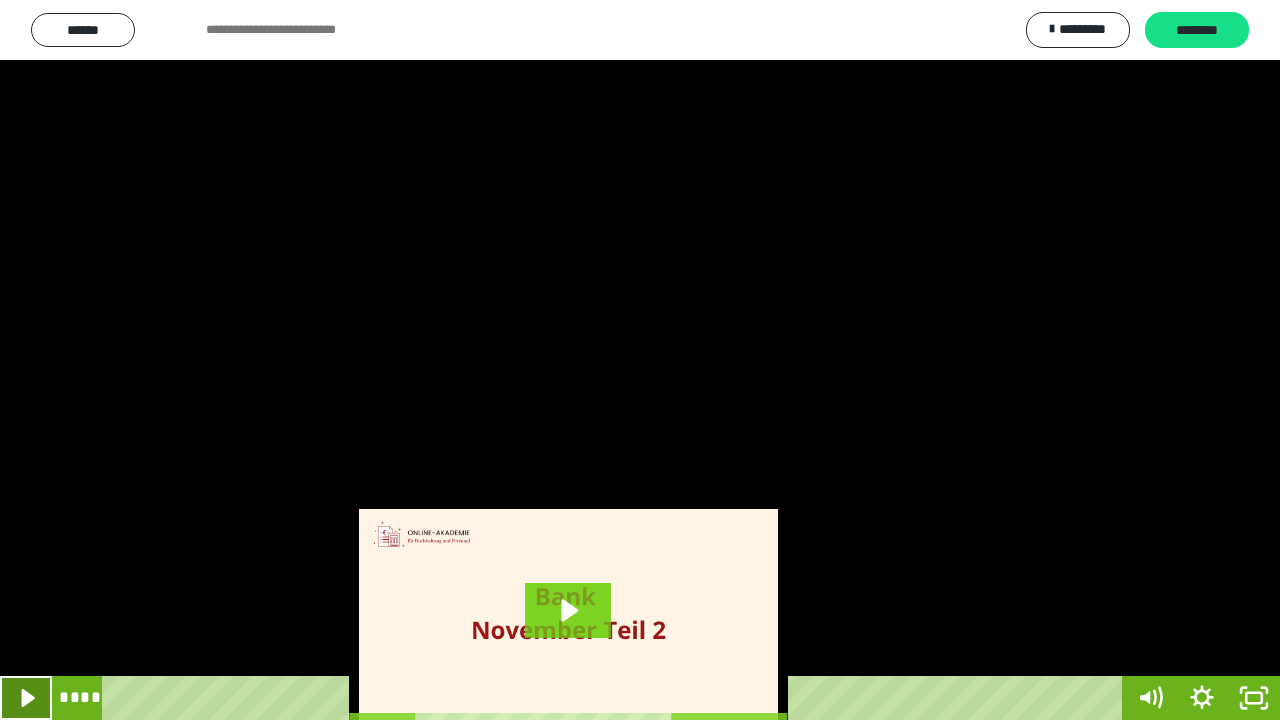 click 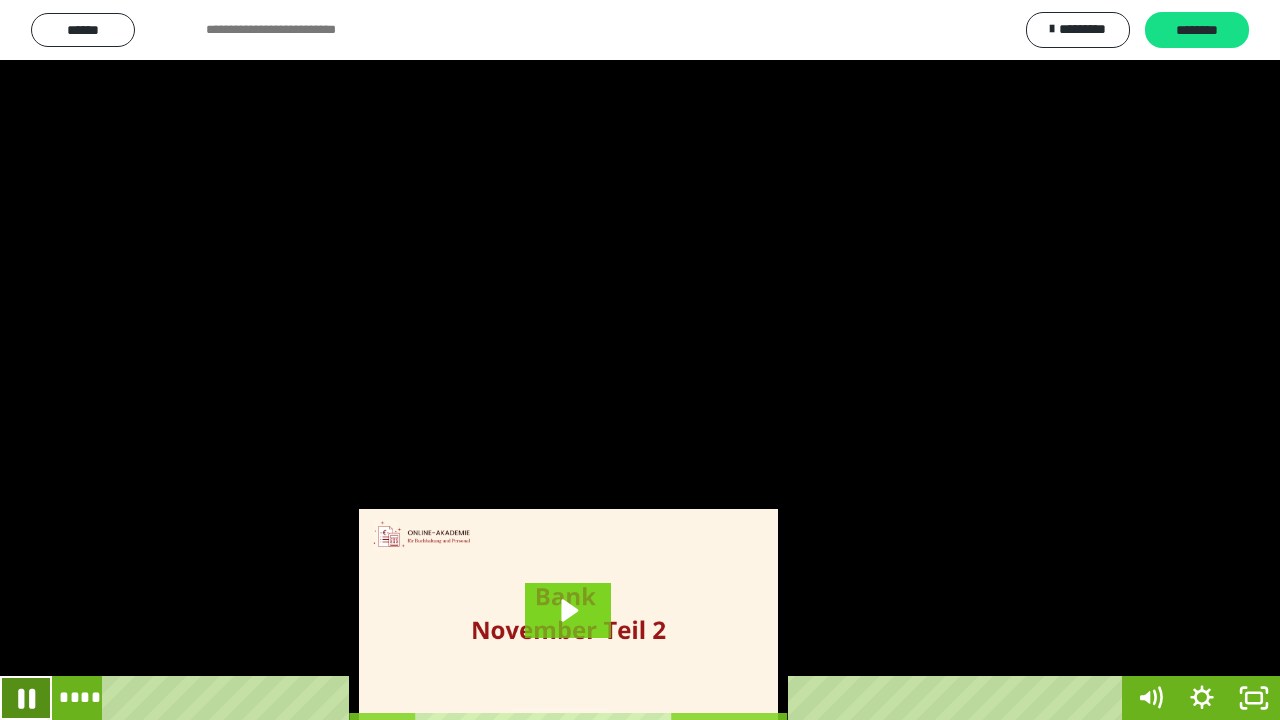 click 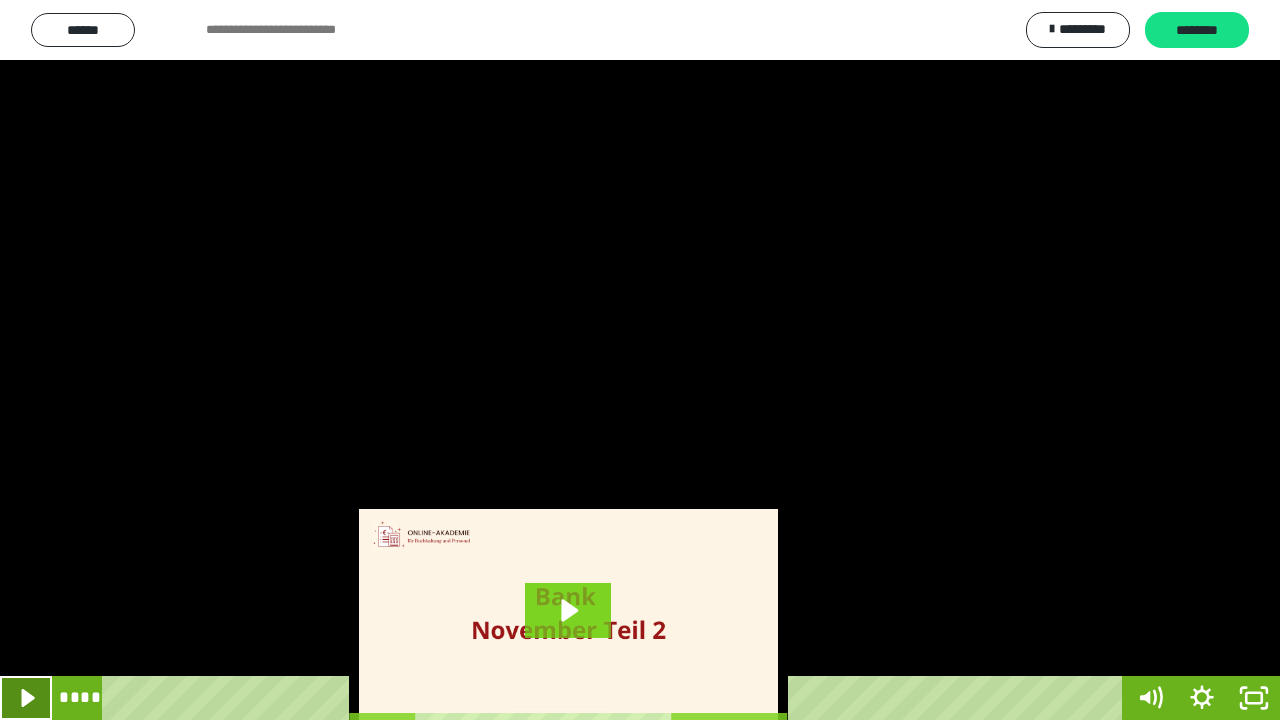 click 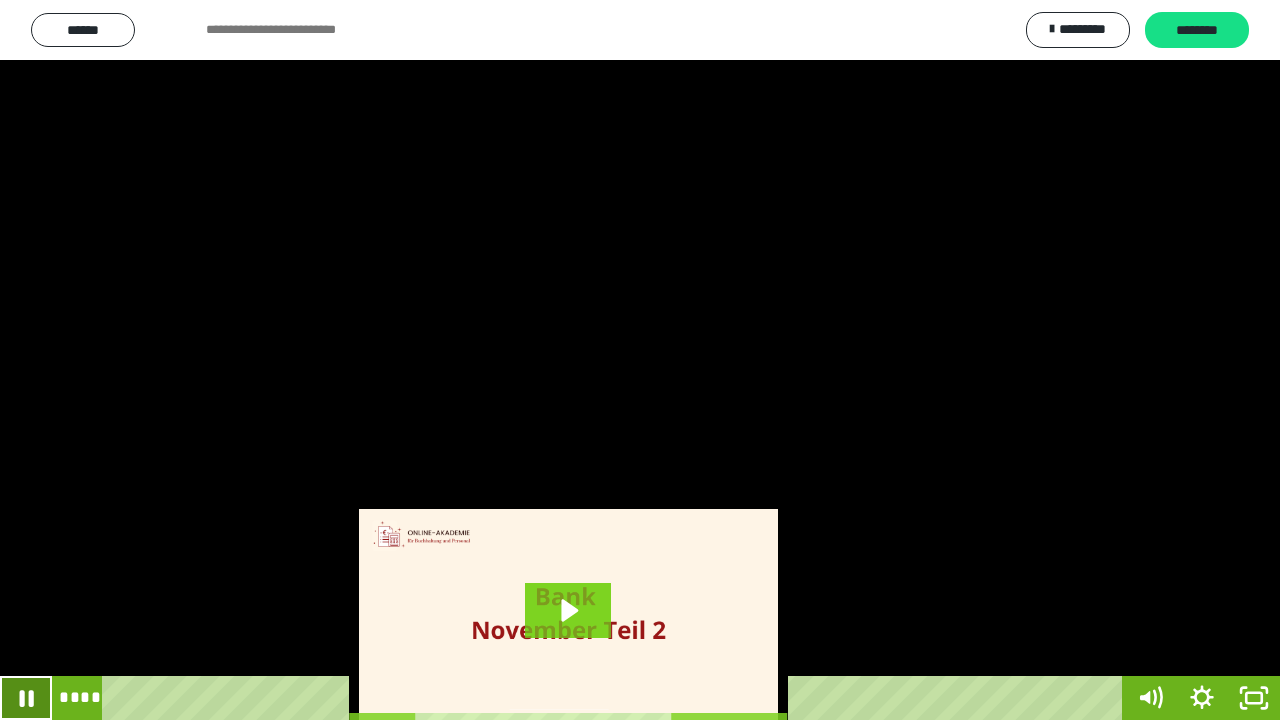 click 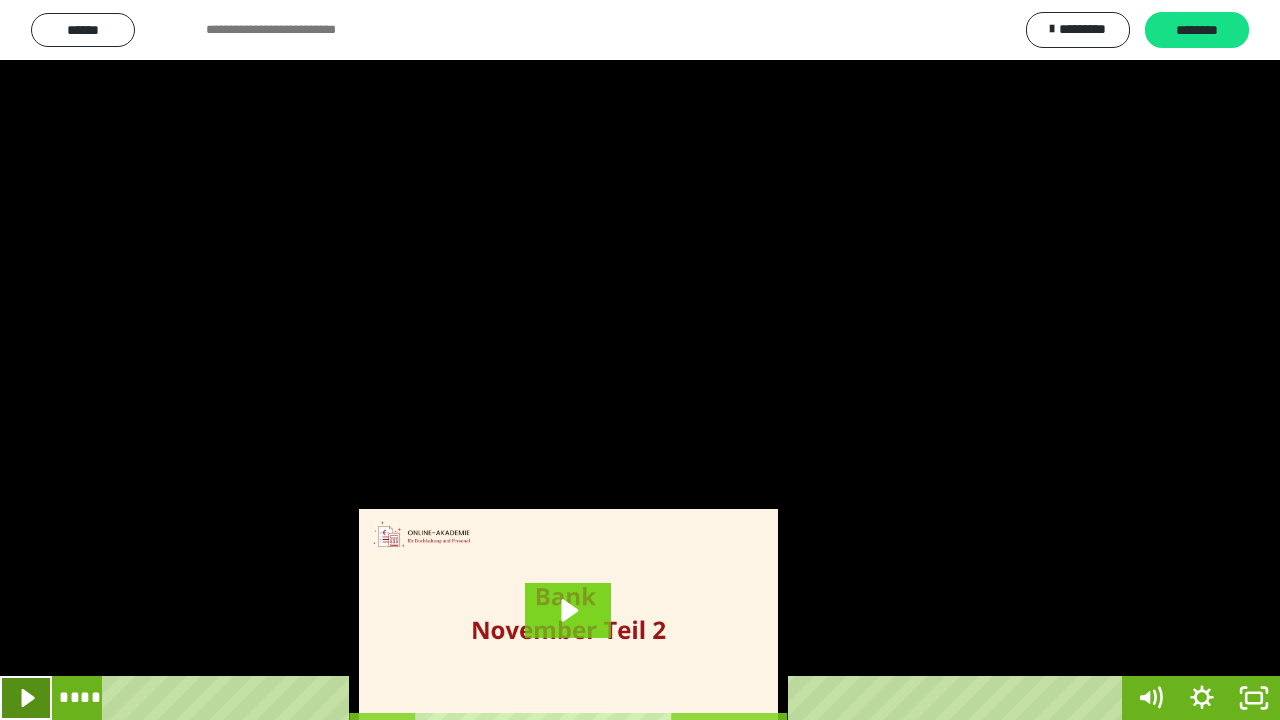 click 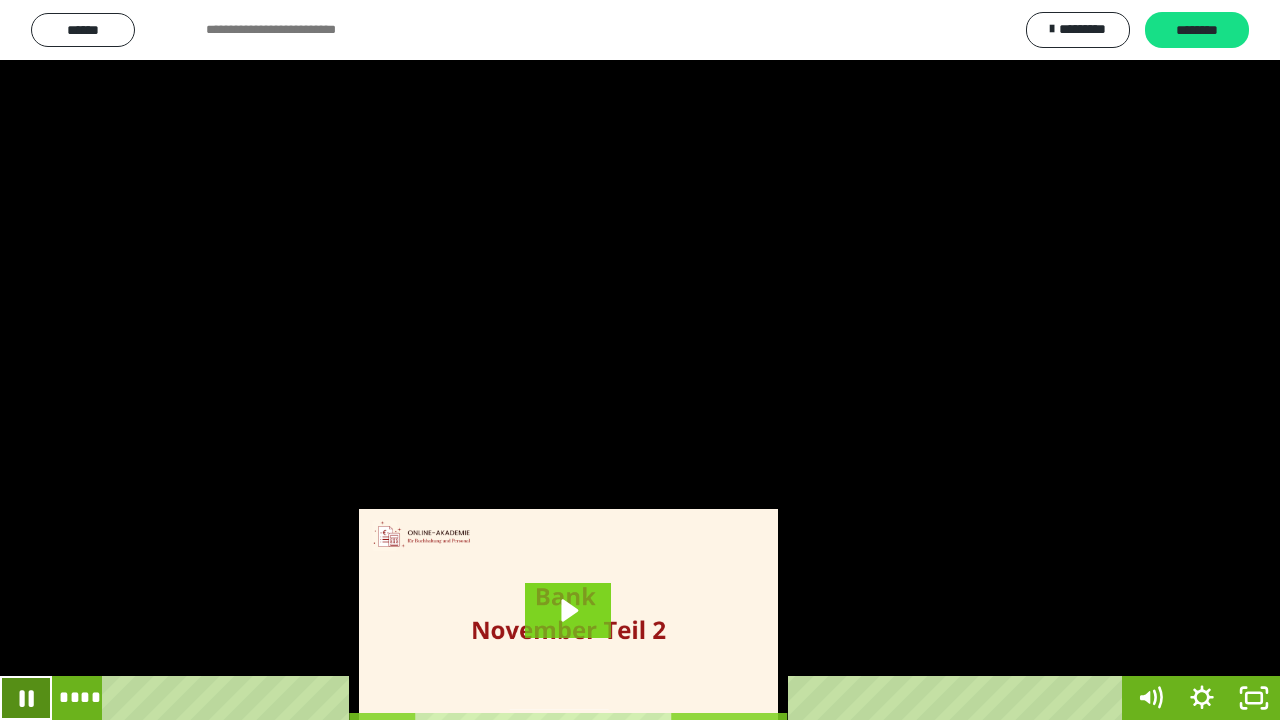 click 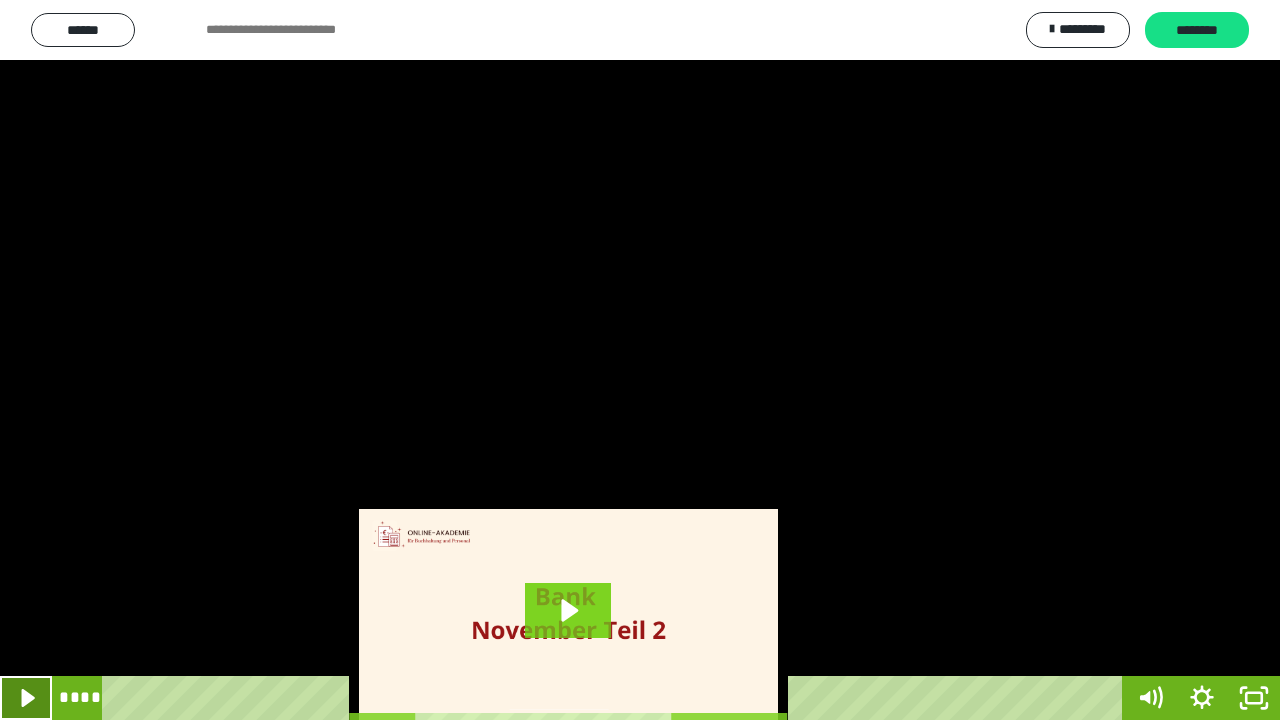 click 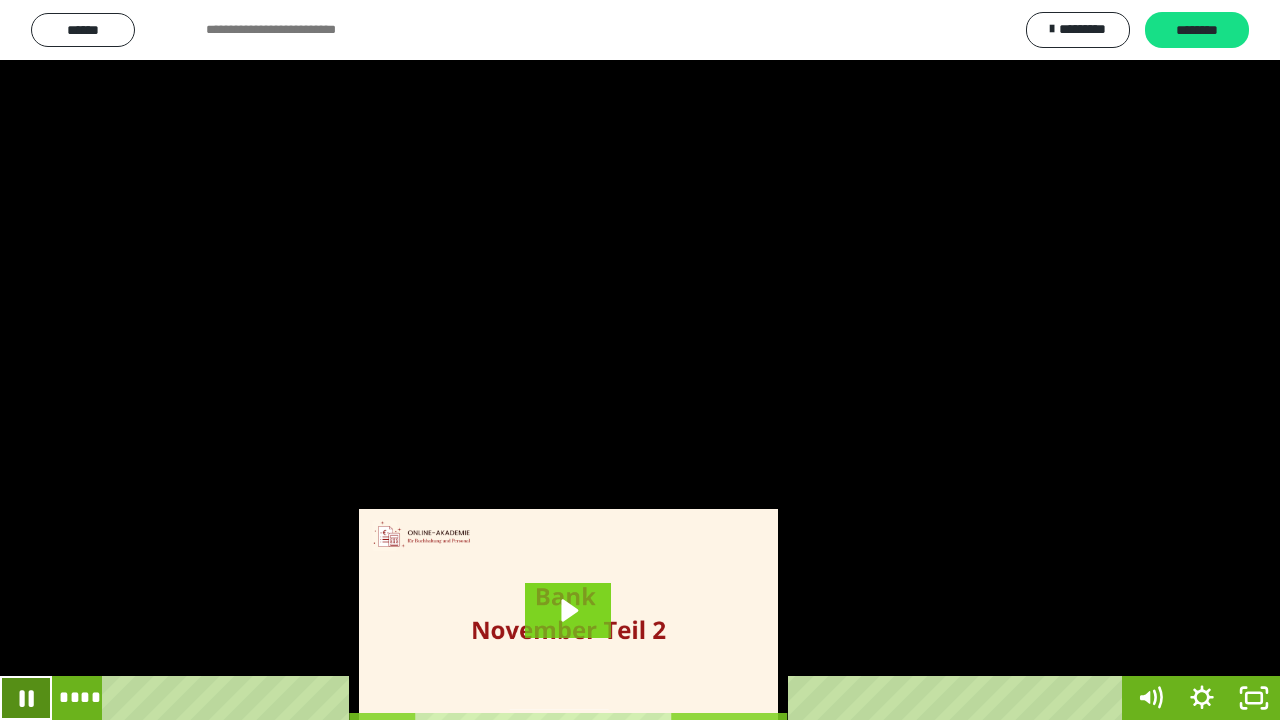 click 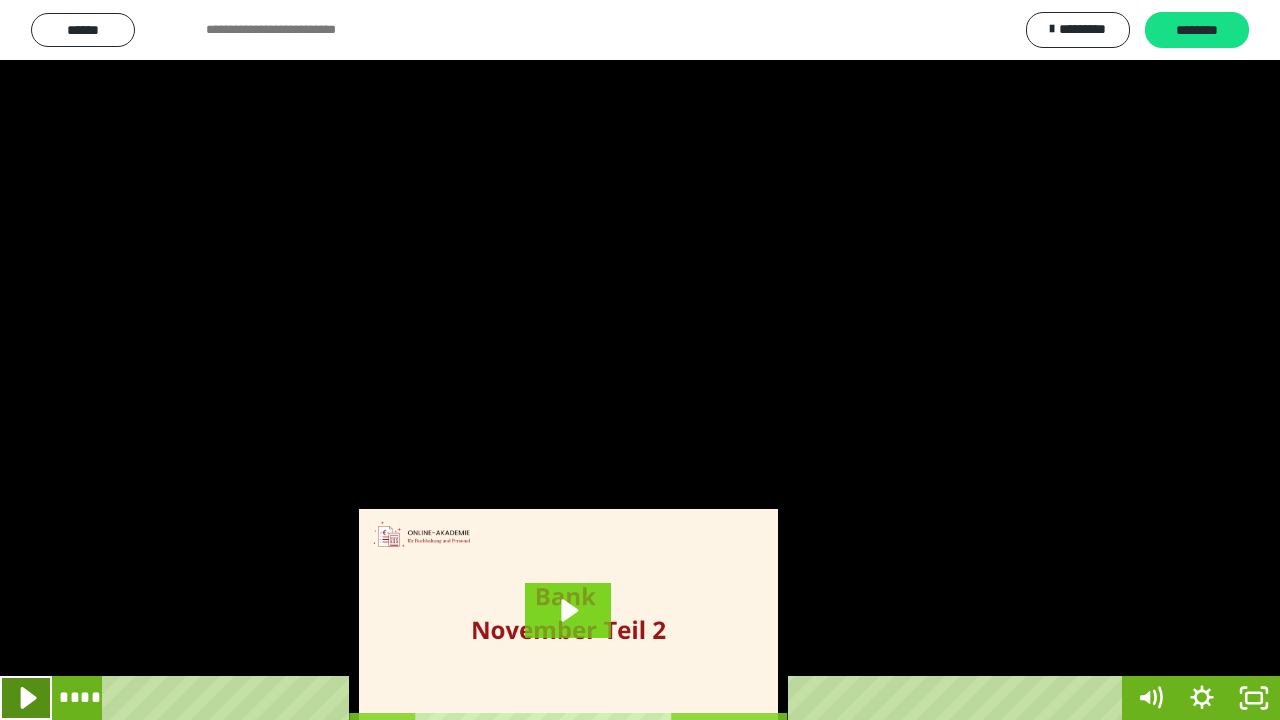 click 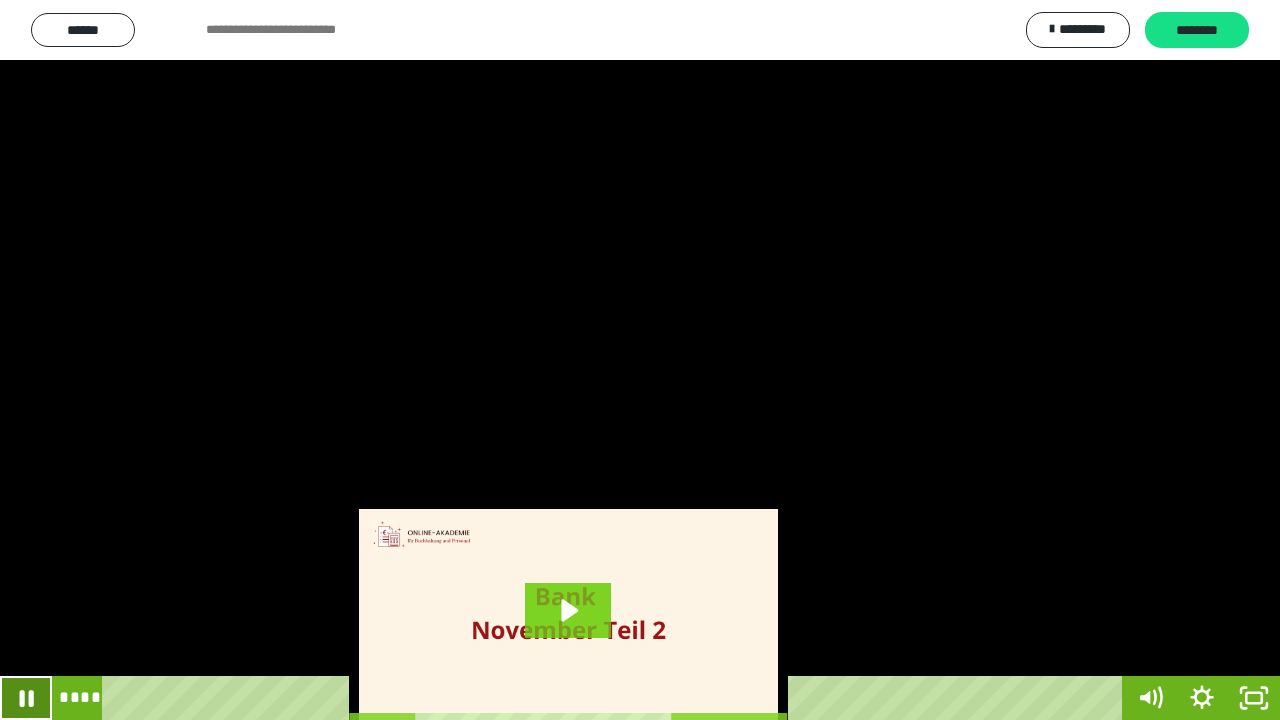 click 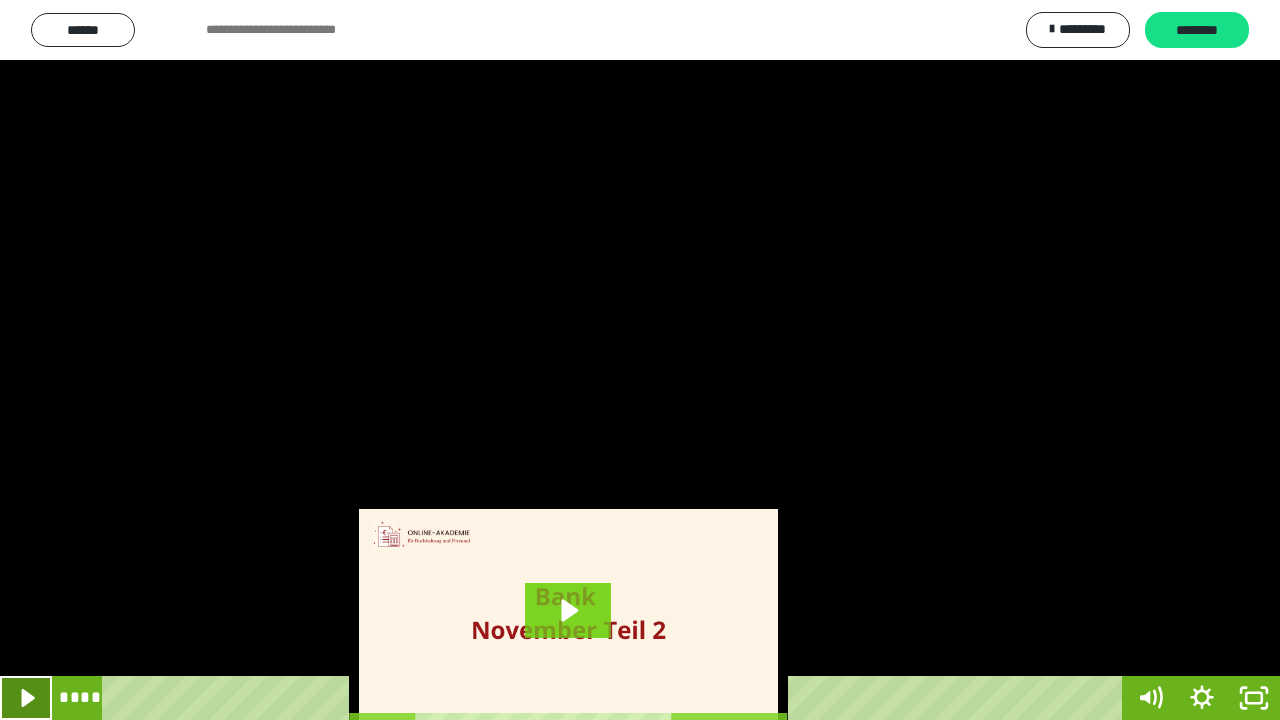 click 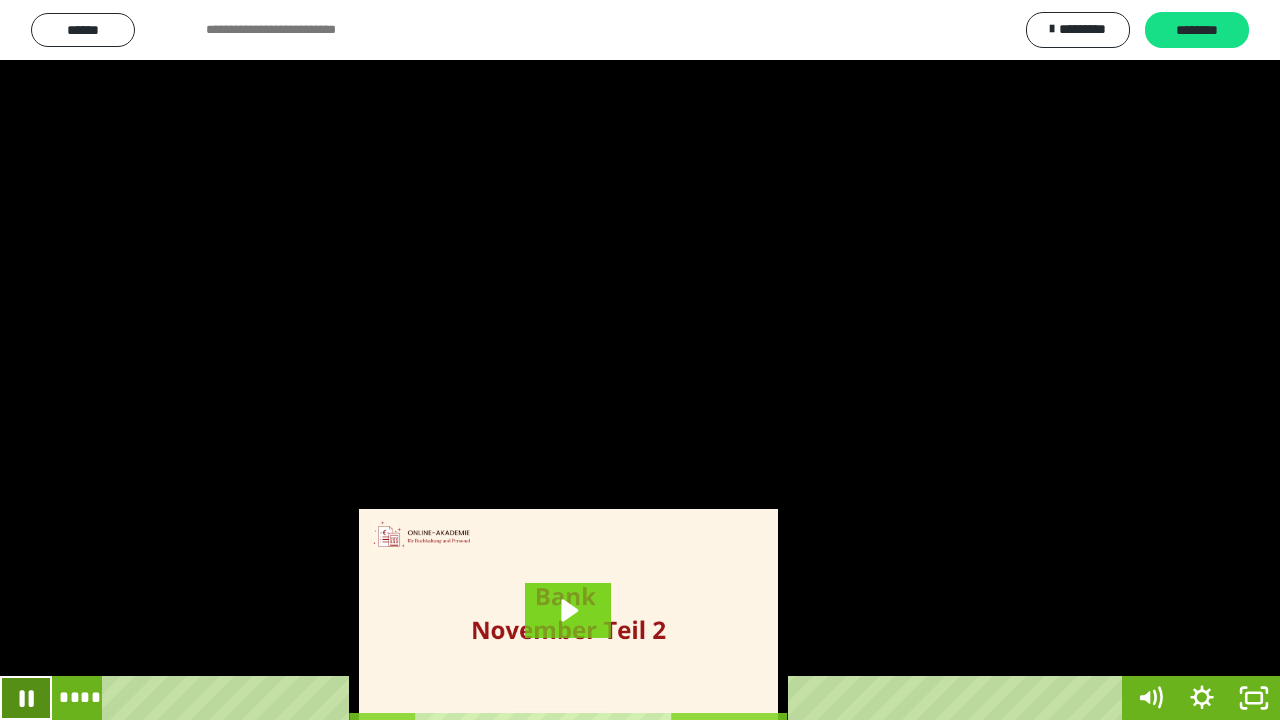 click 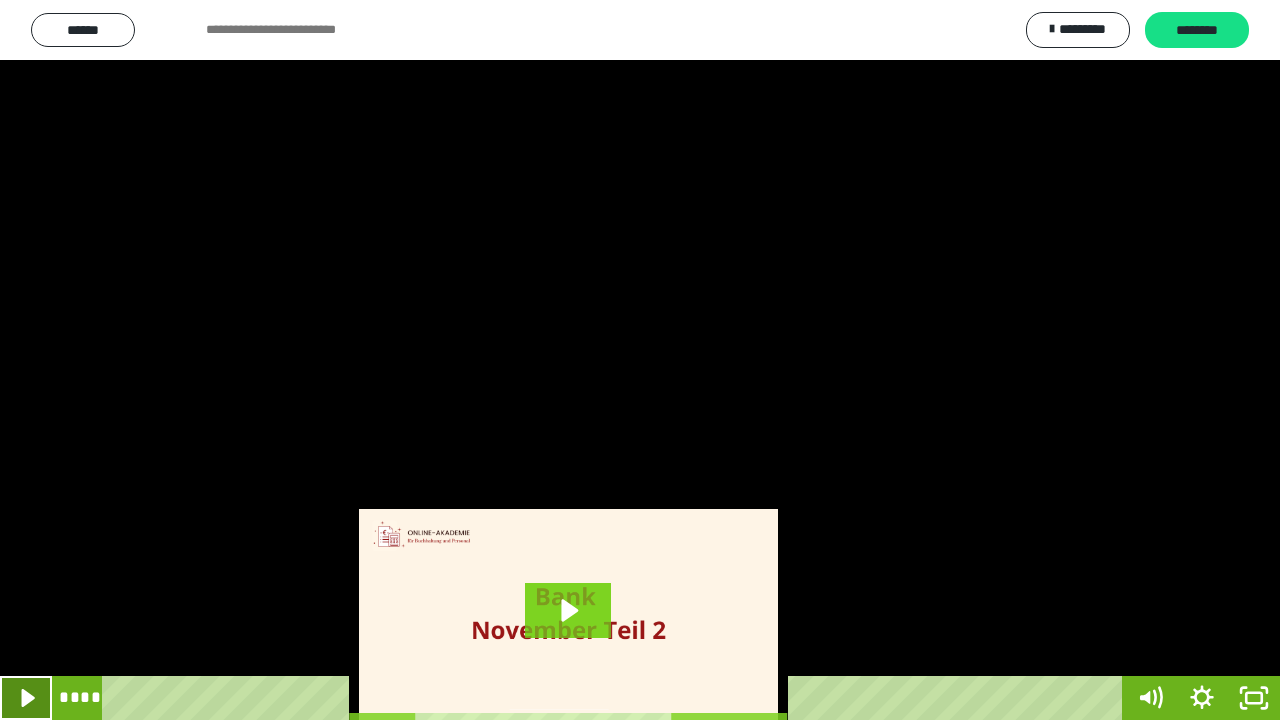click 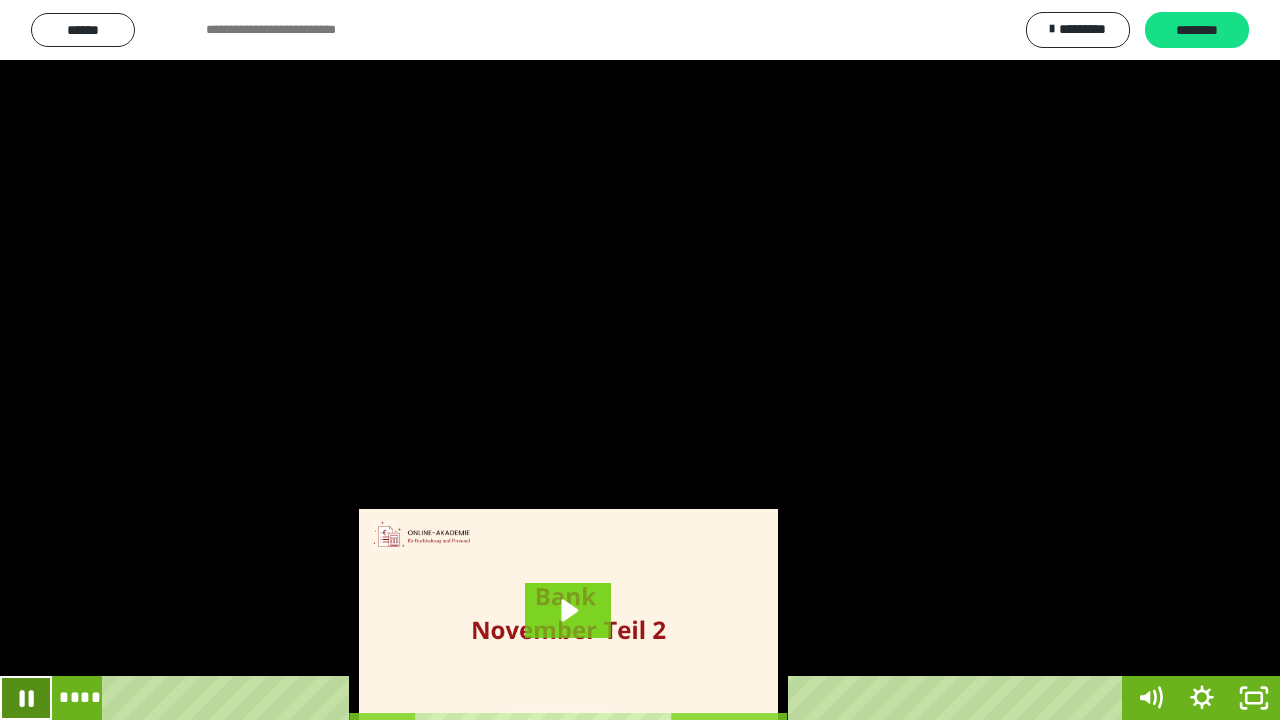 click 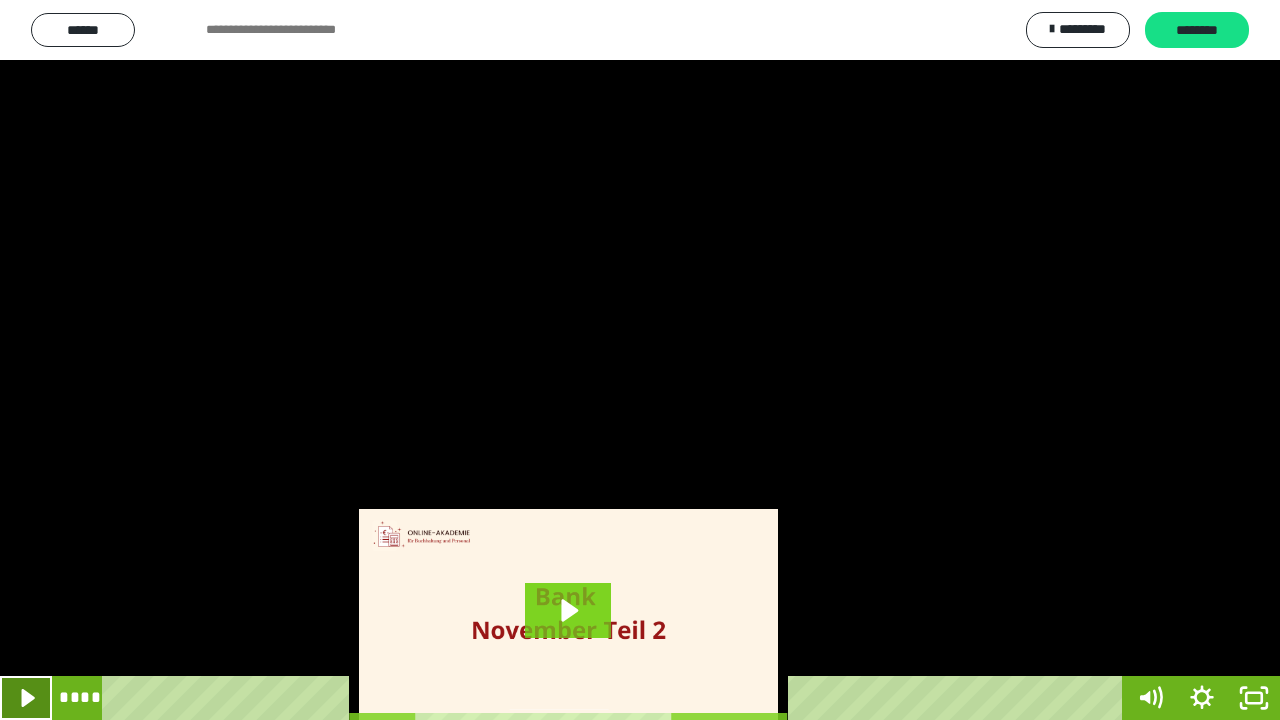 click 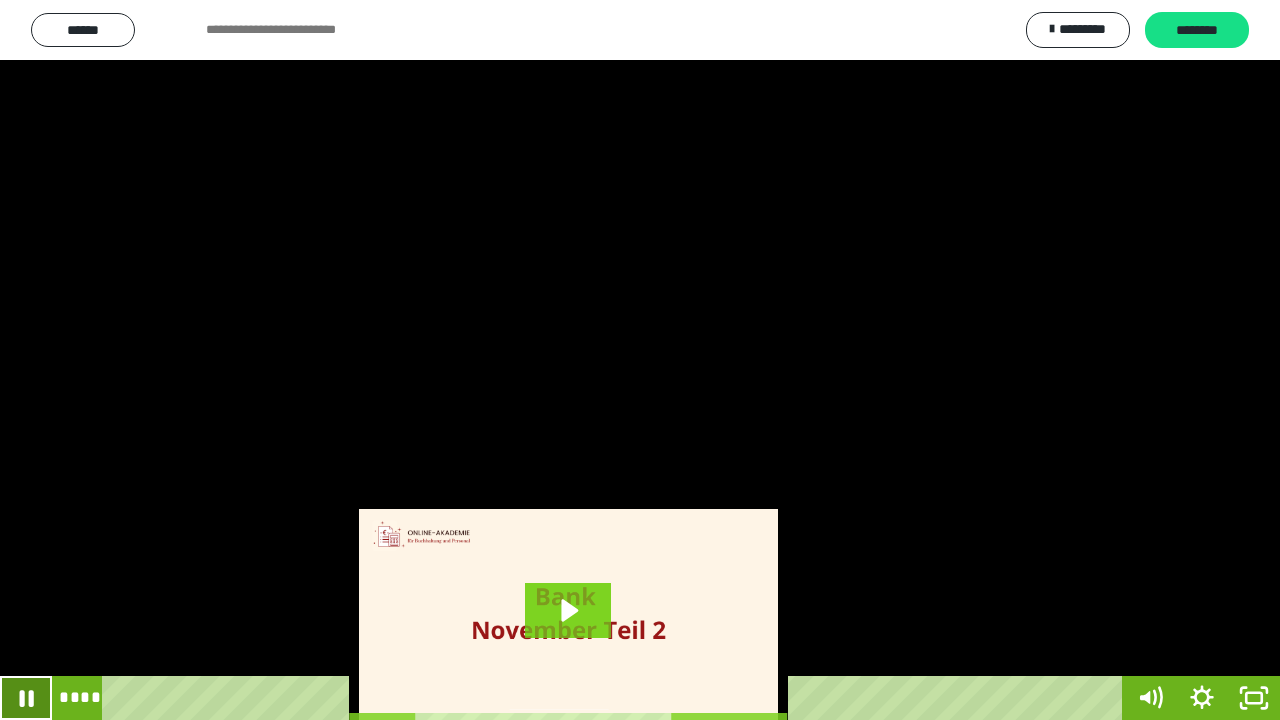 click 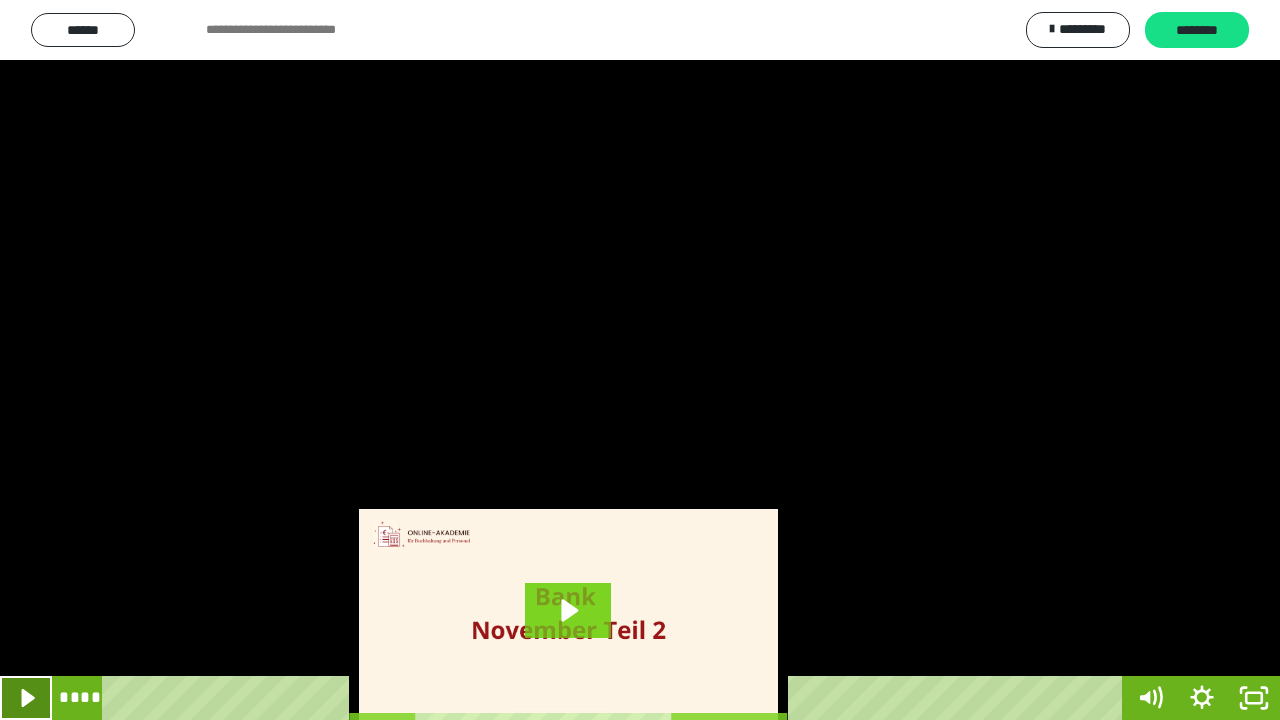 click 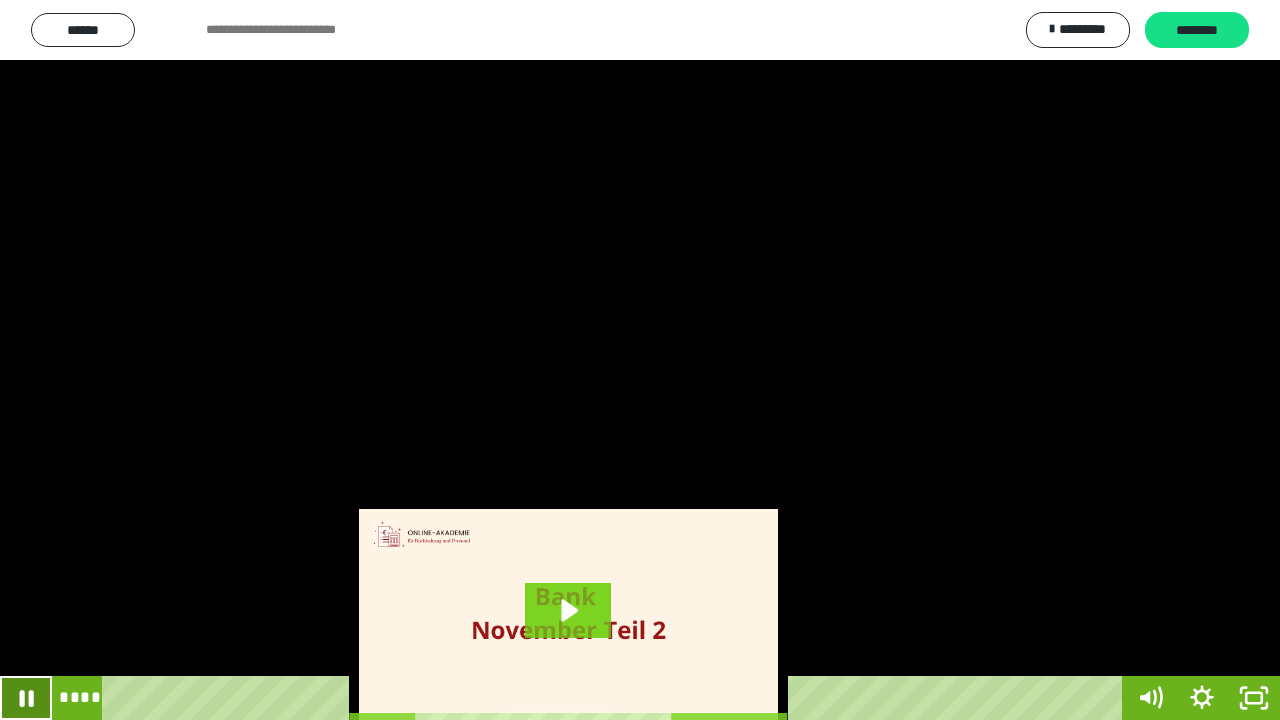 click 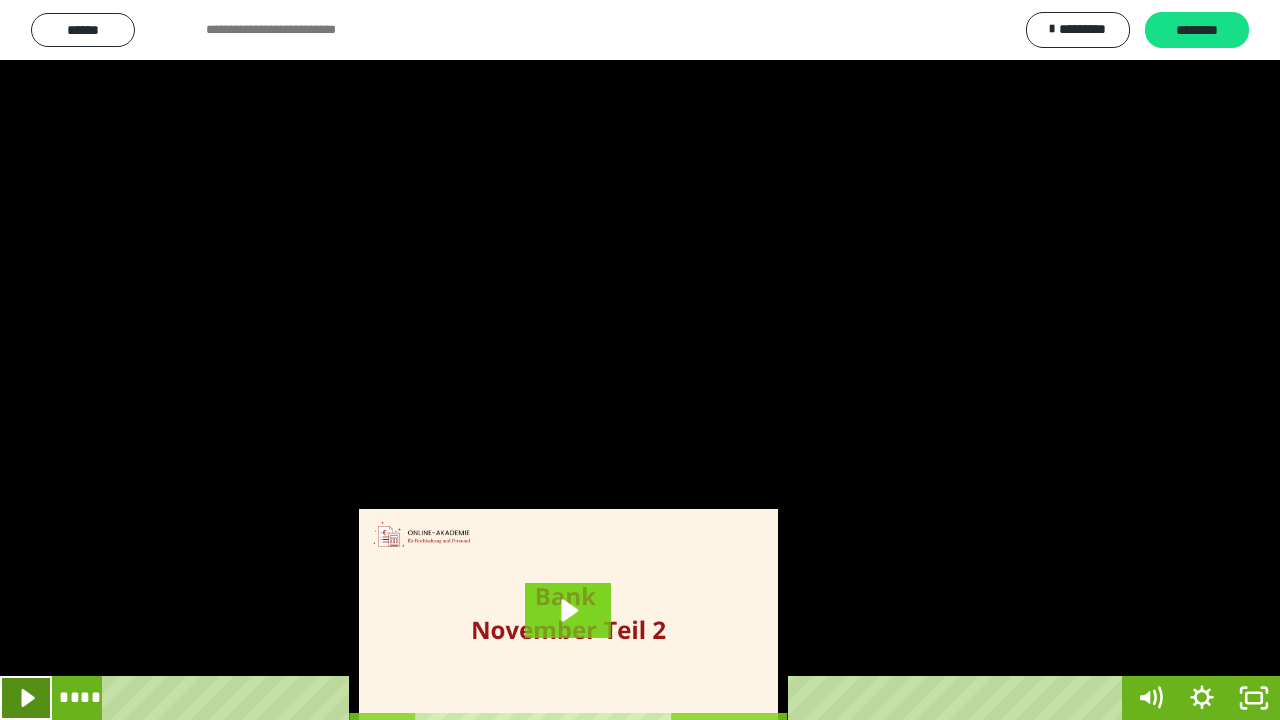 click 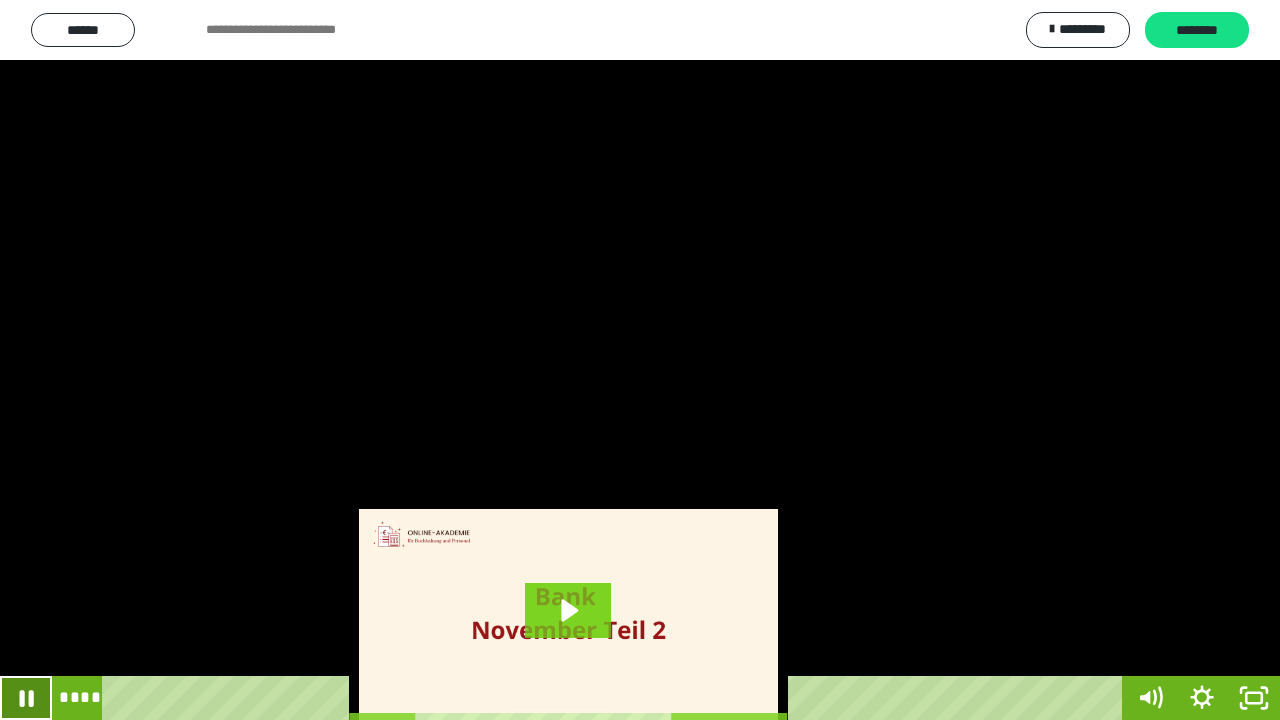 click 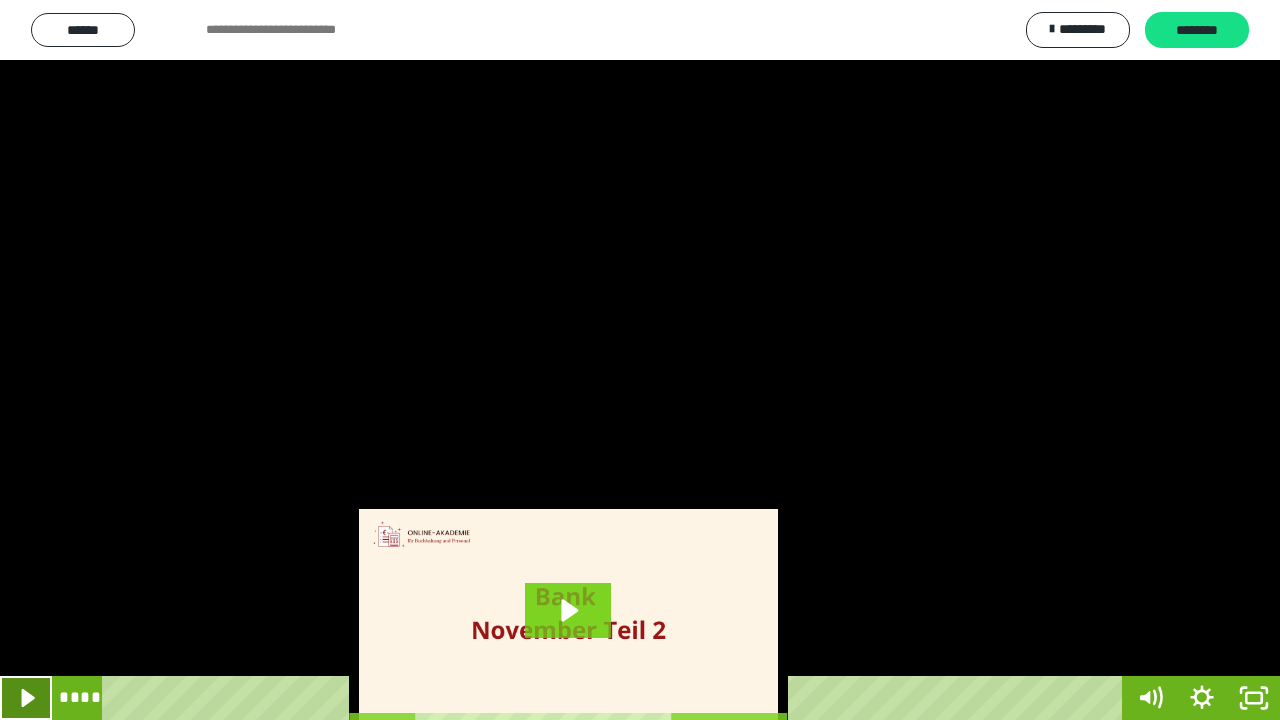 click 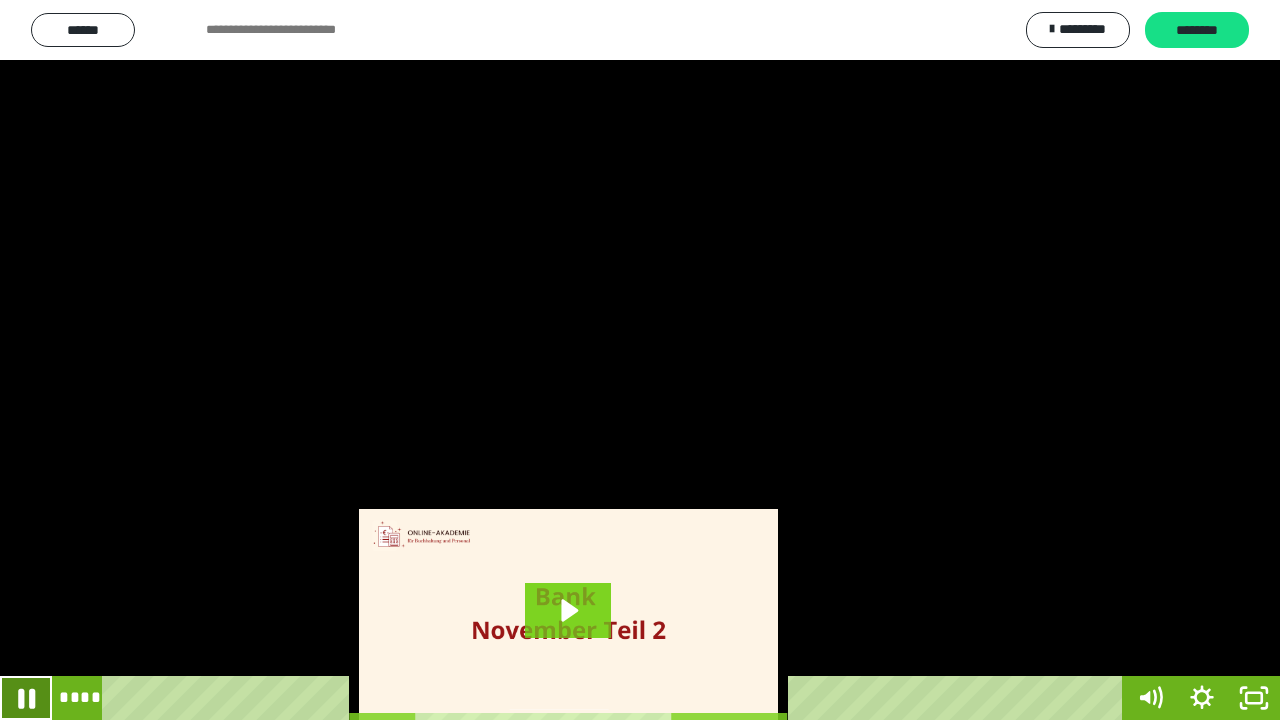 click 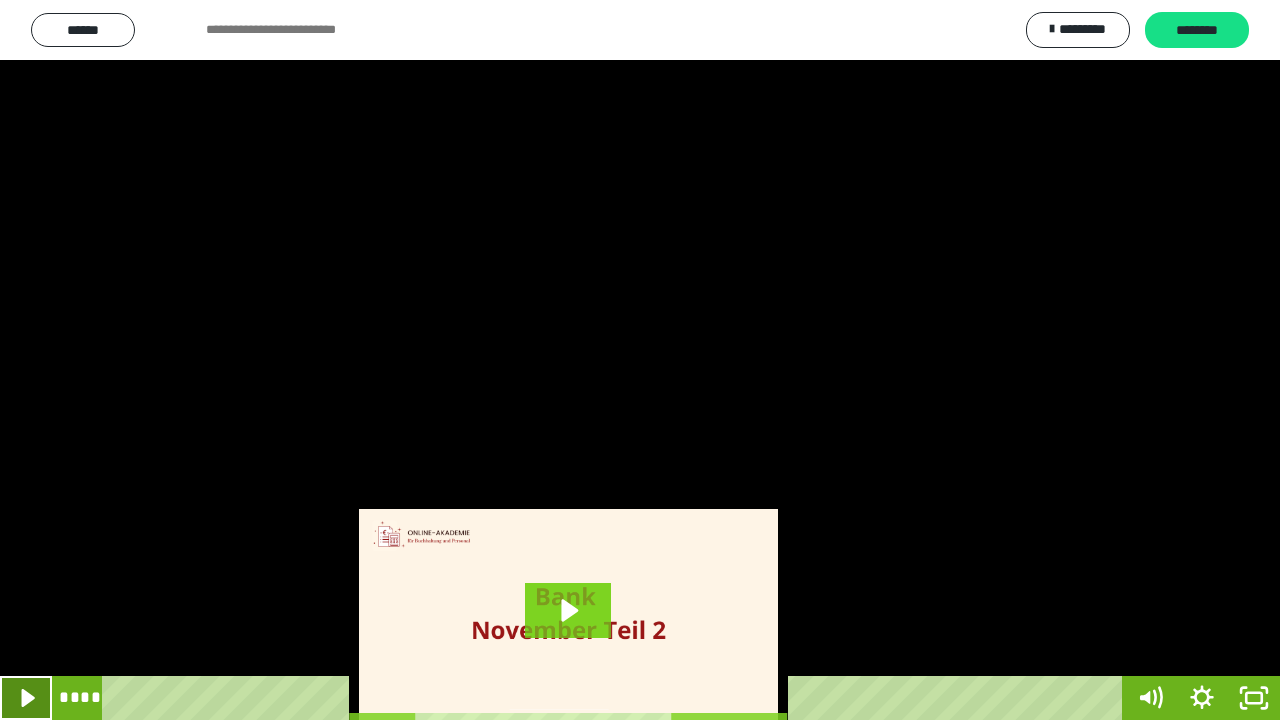 click 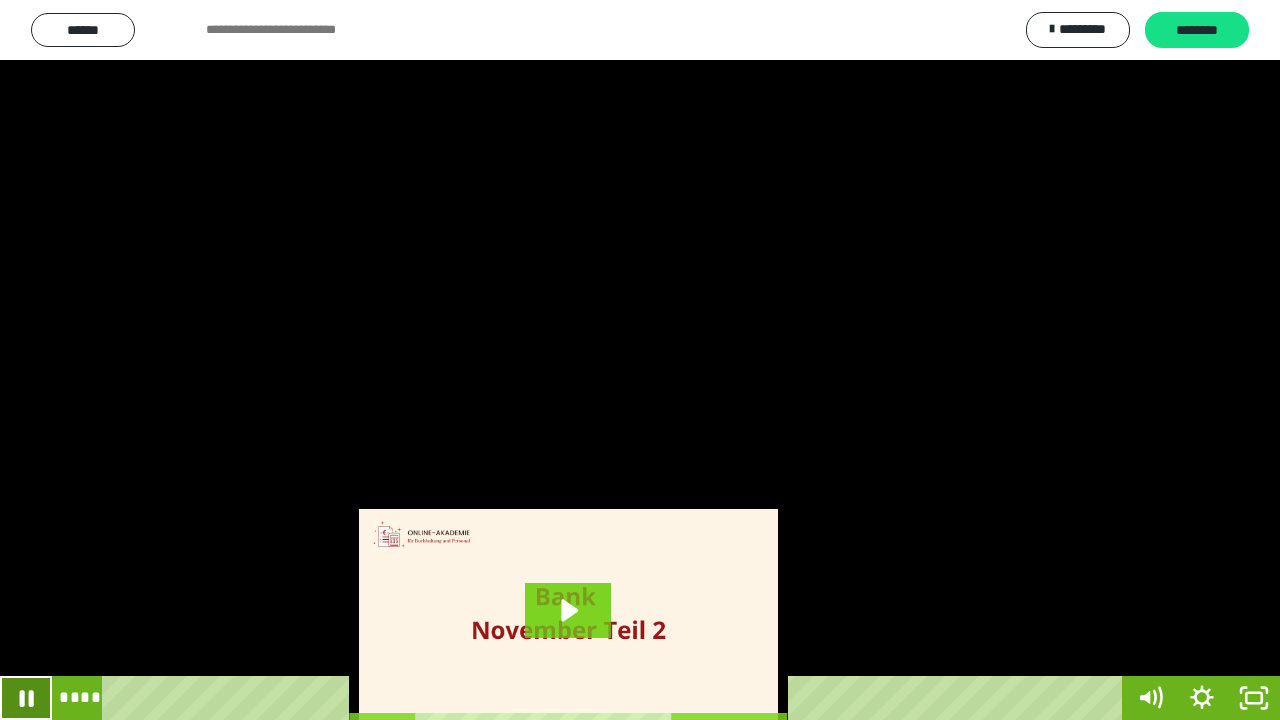 click 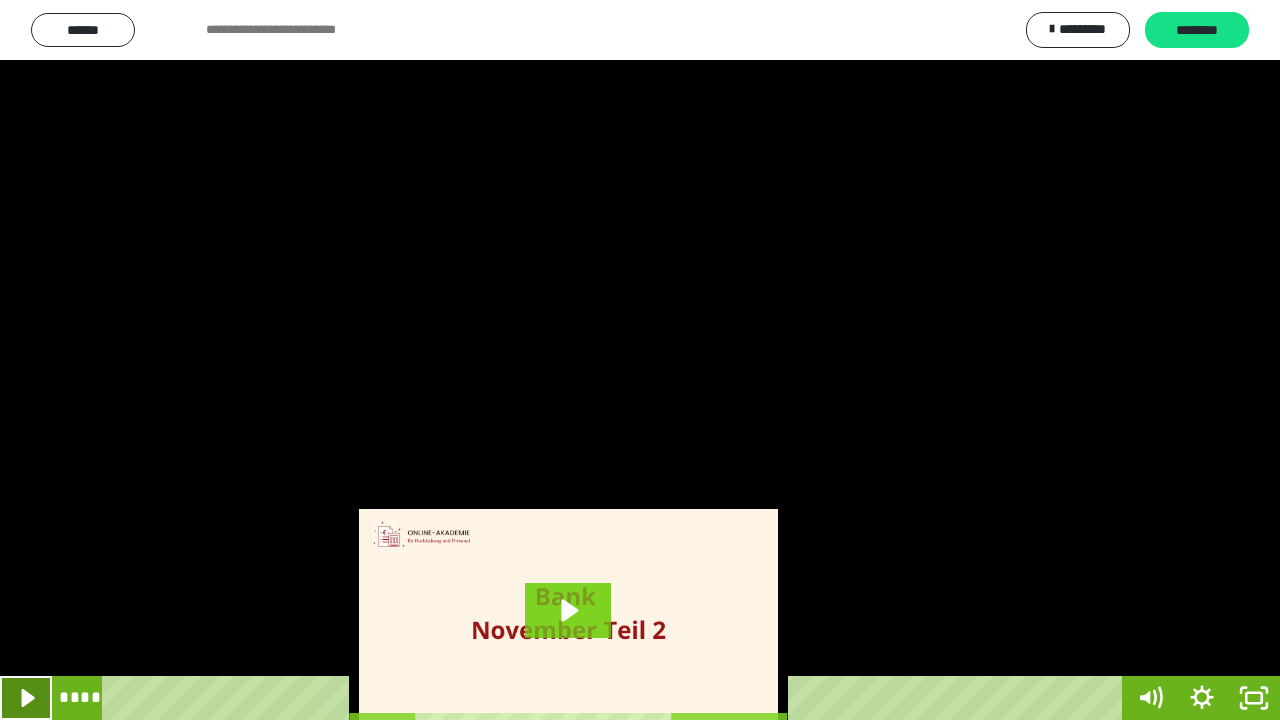 click 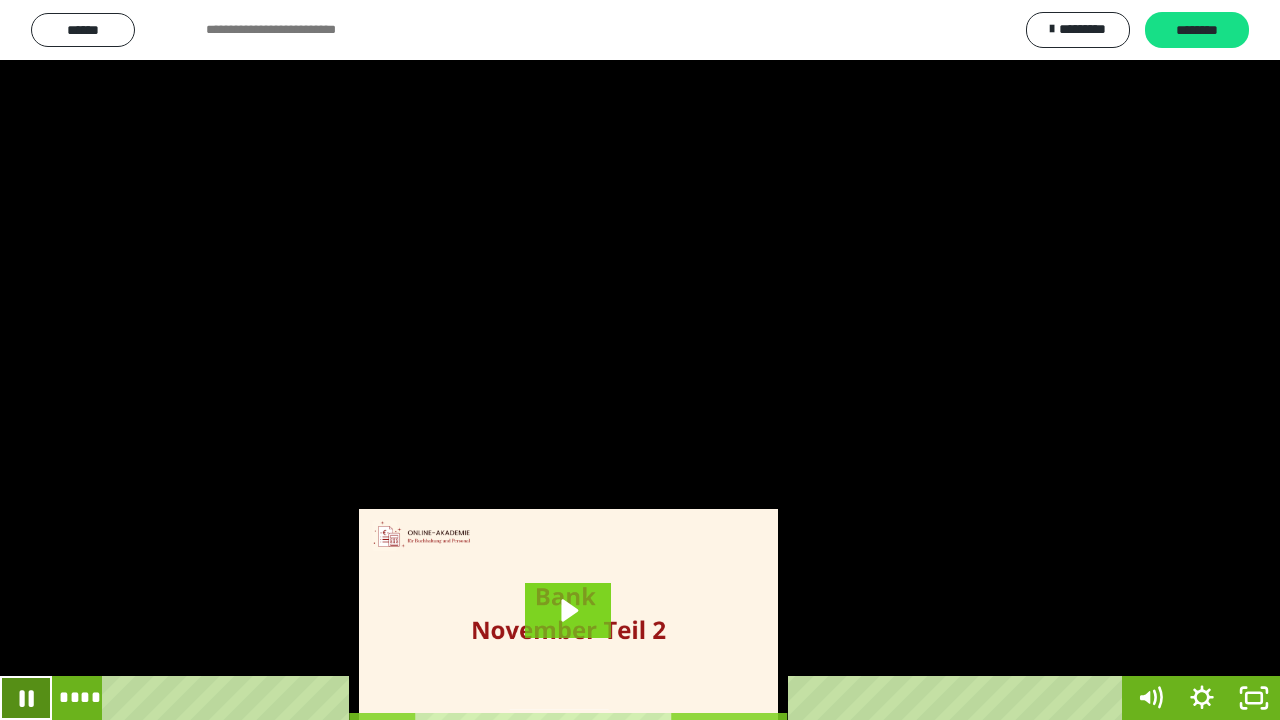 click 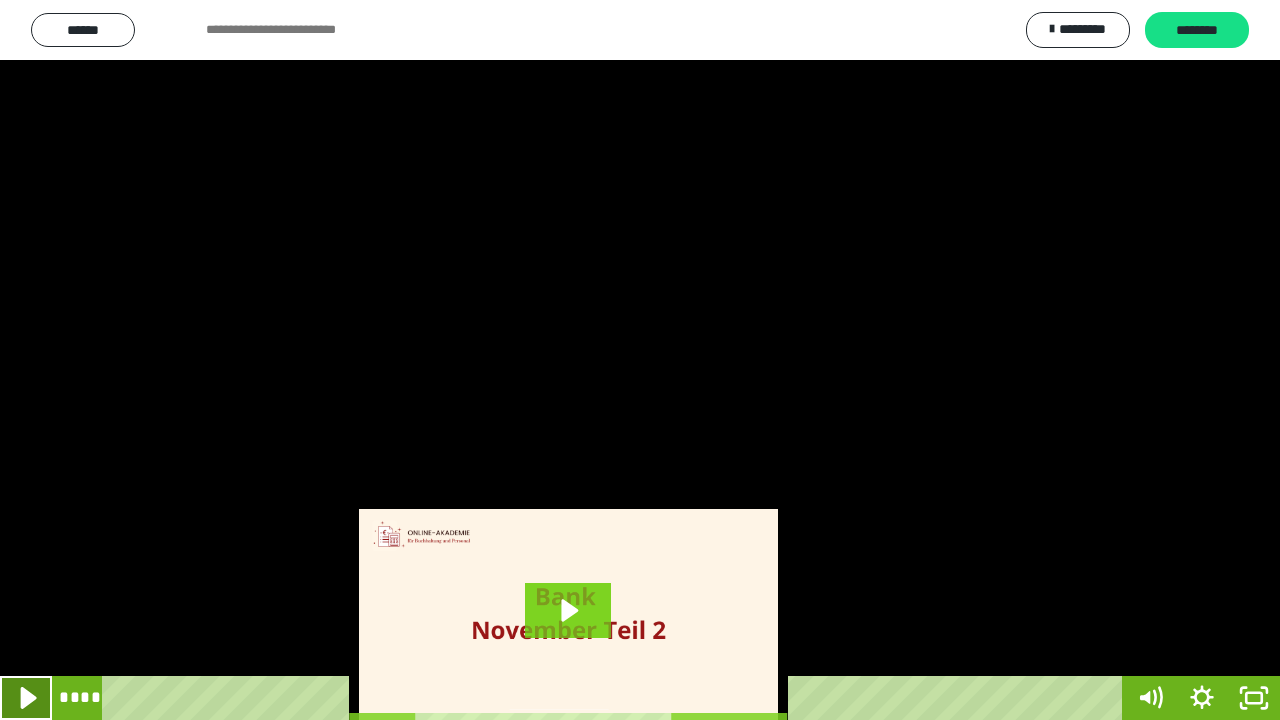 click 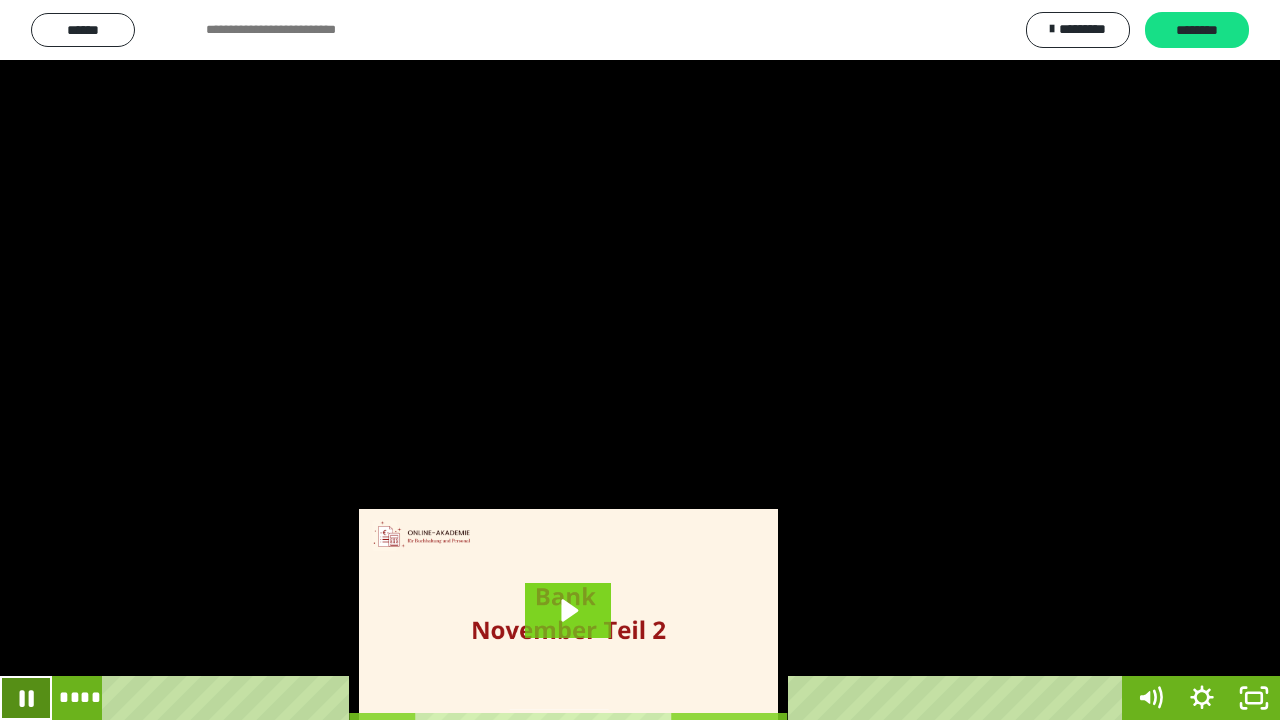 click 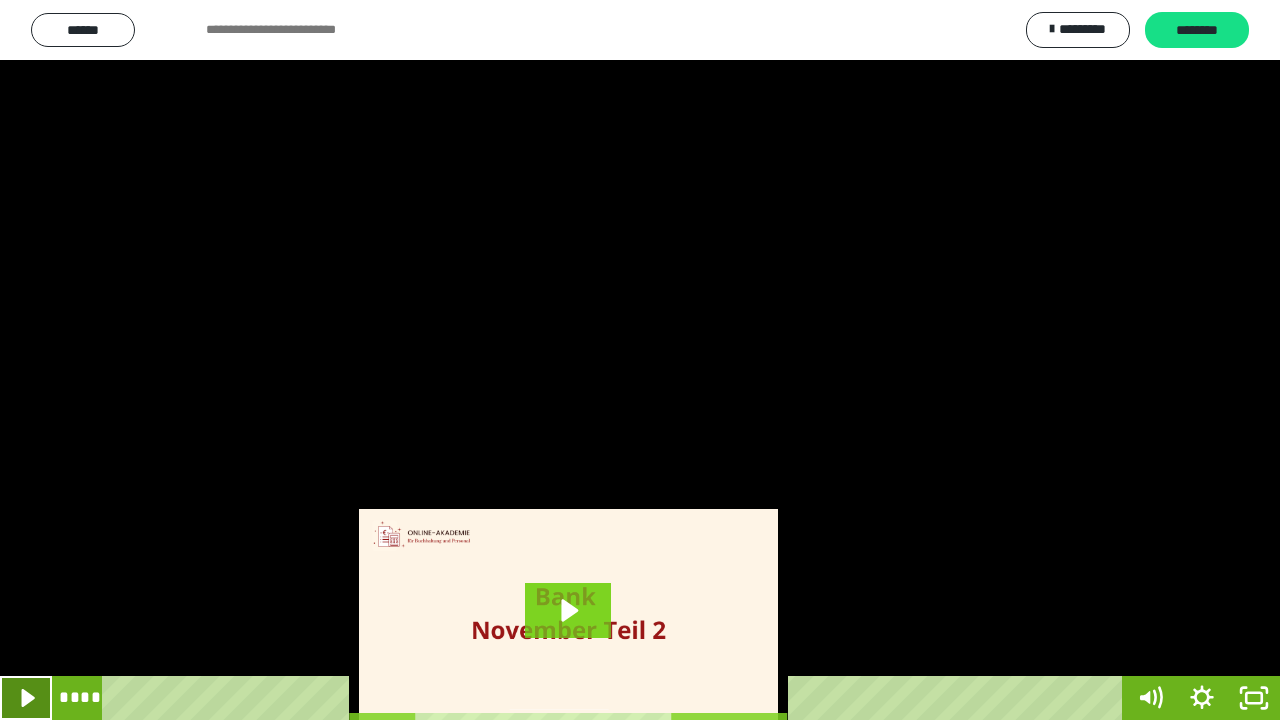 click 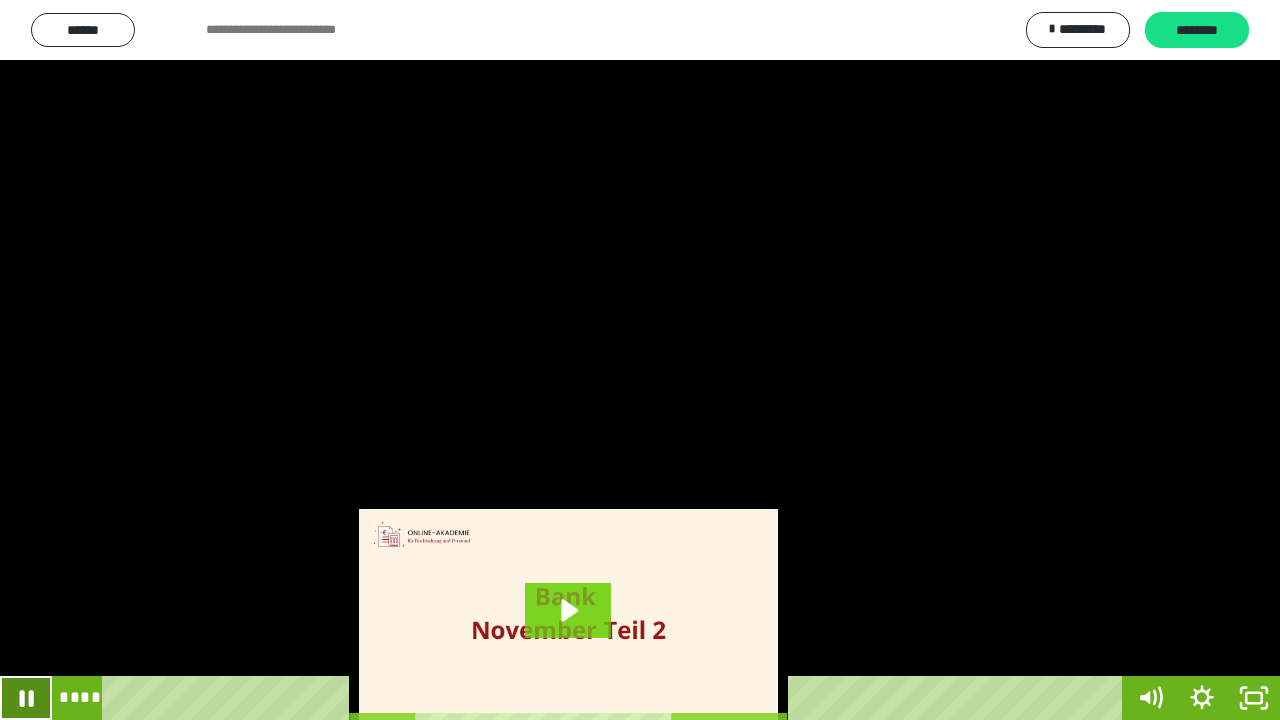click 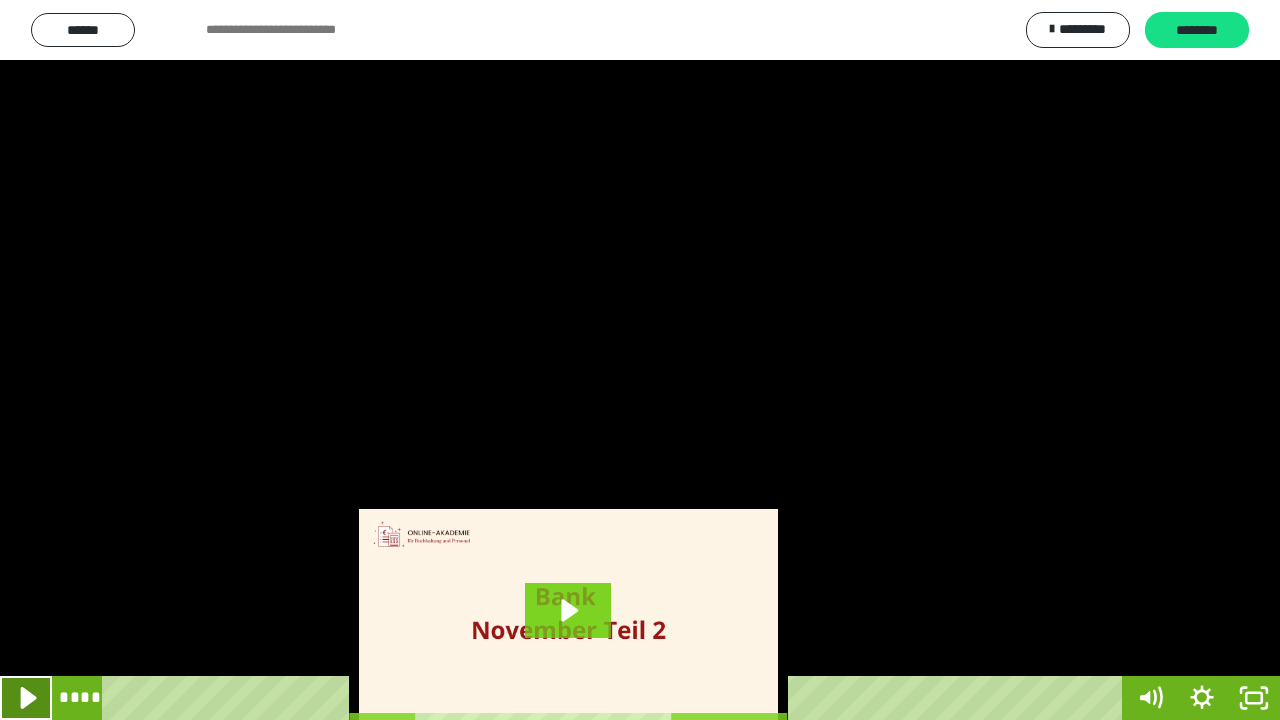 click 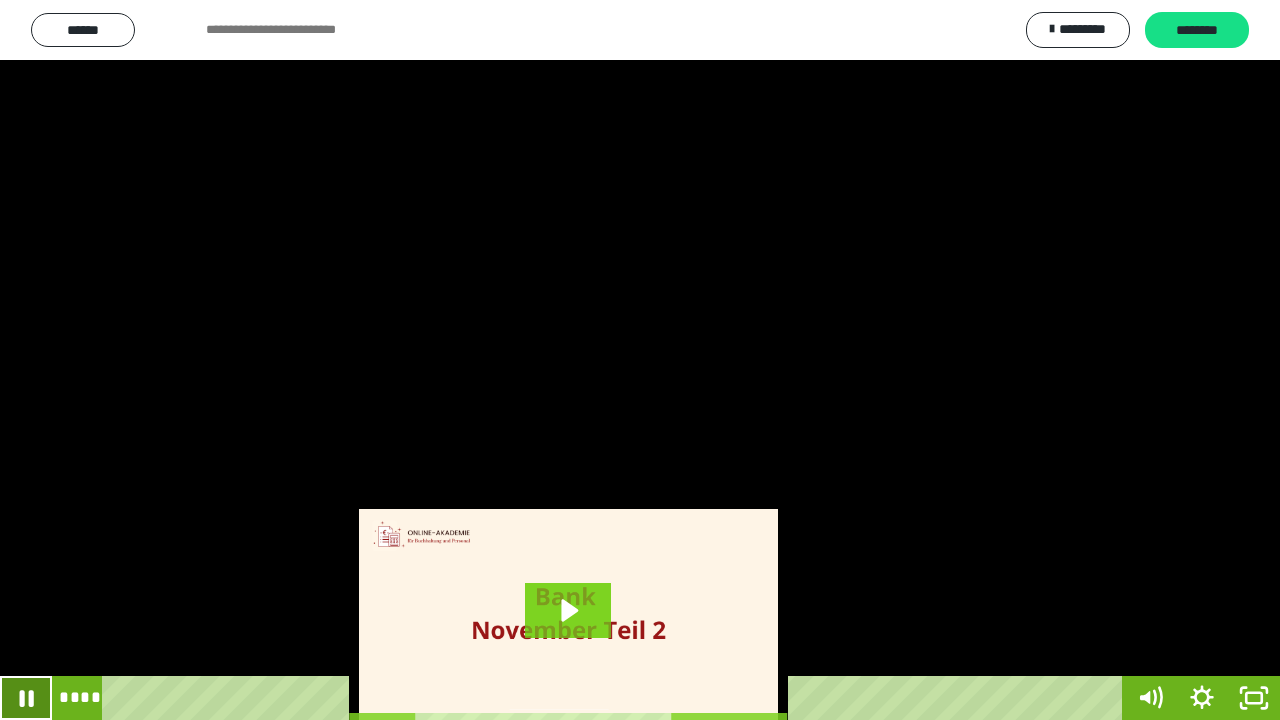 click 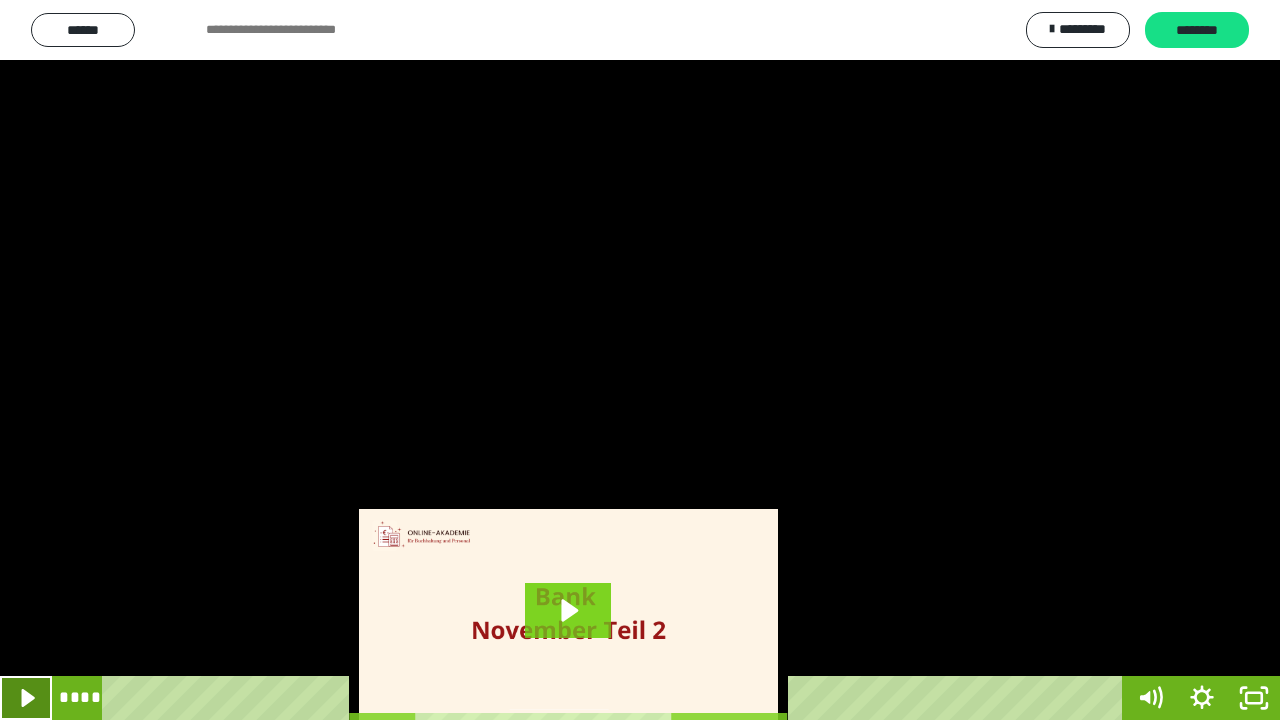 click 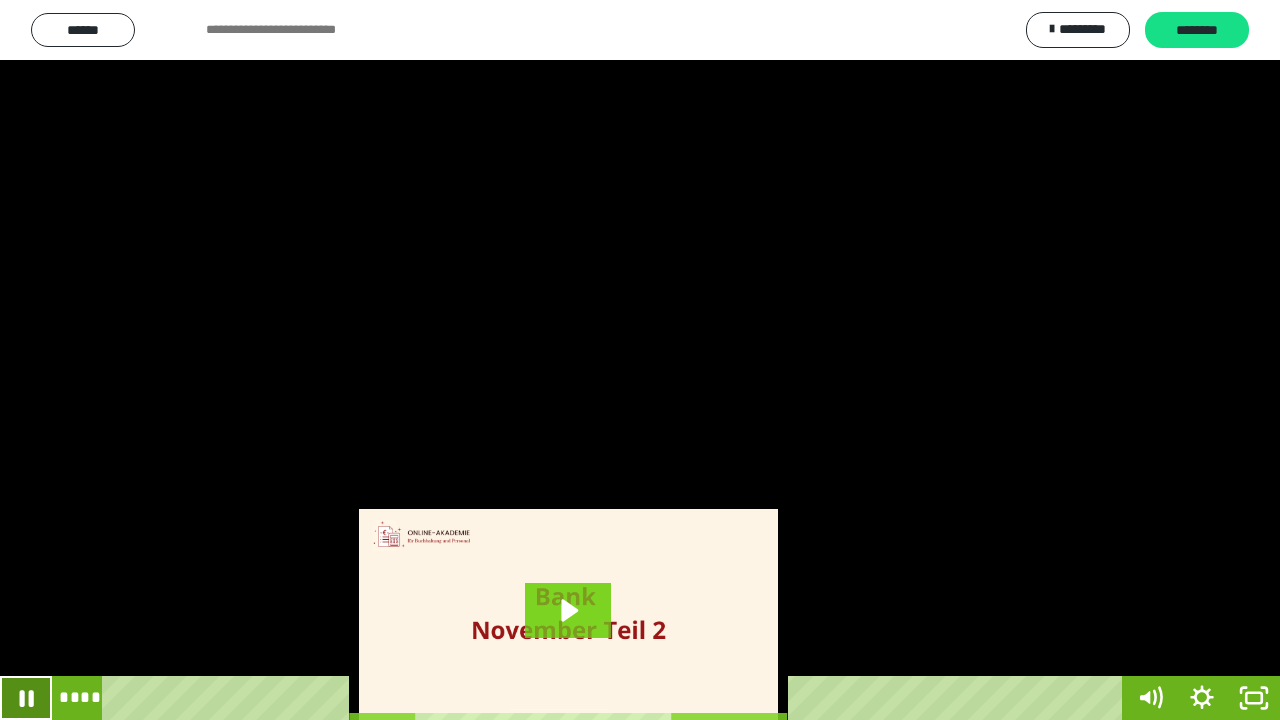 click 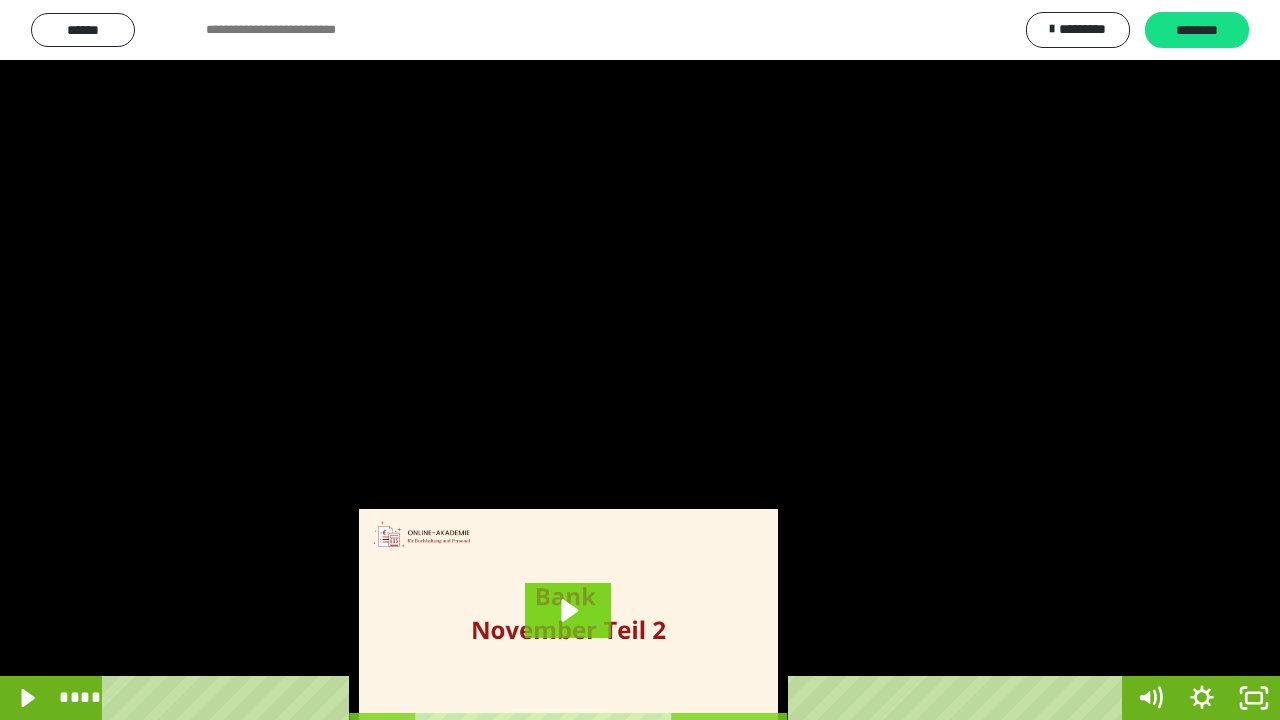 click at bounding box center (555, 698) 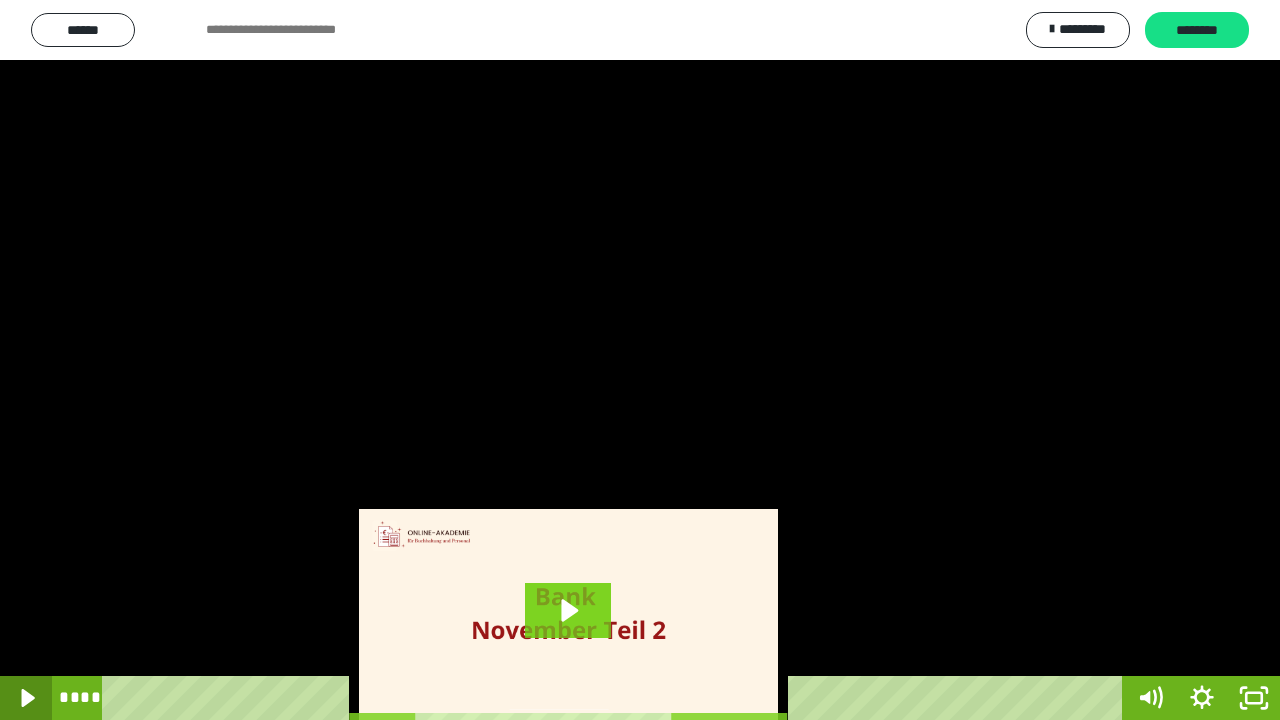 click 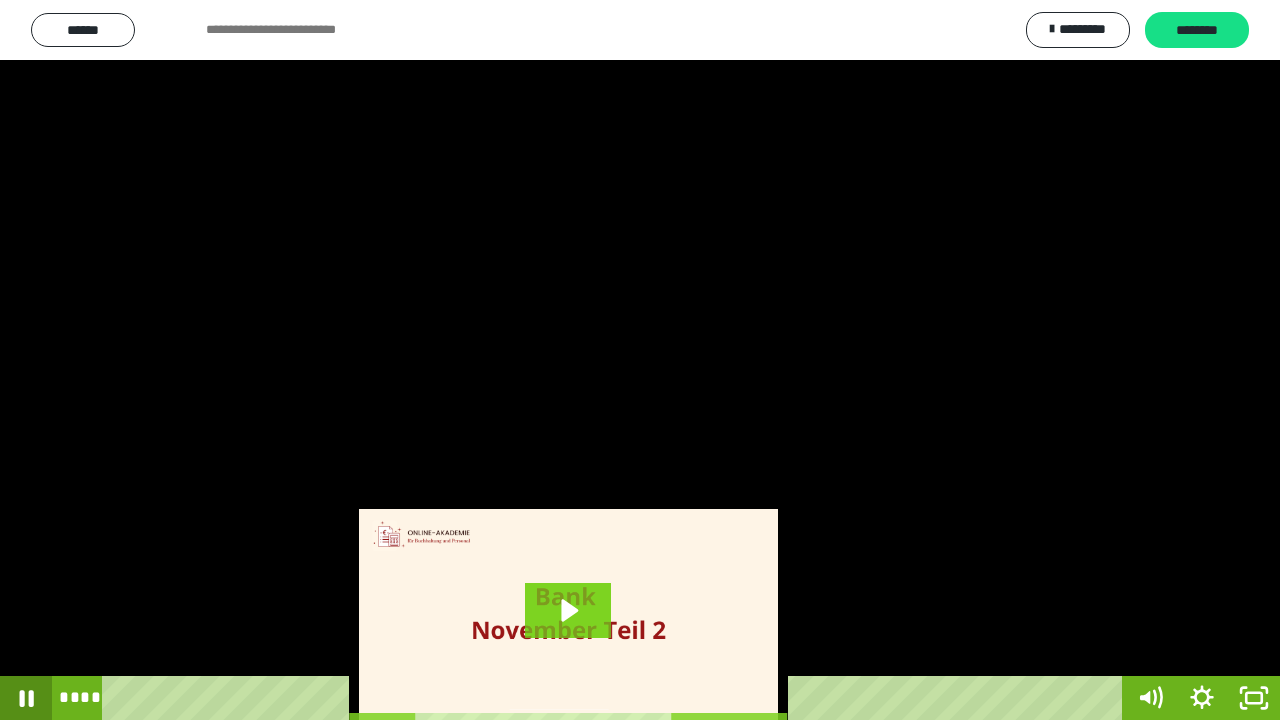 click 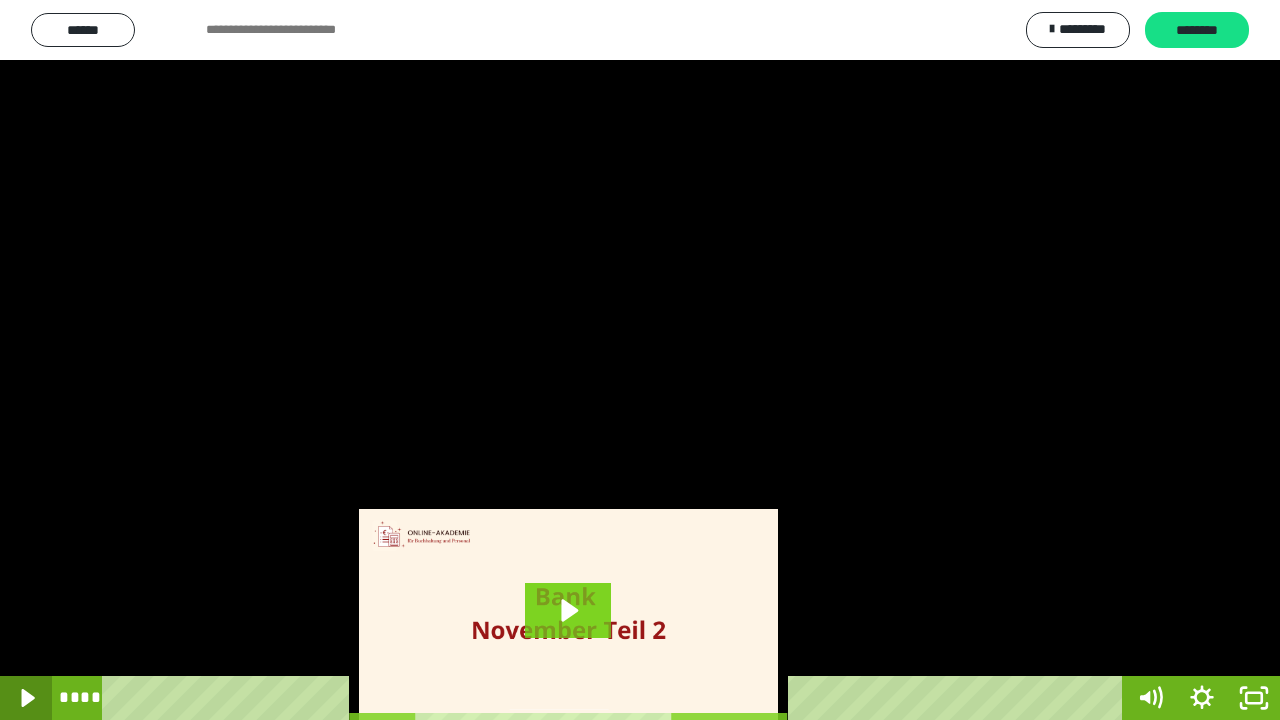 click 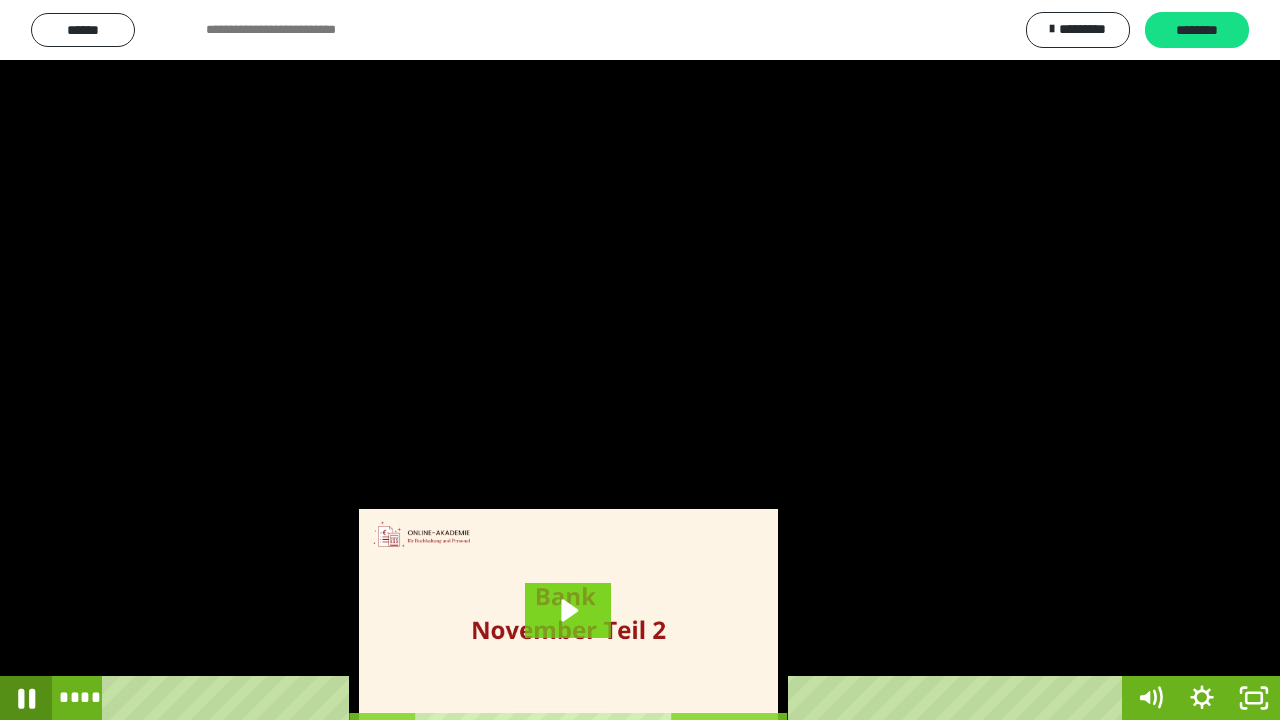 click 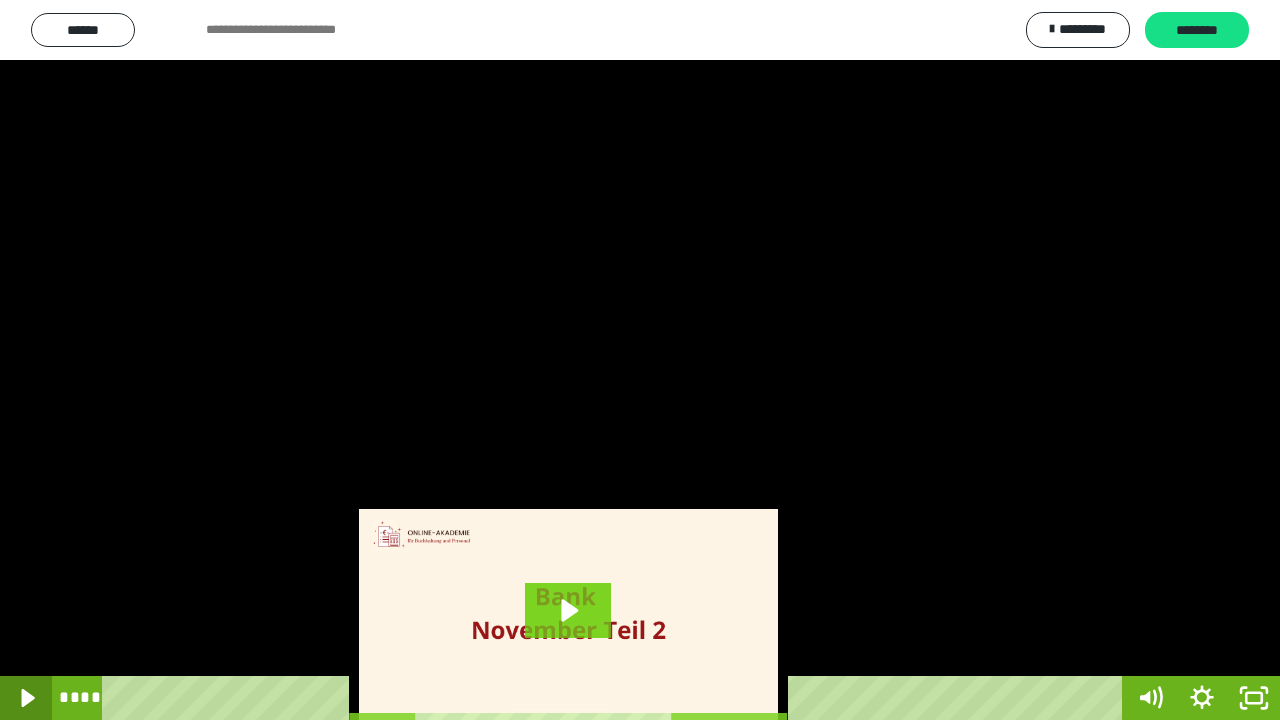click 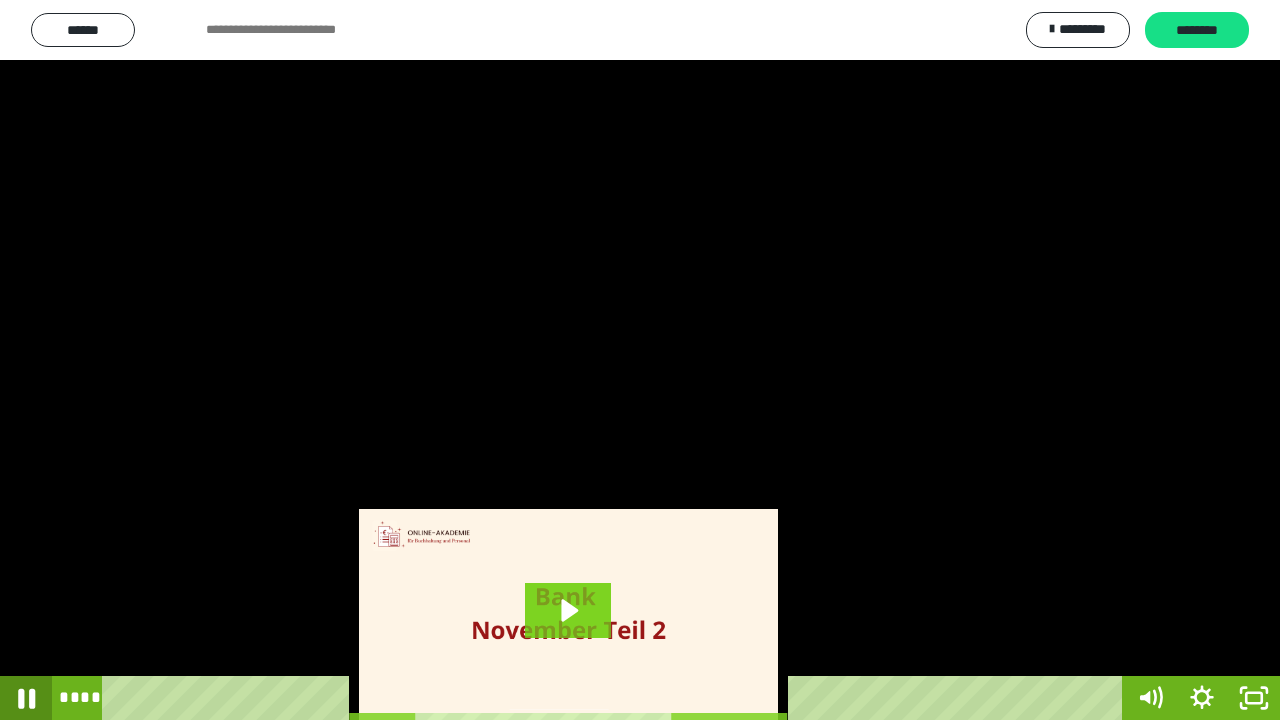 click 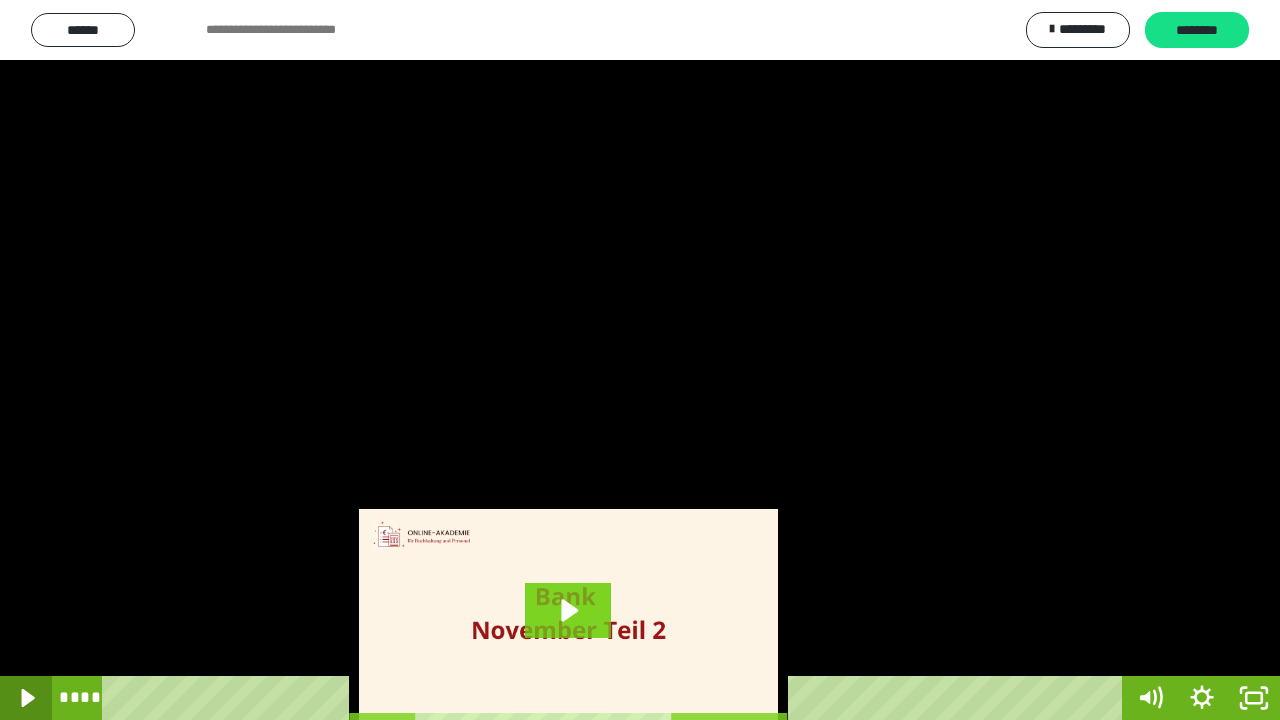 click 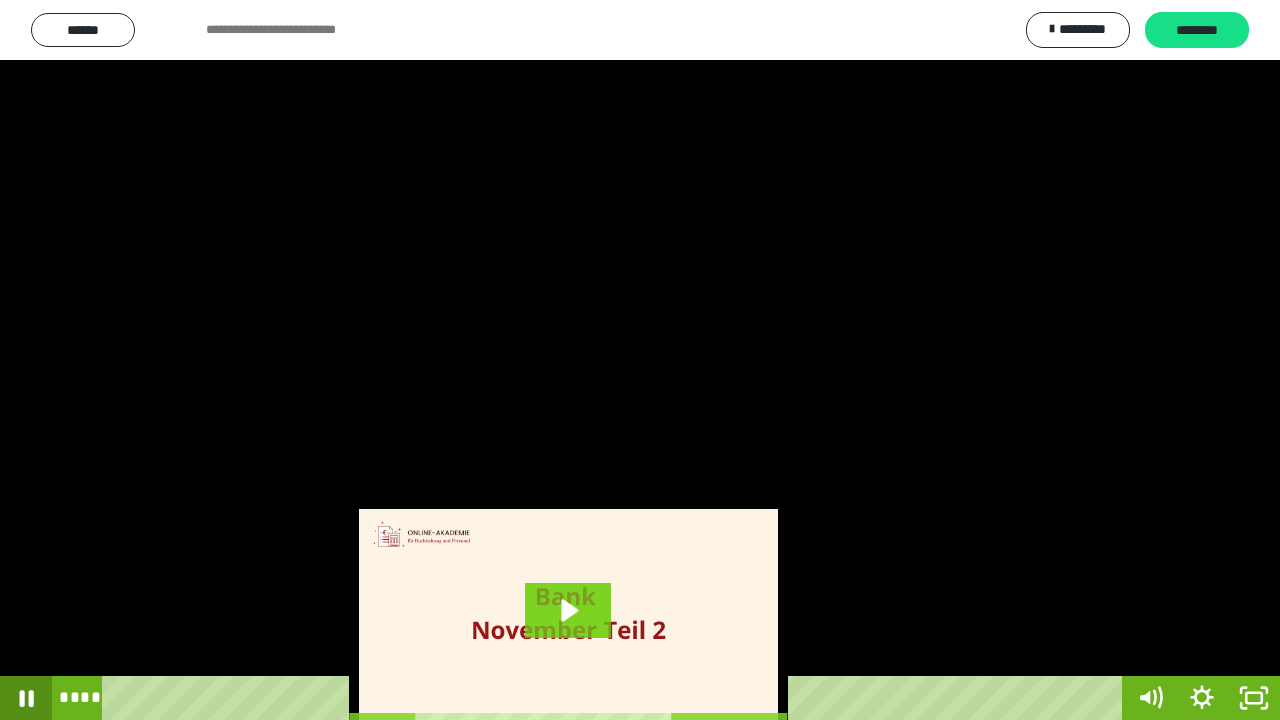 click 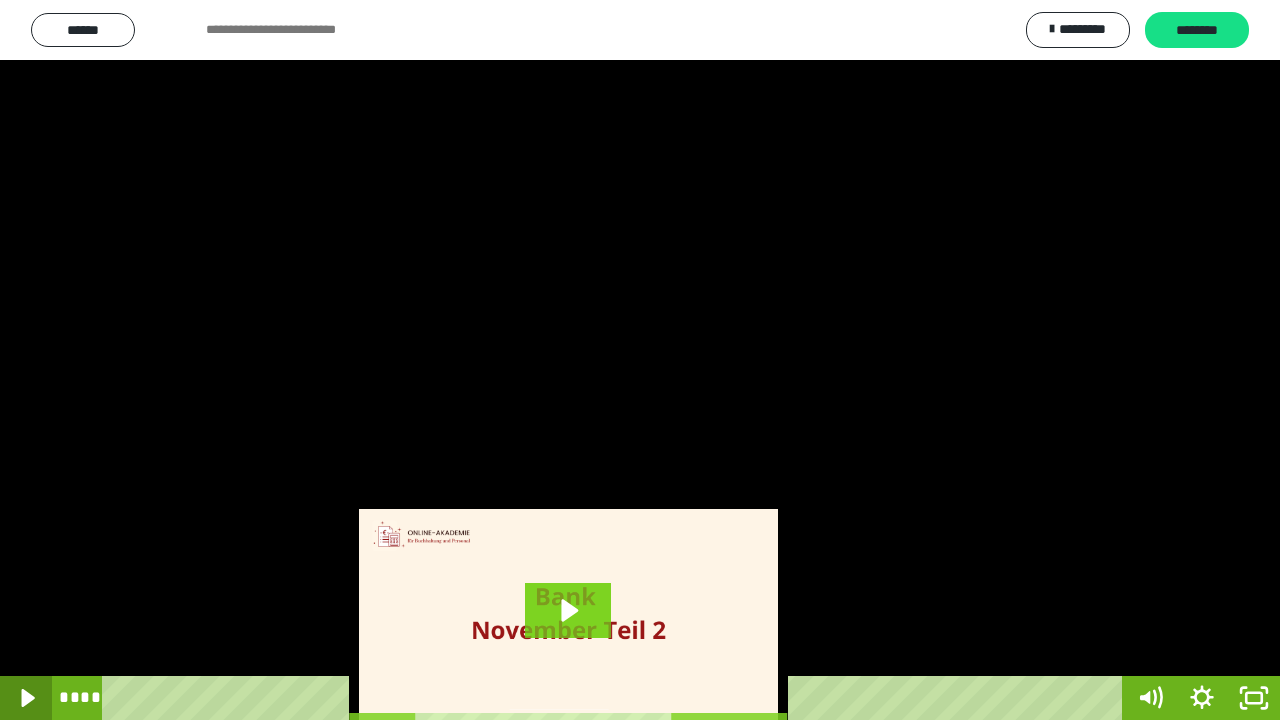 click 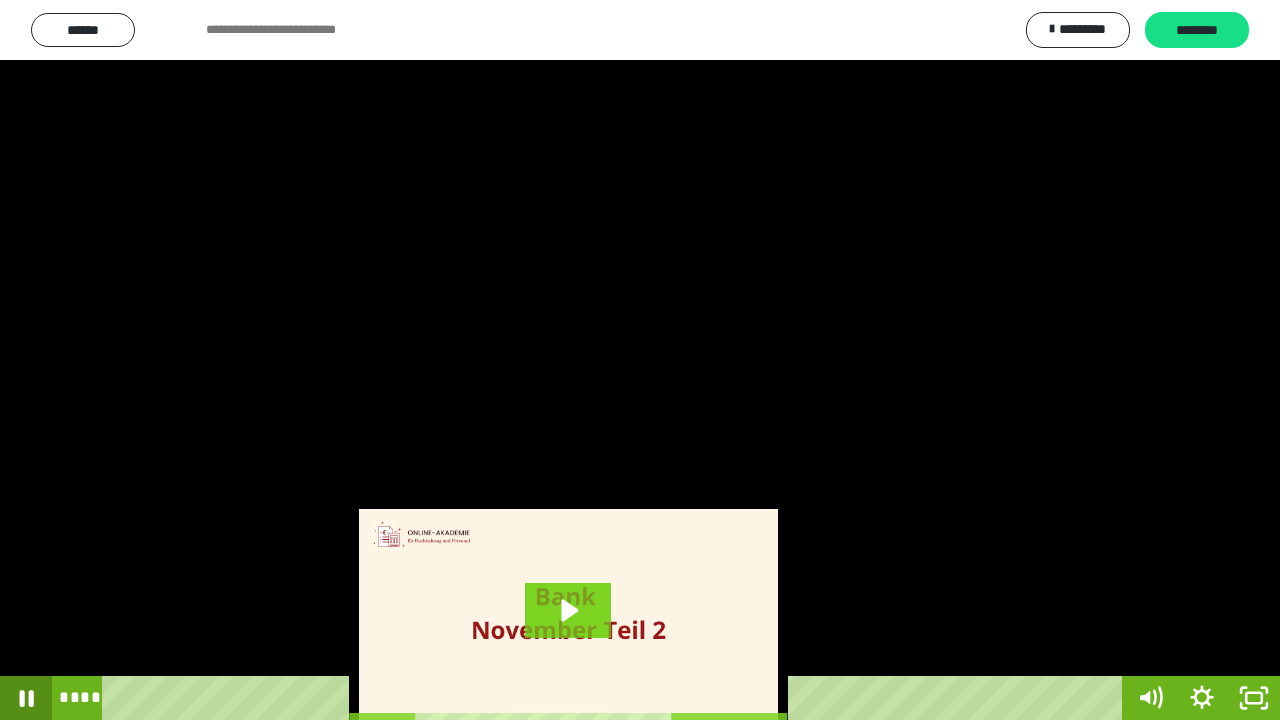 click 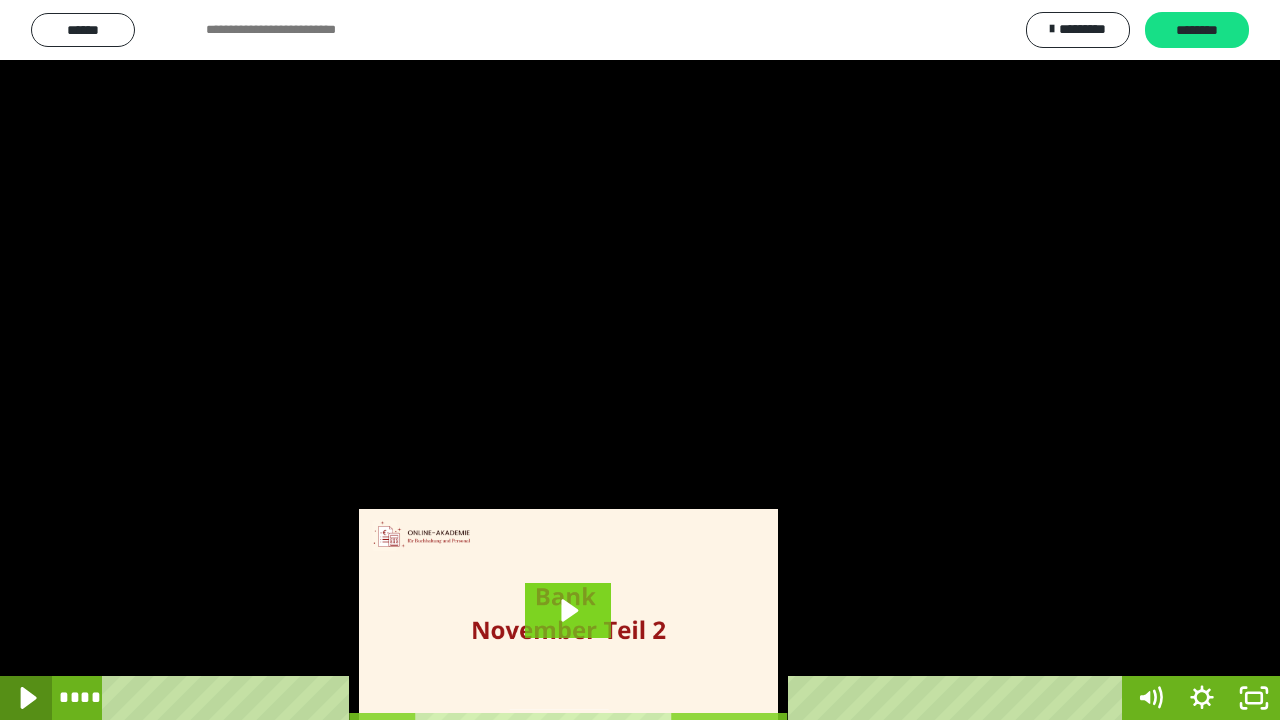 click 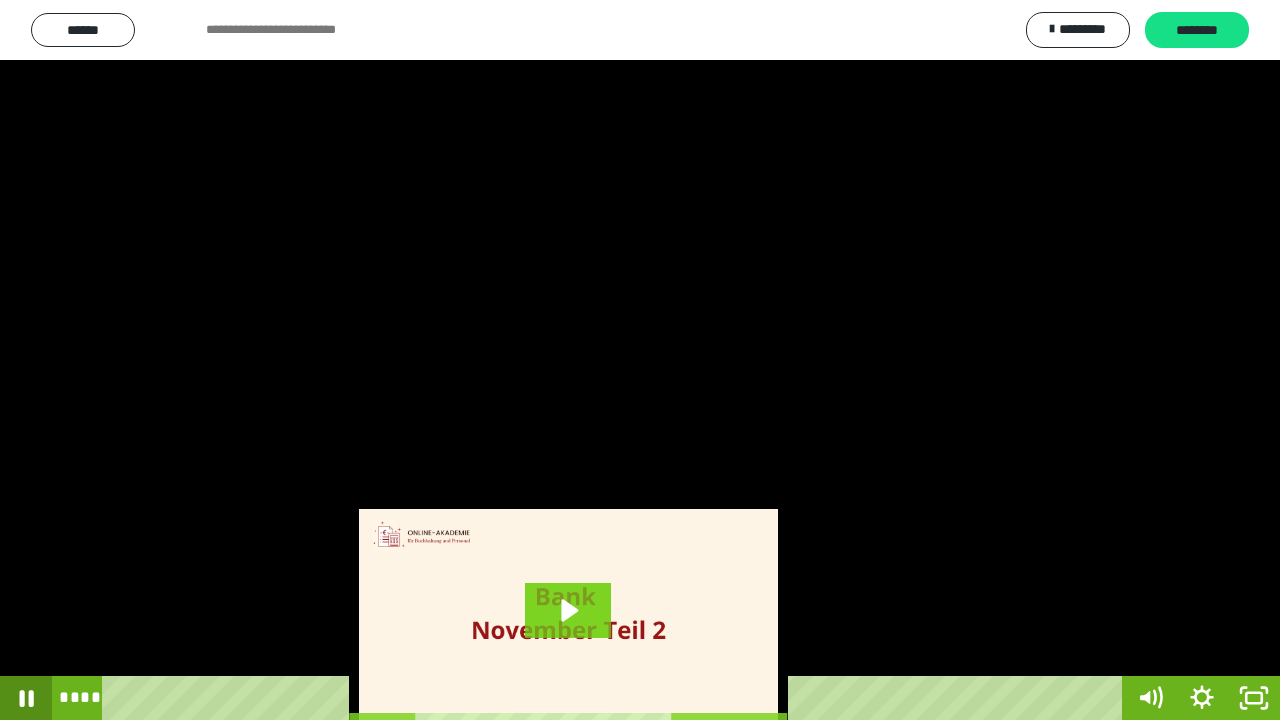 click 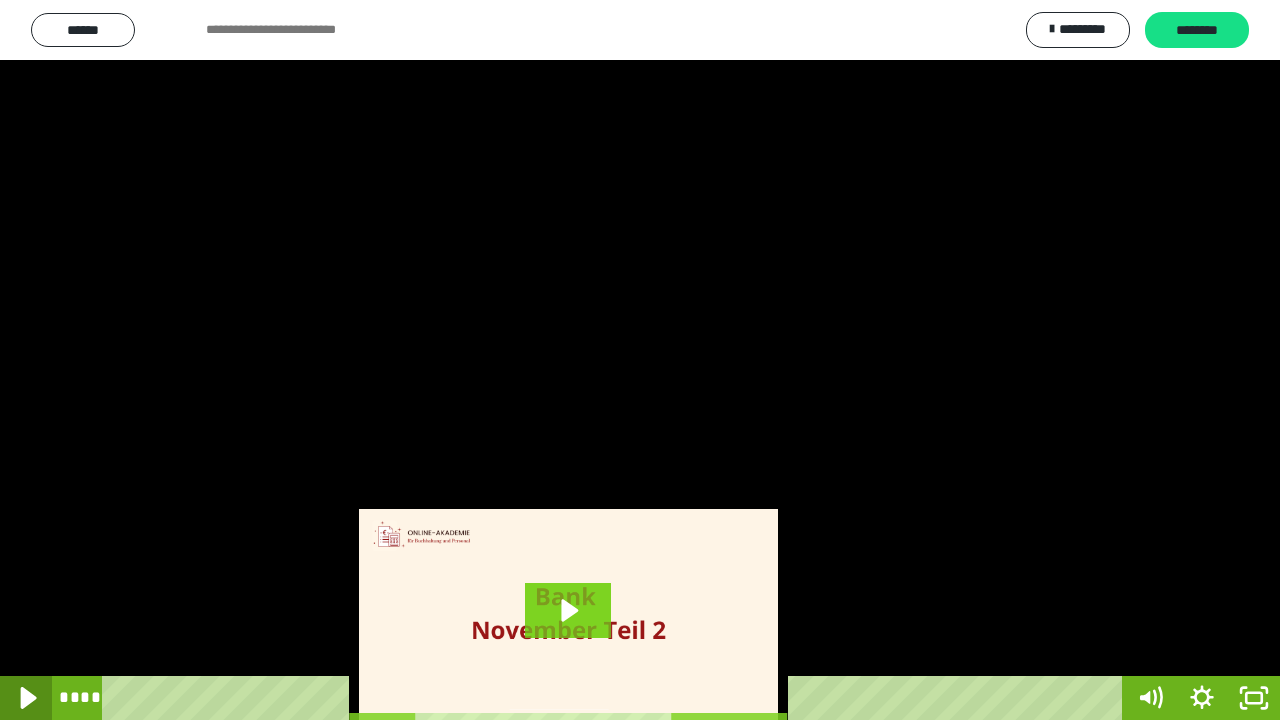 click 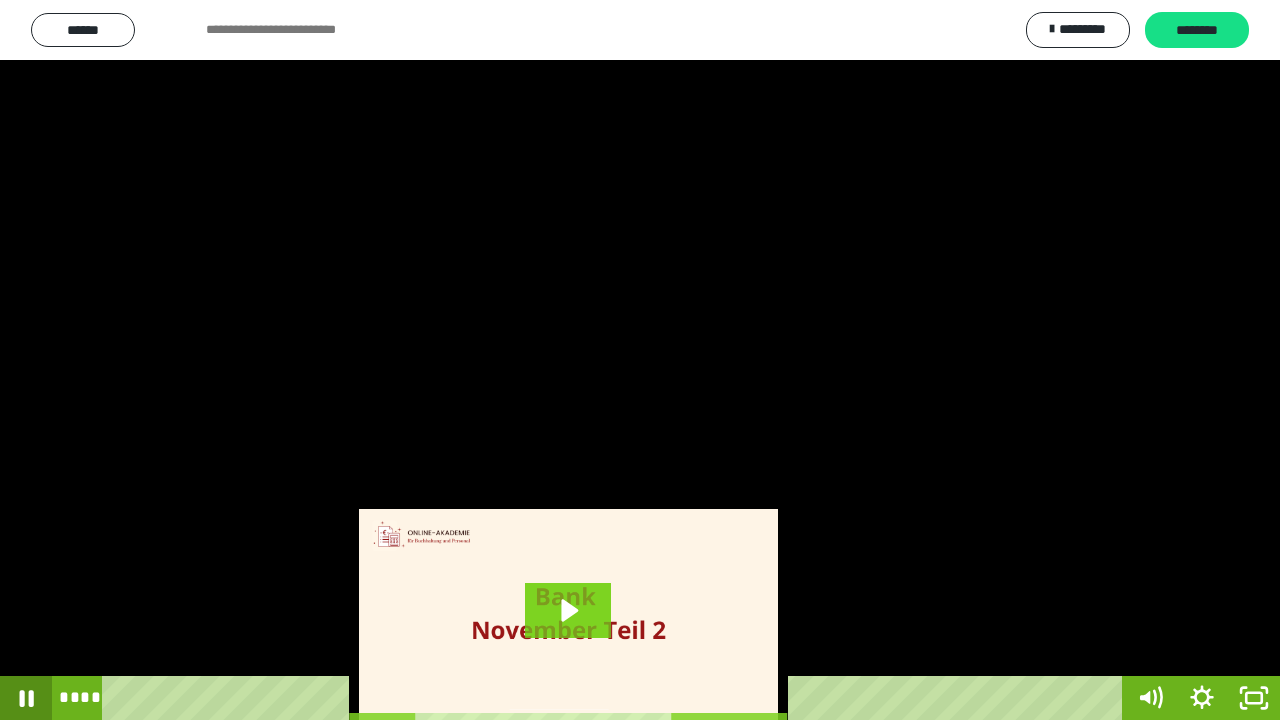 click 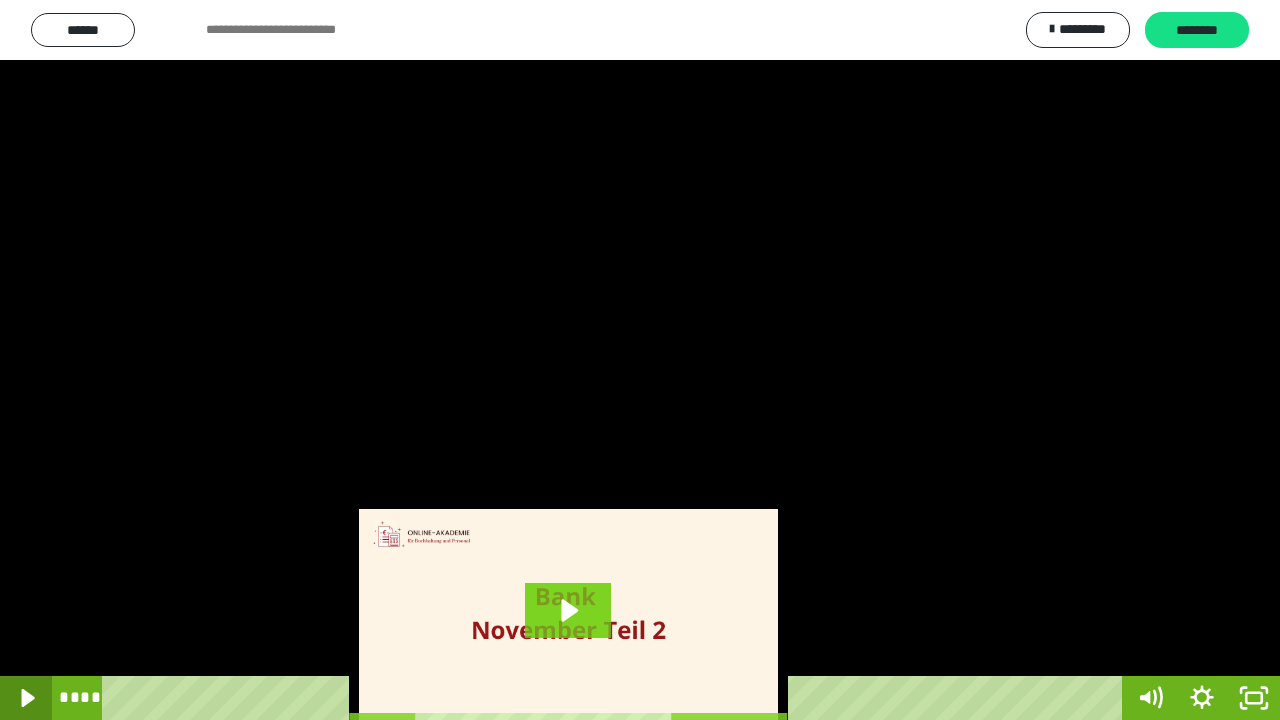 click 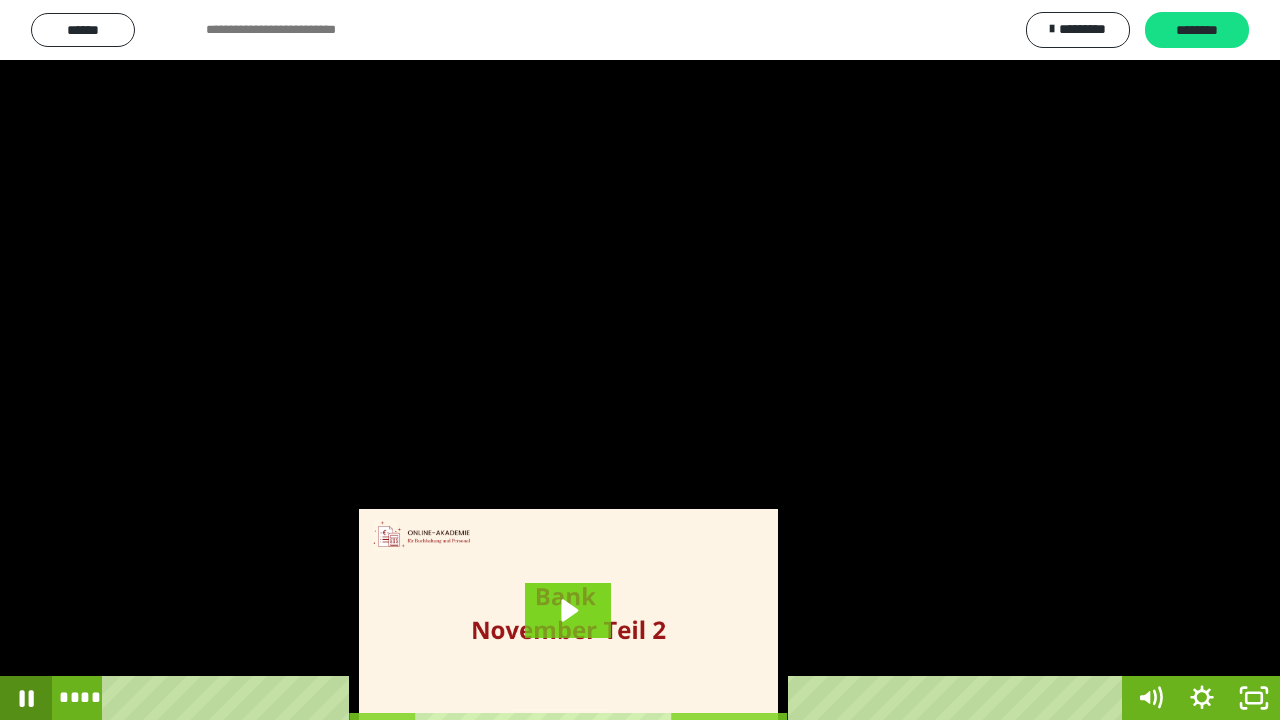 click 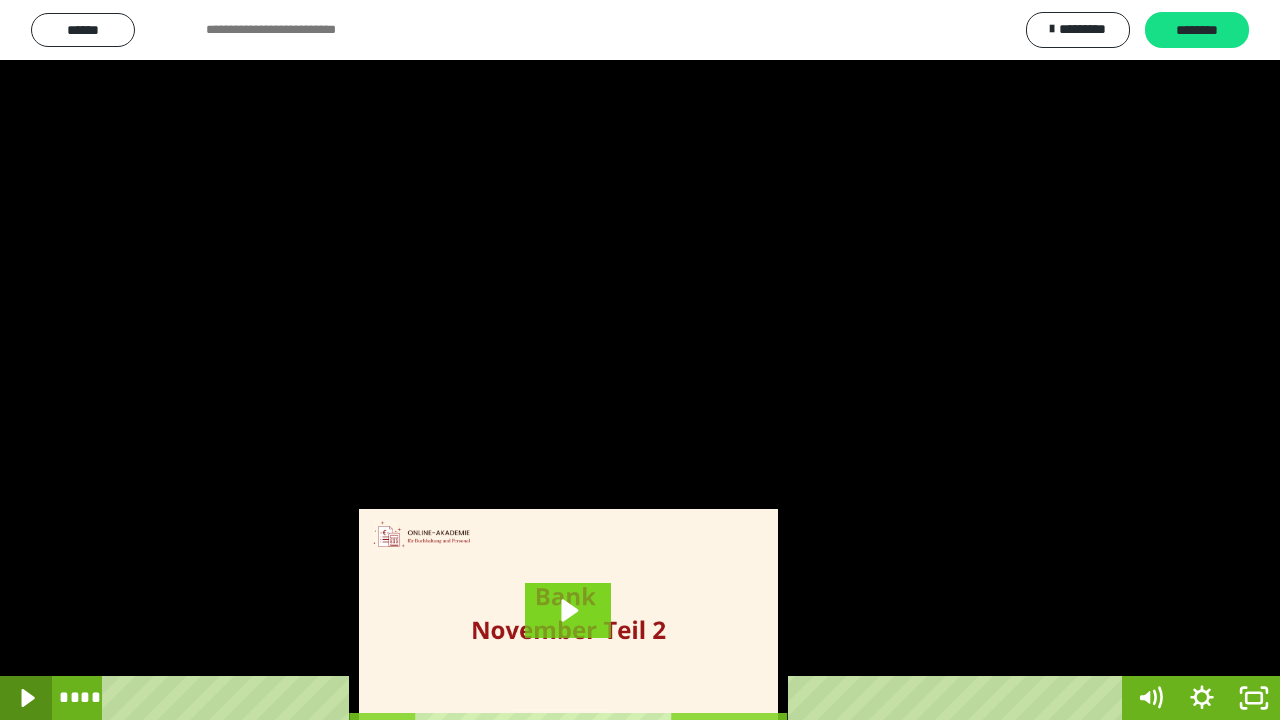 click 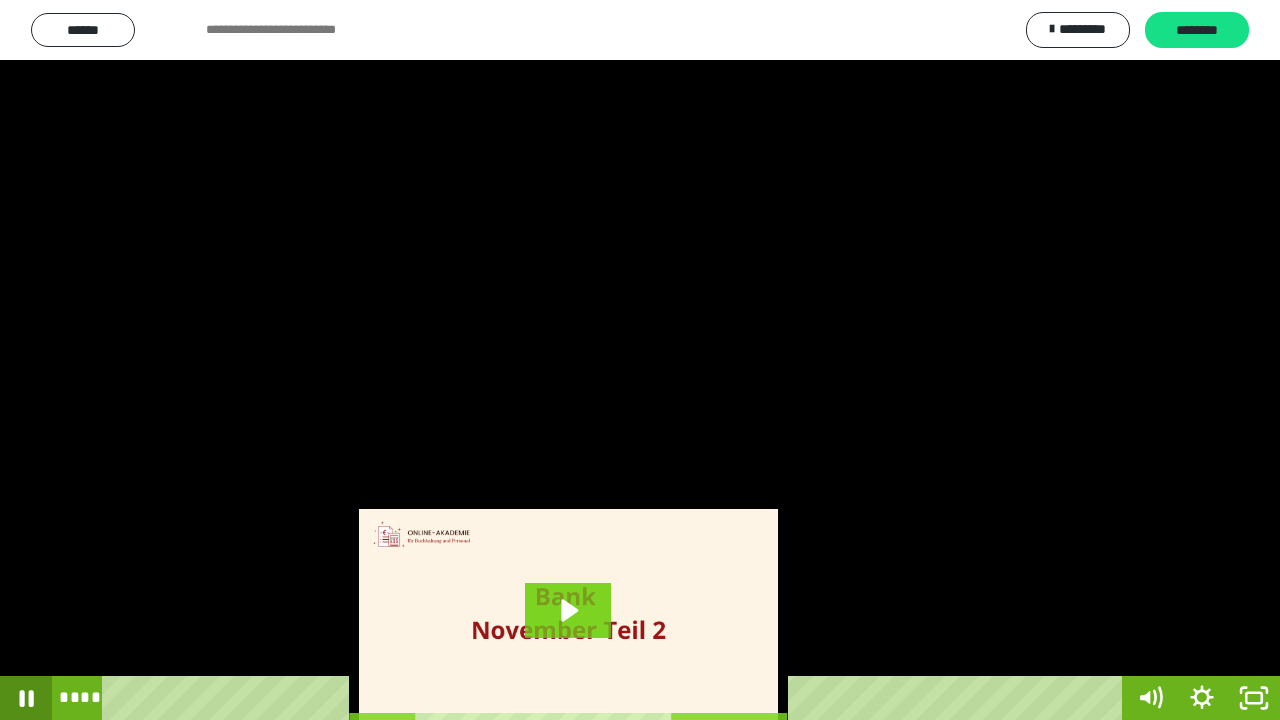 click 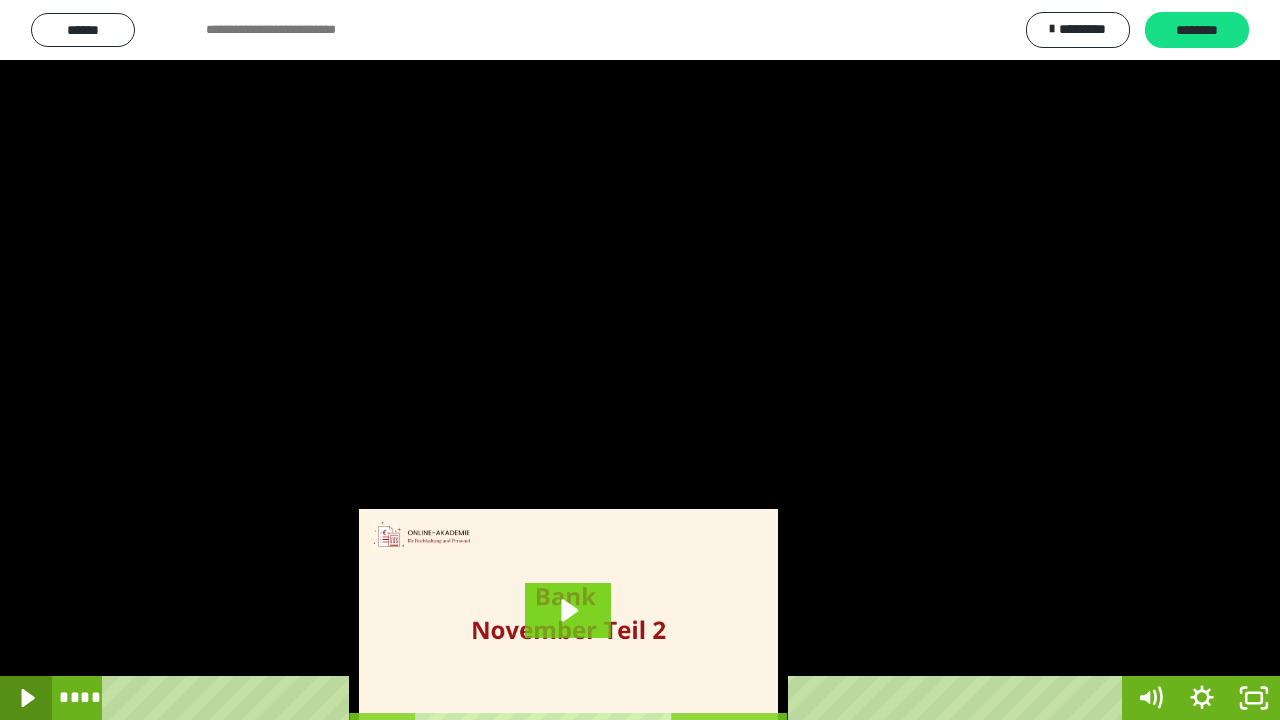 click 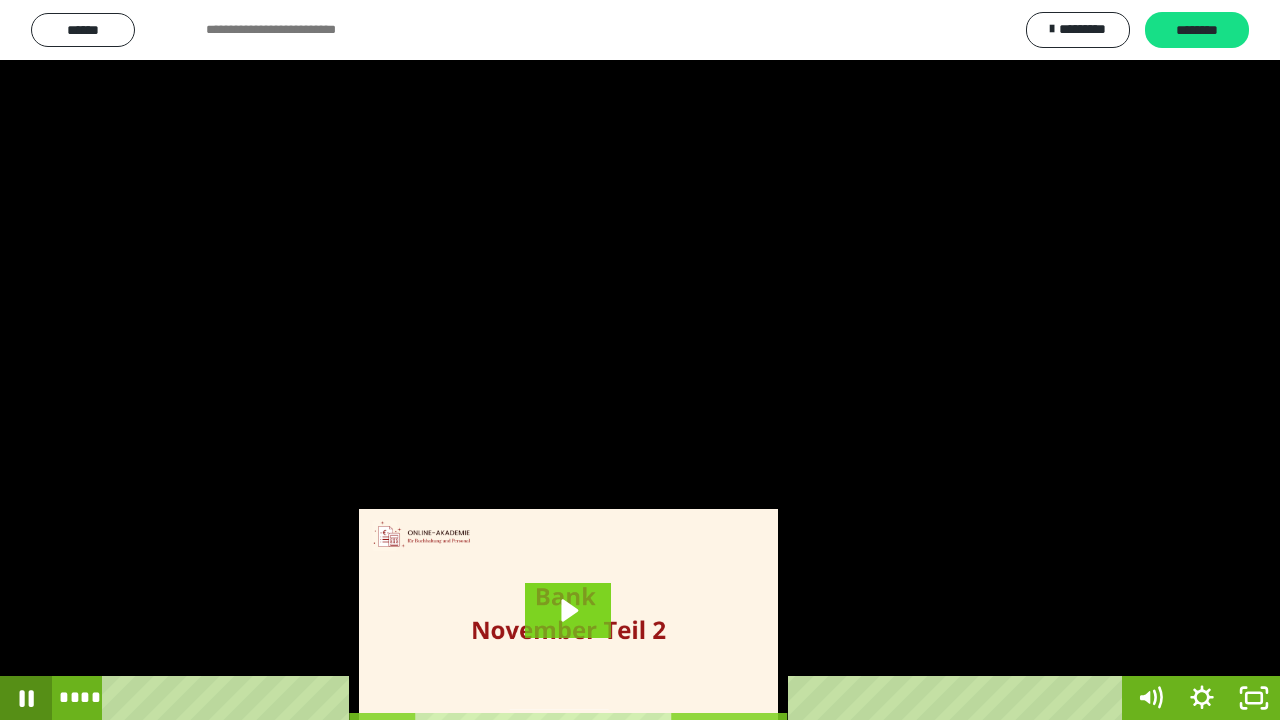 click 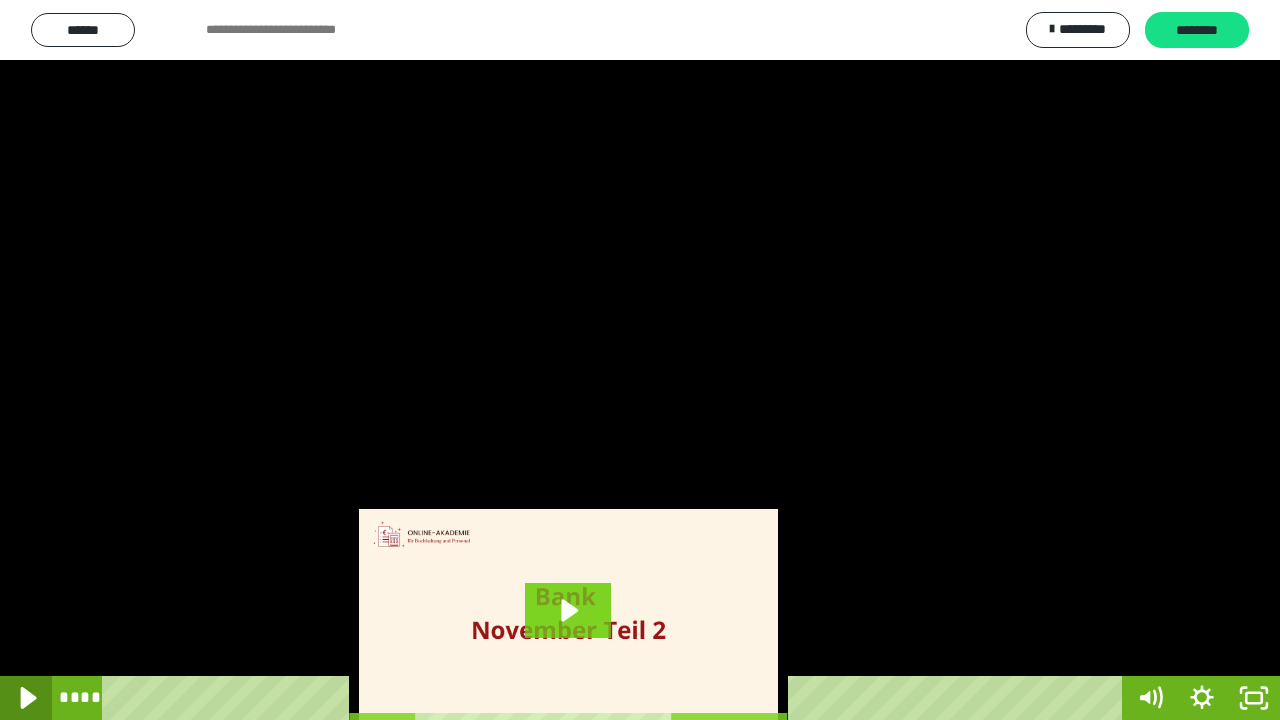 click 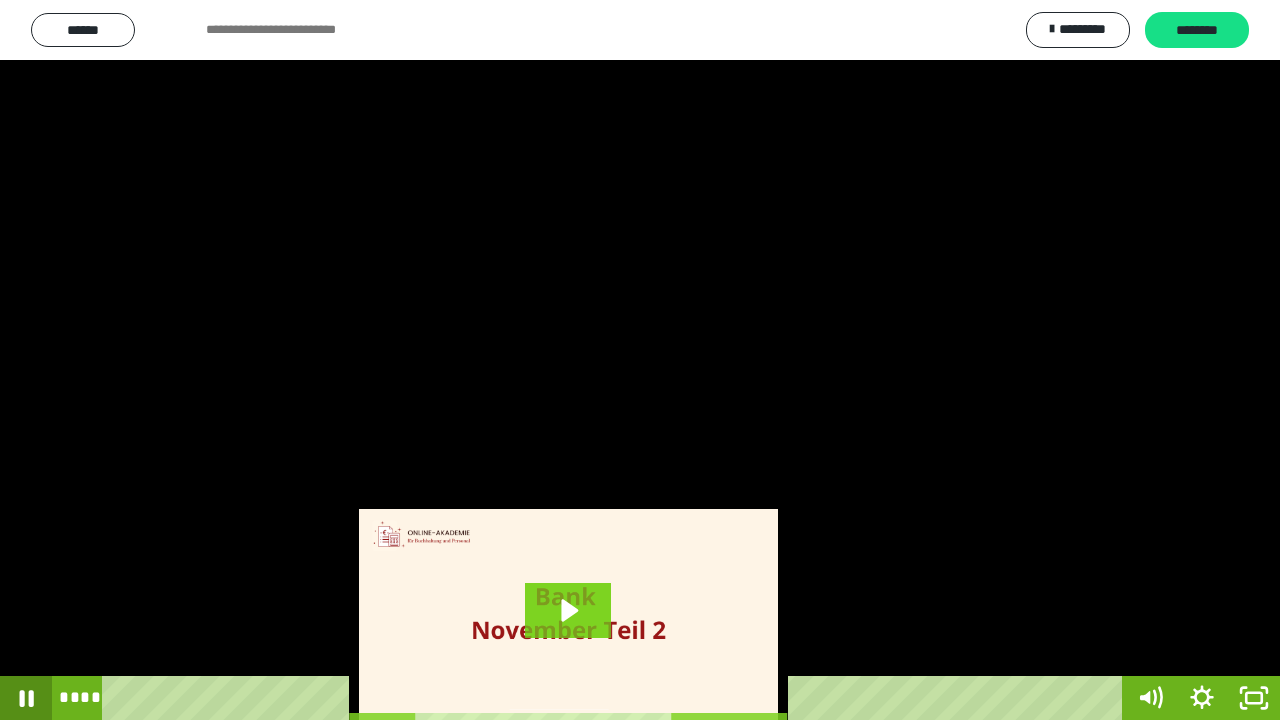 click 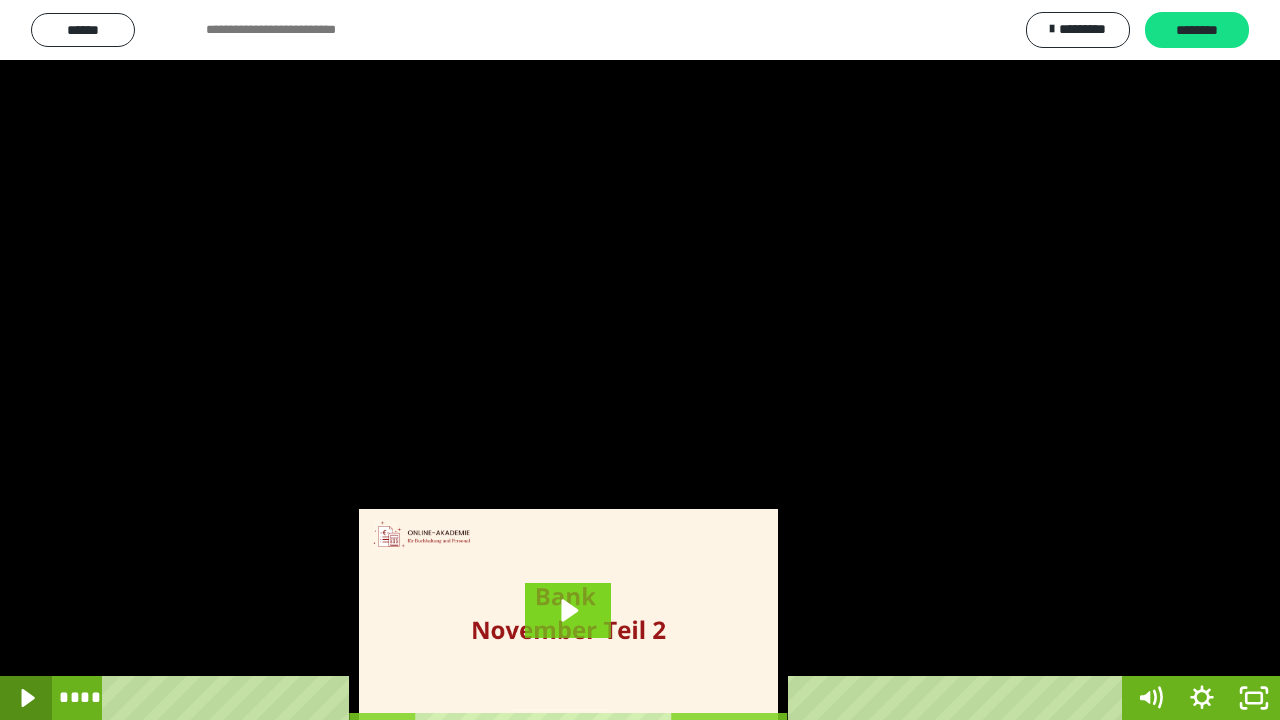 click 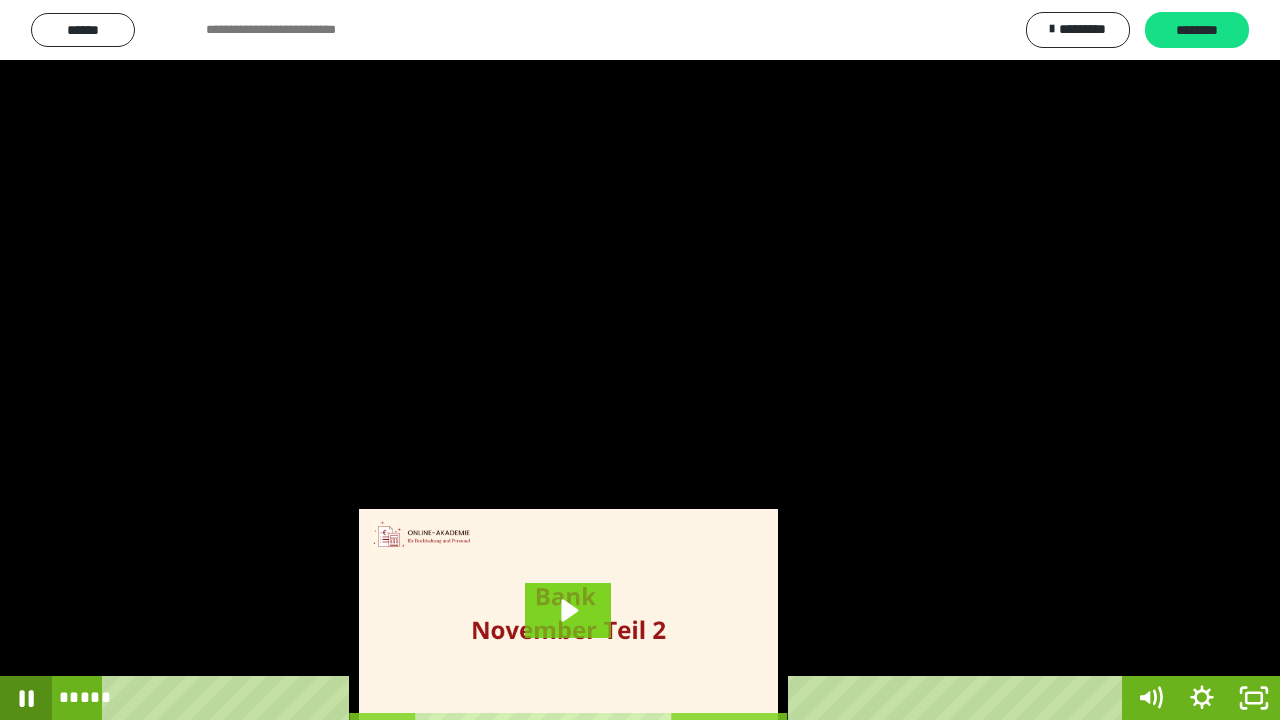 click 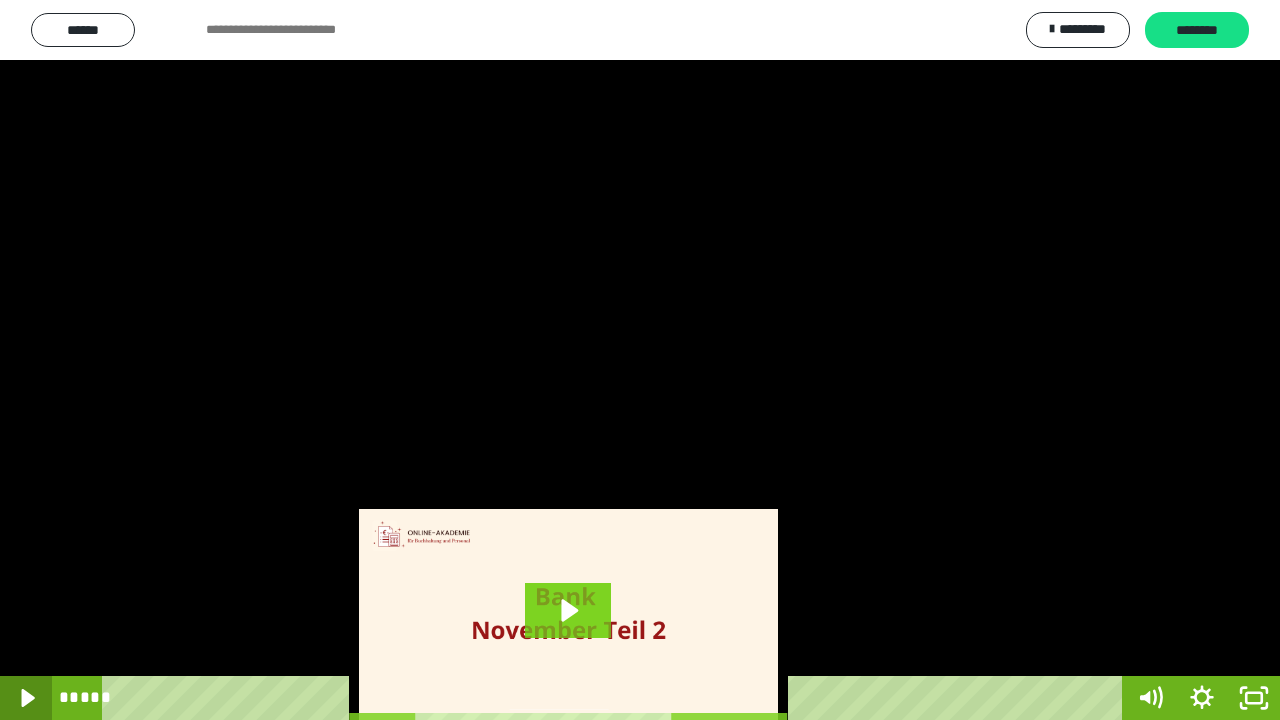 click 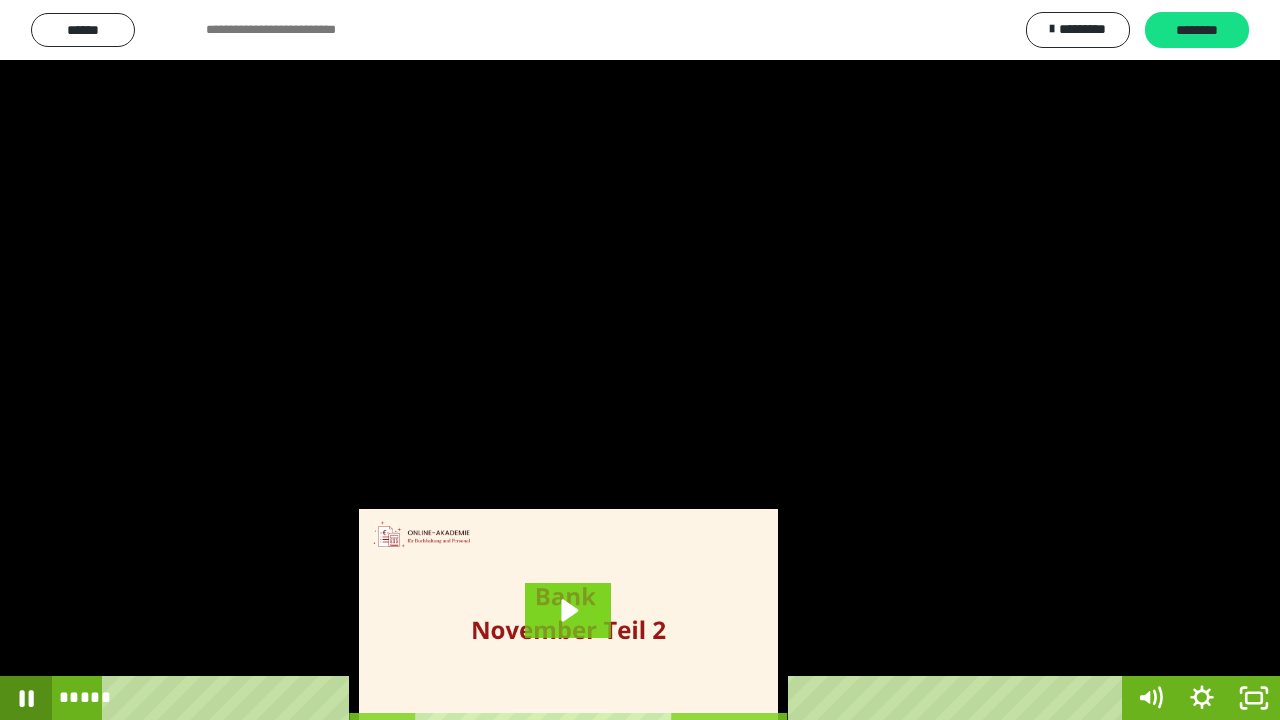 click 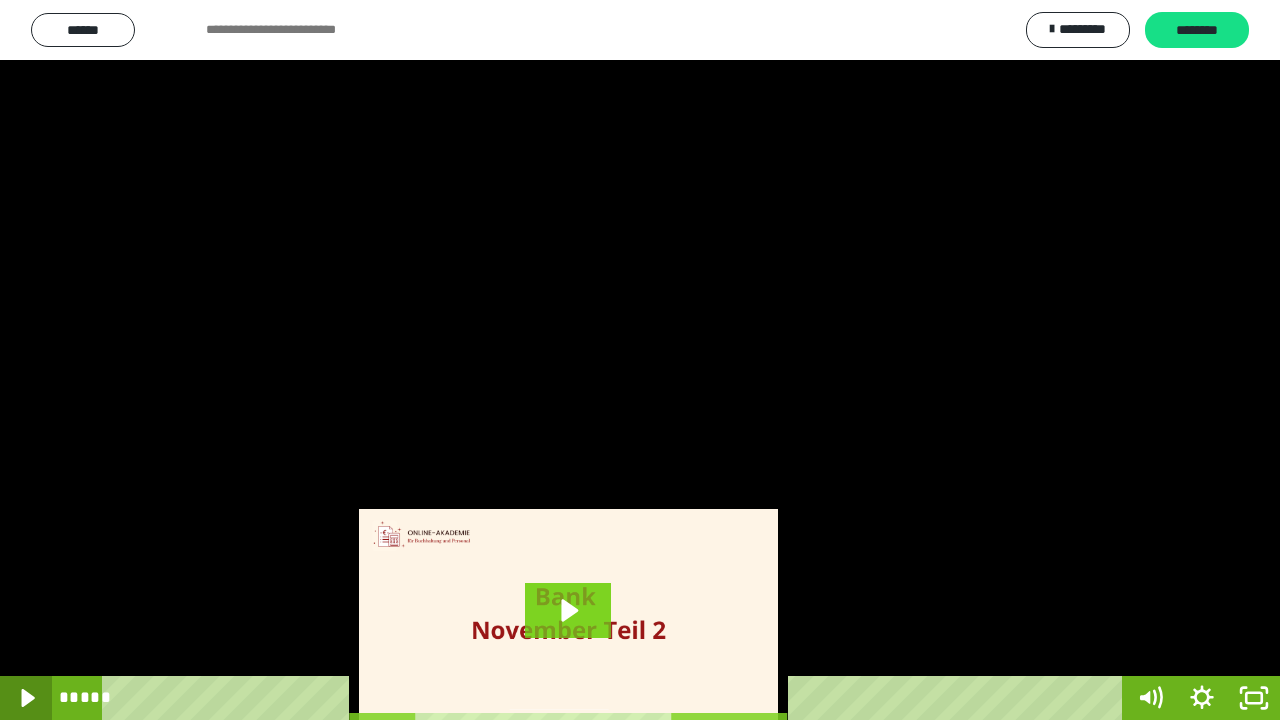 click 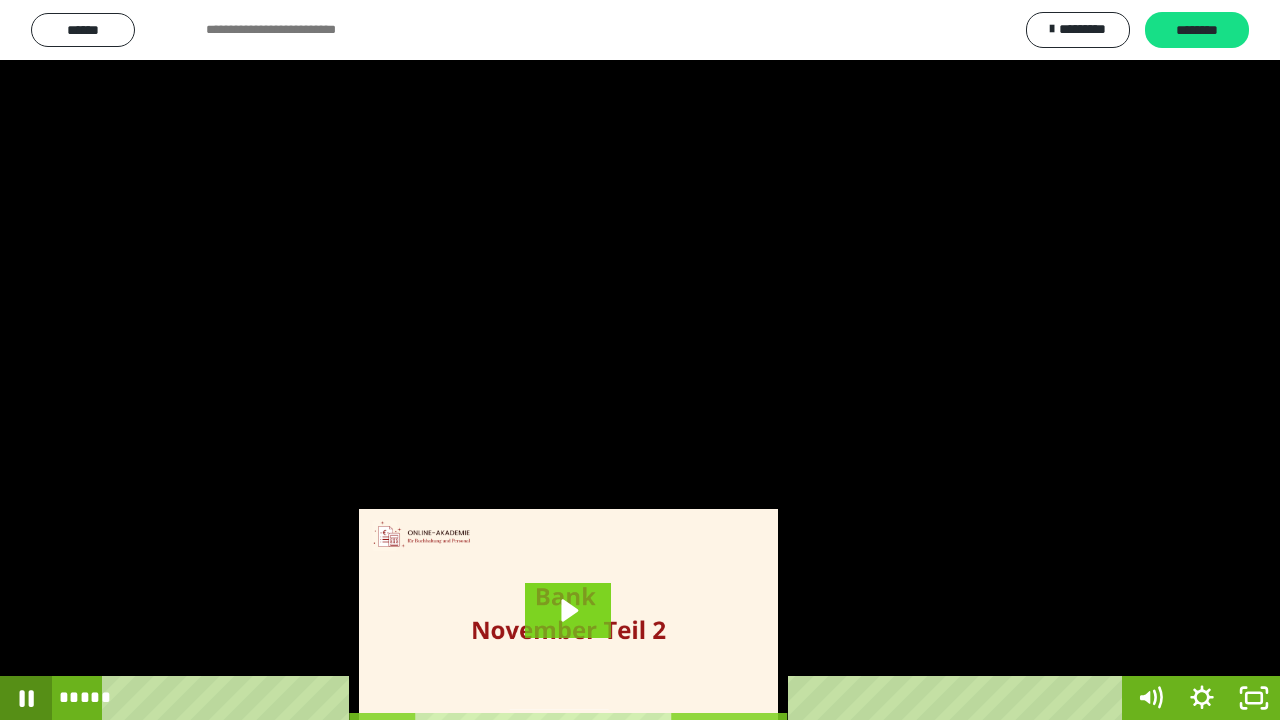 click 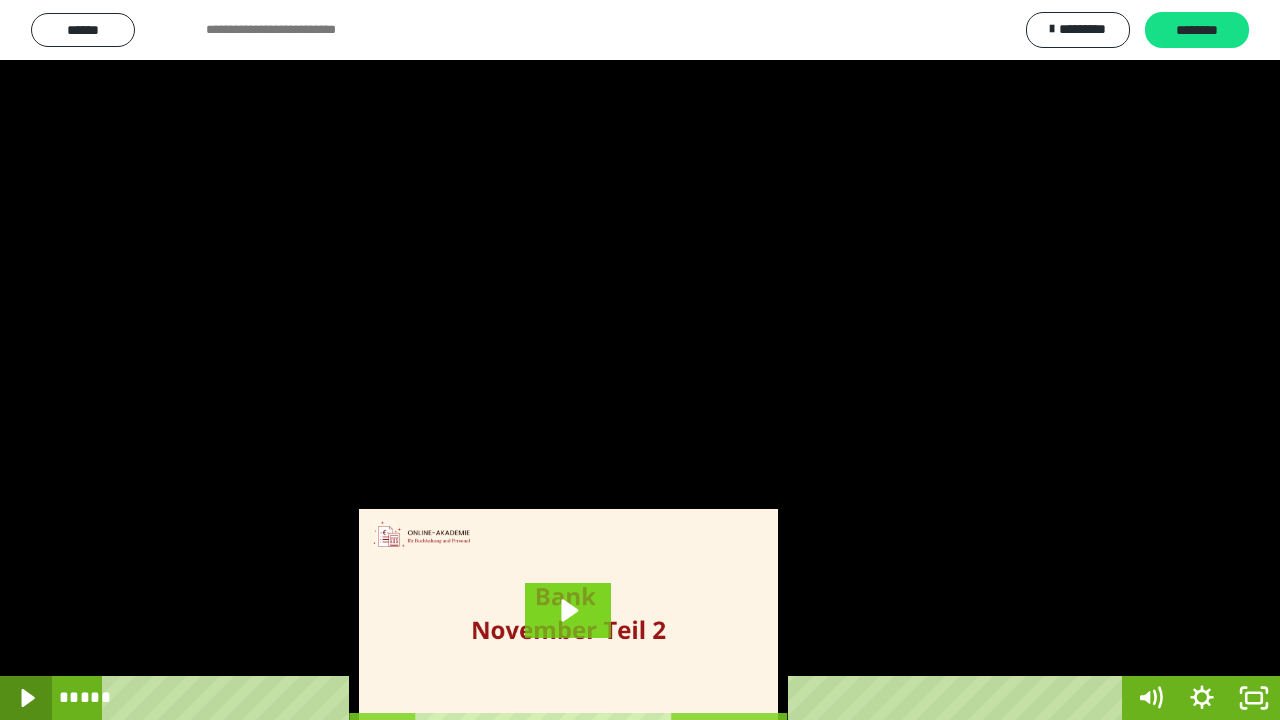 click 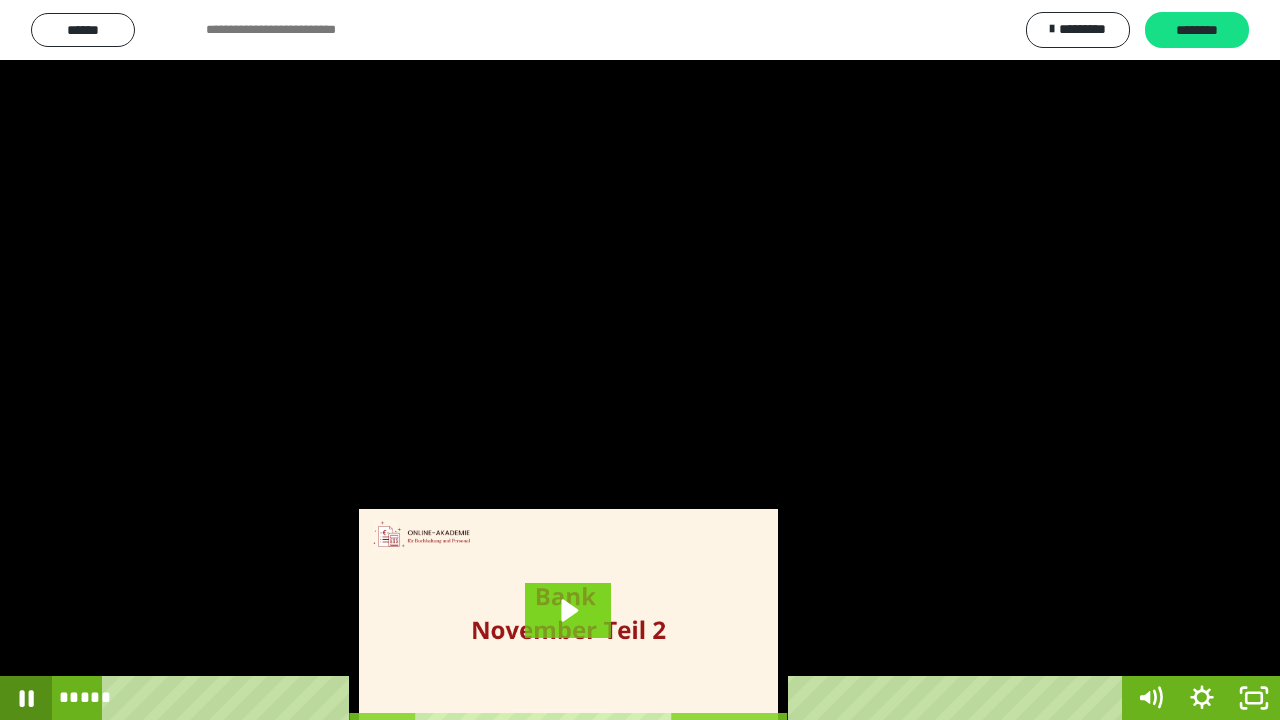 click 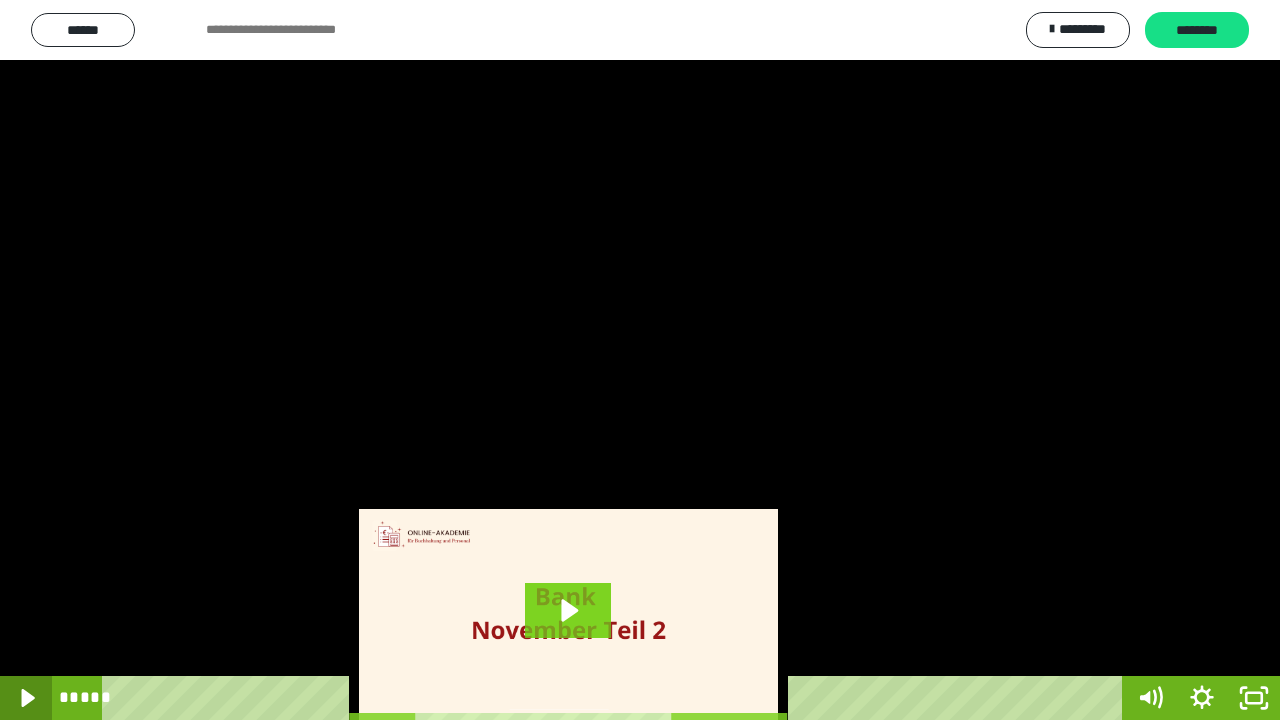 click 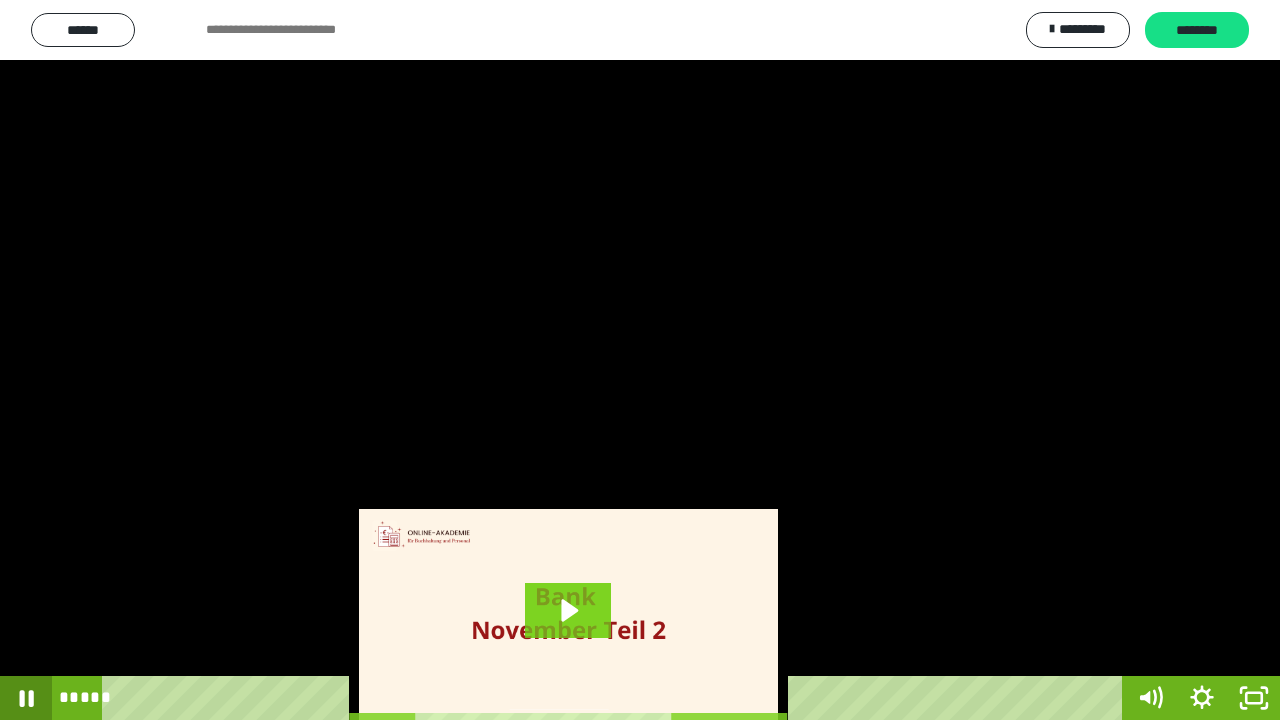 click 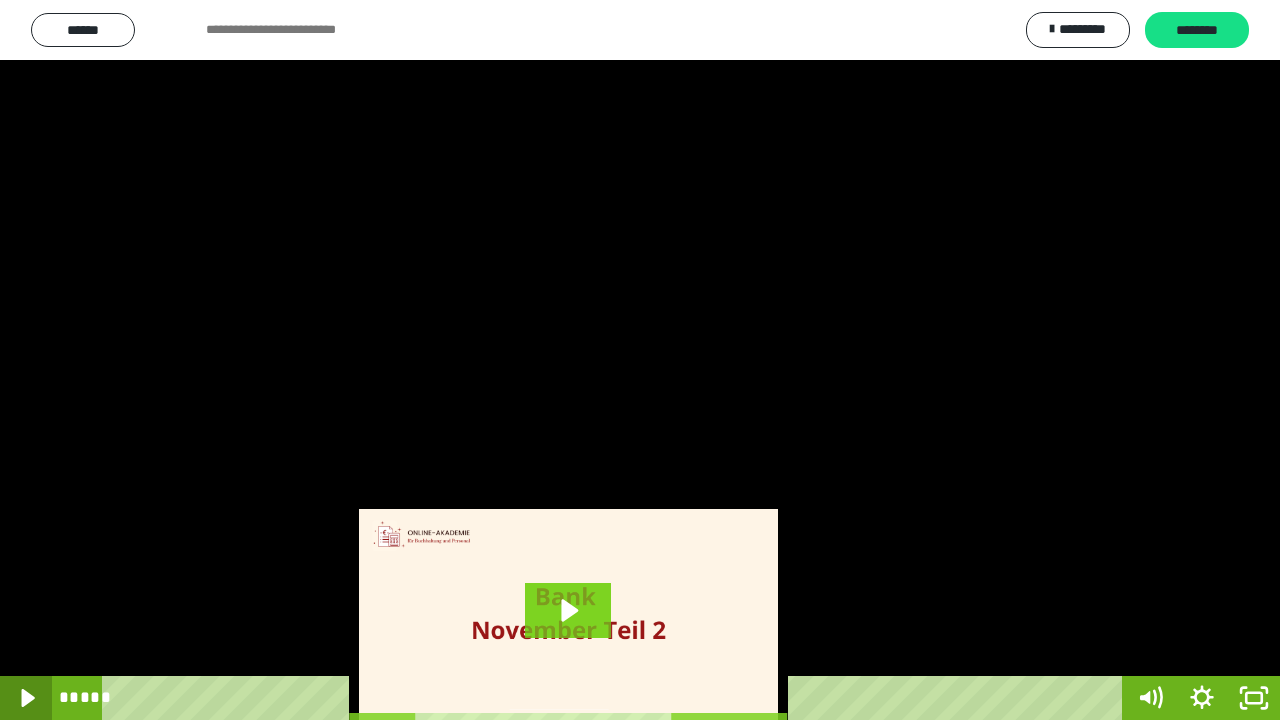 click 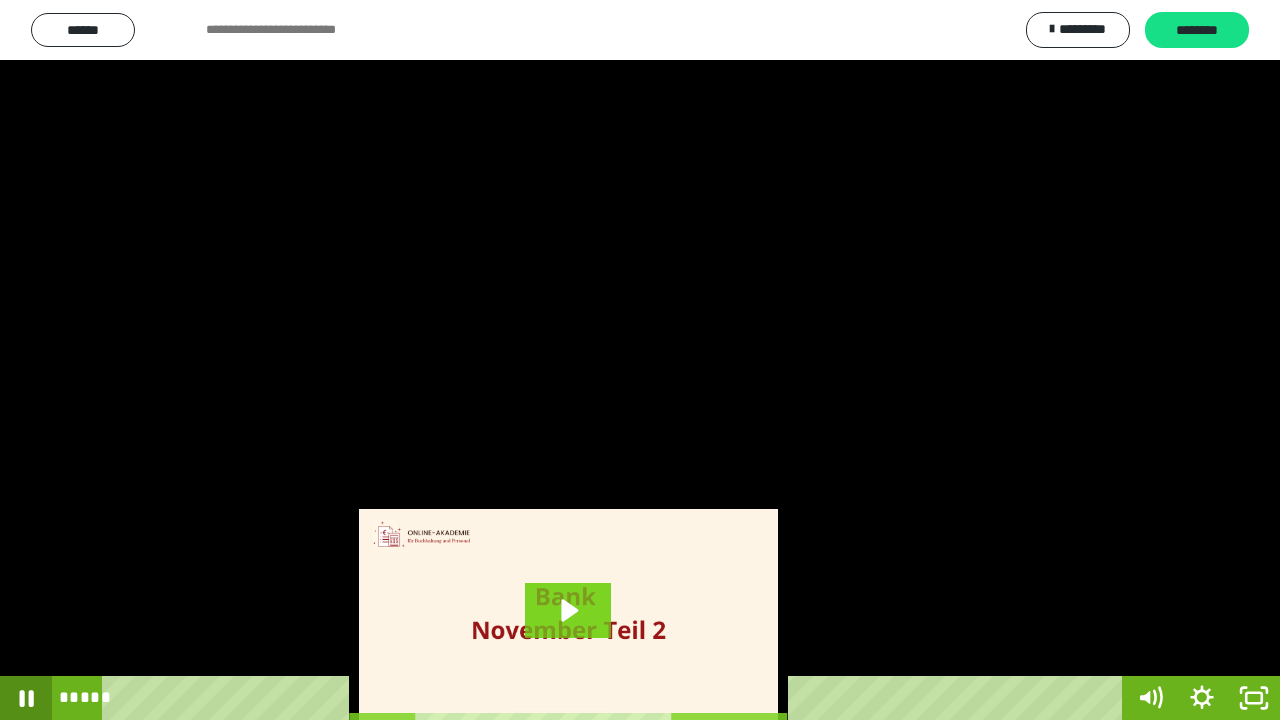 click 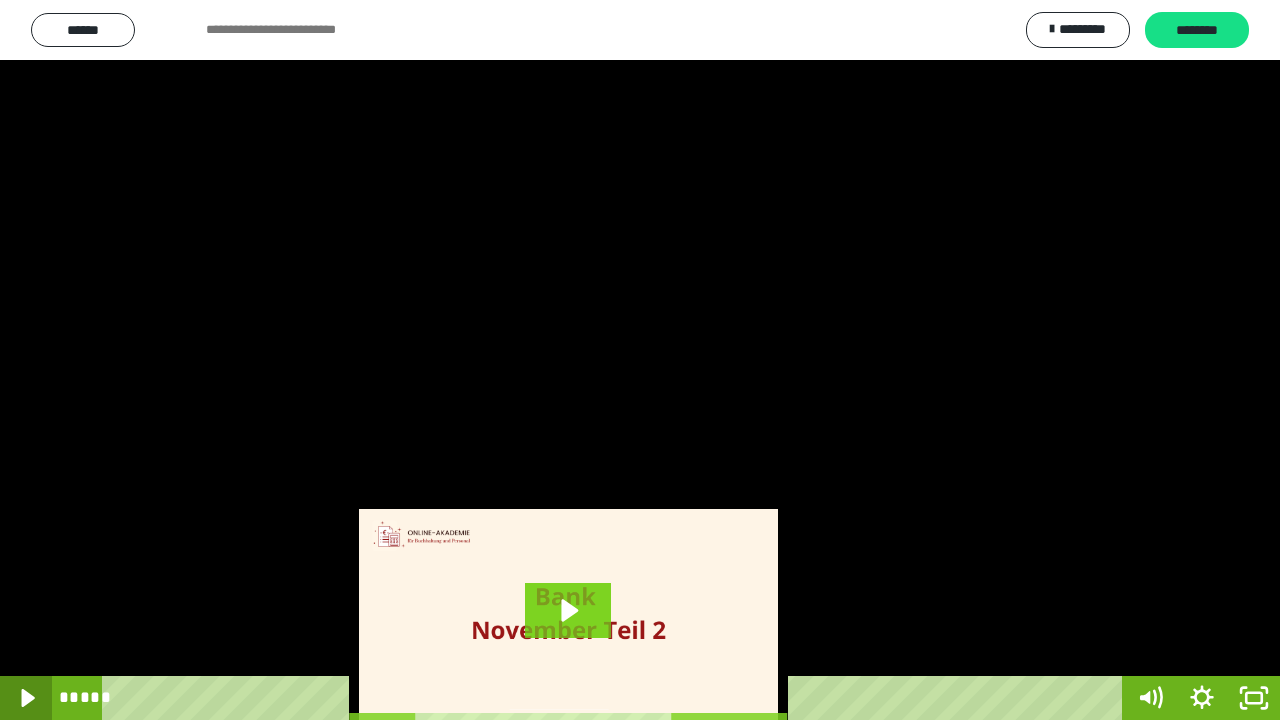click 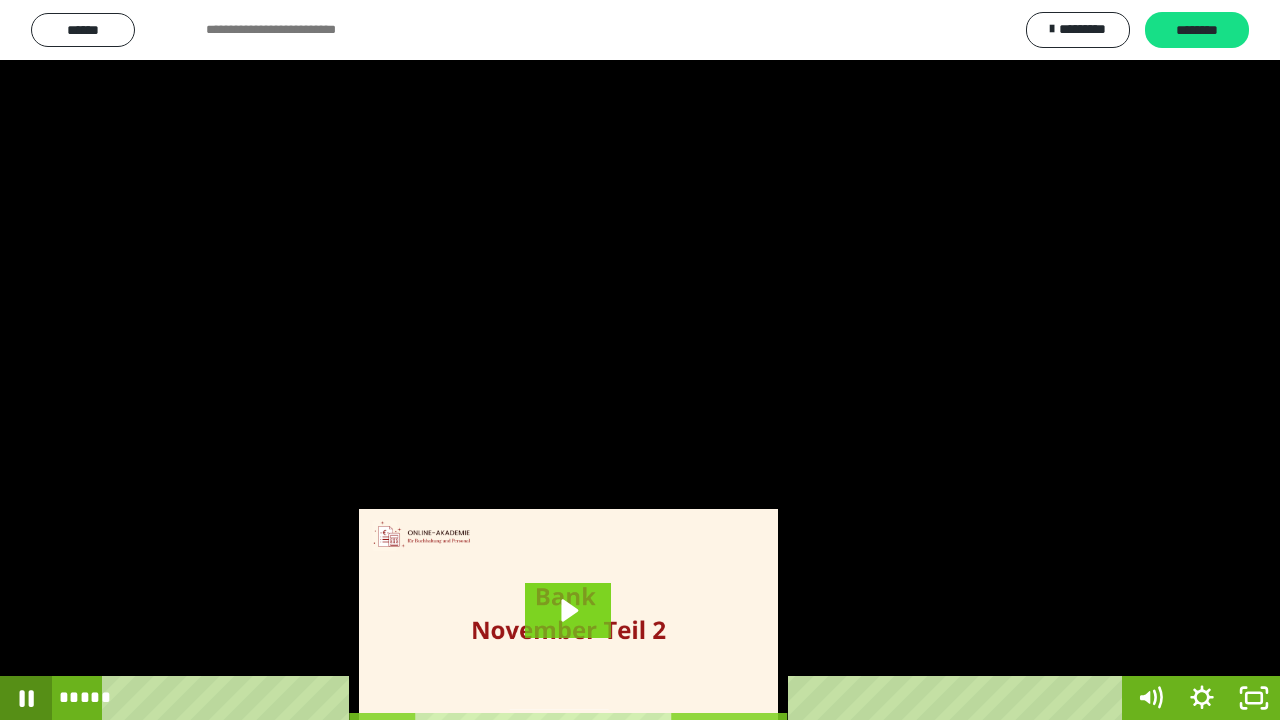 click 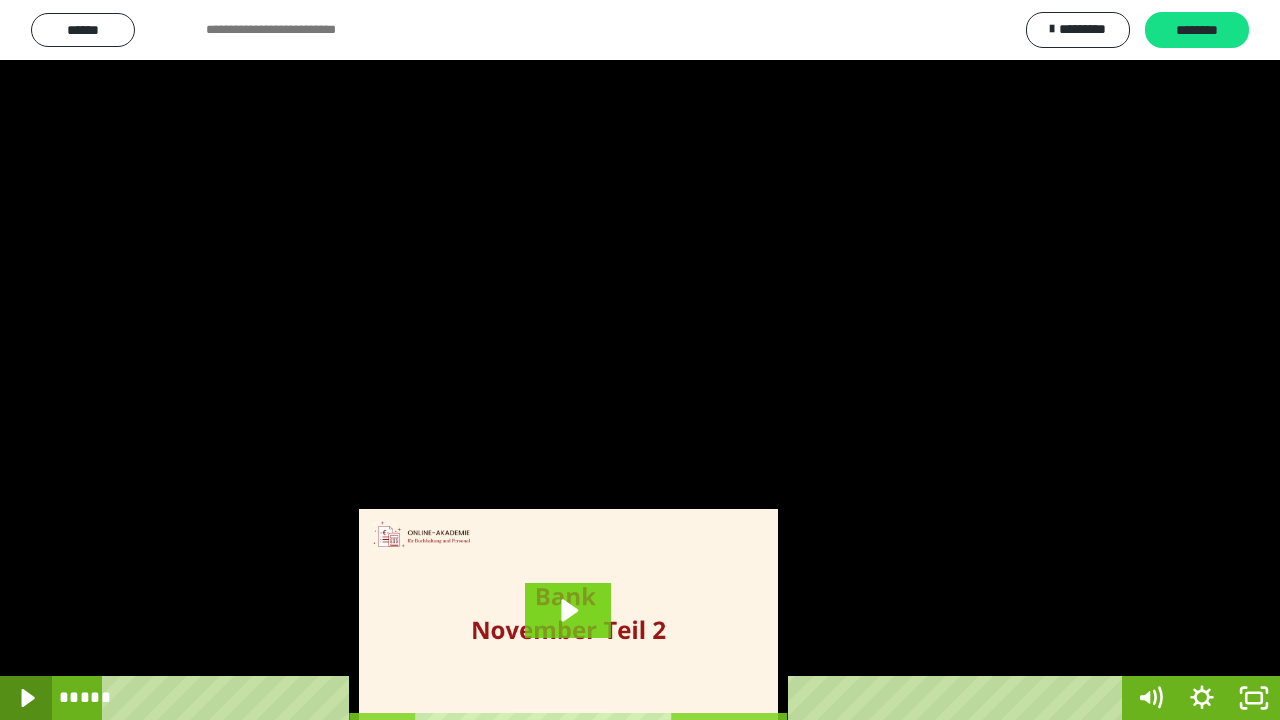 click 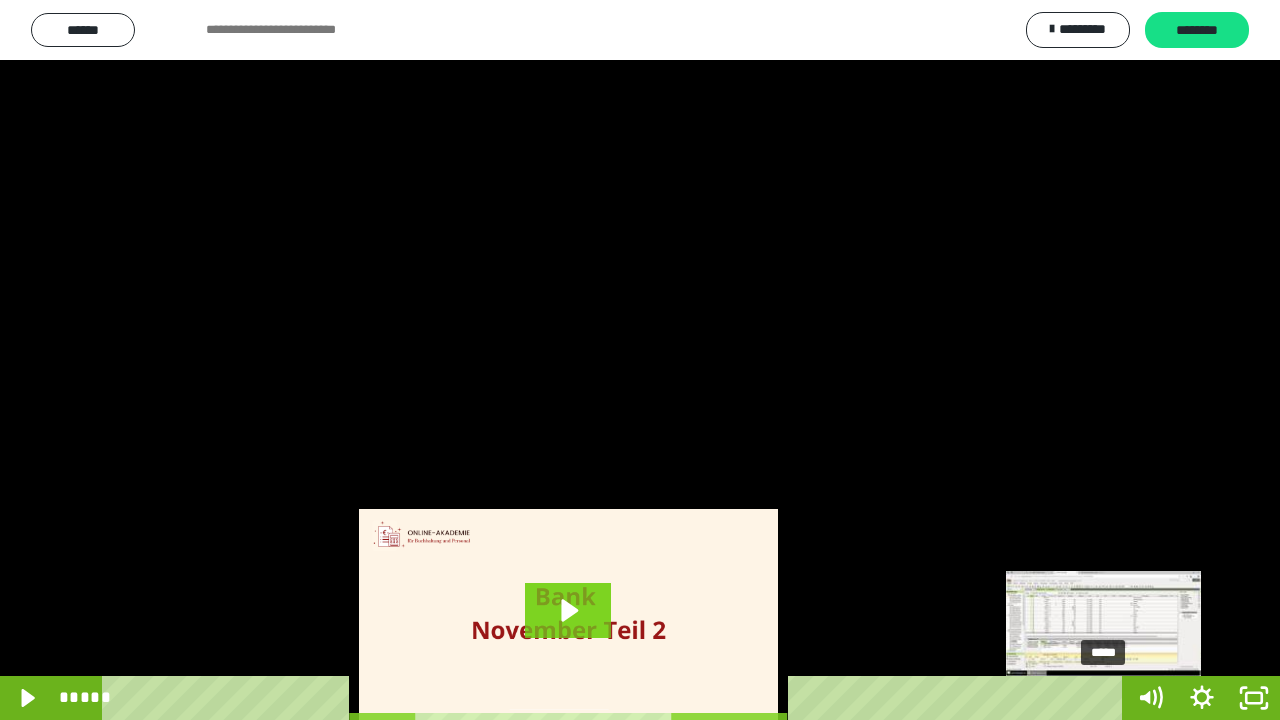 click at bounding box center (1109, 698) 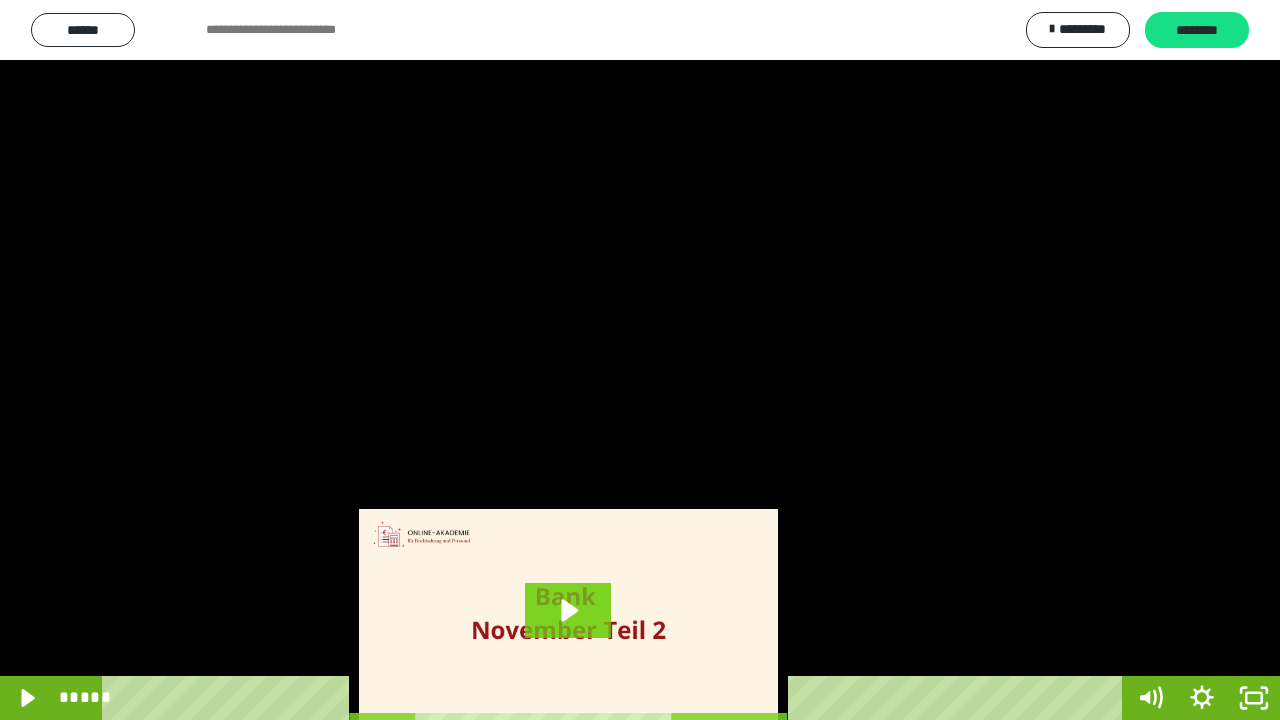 click at bounding box center (640, 360) 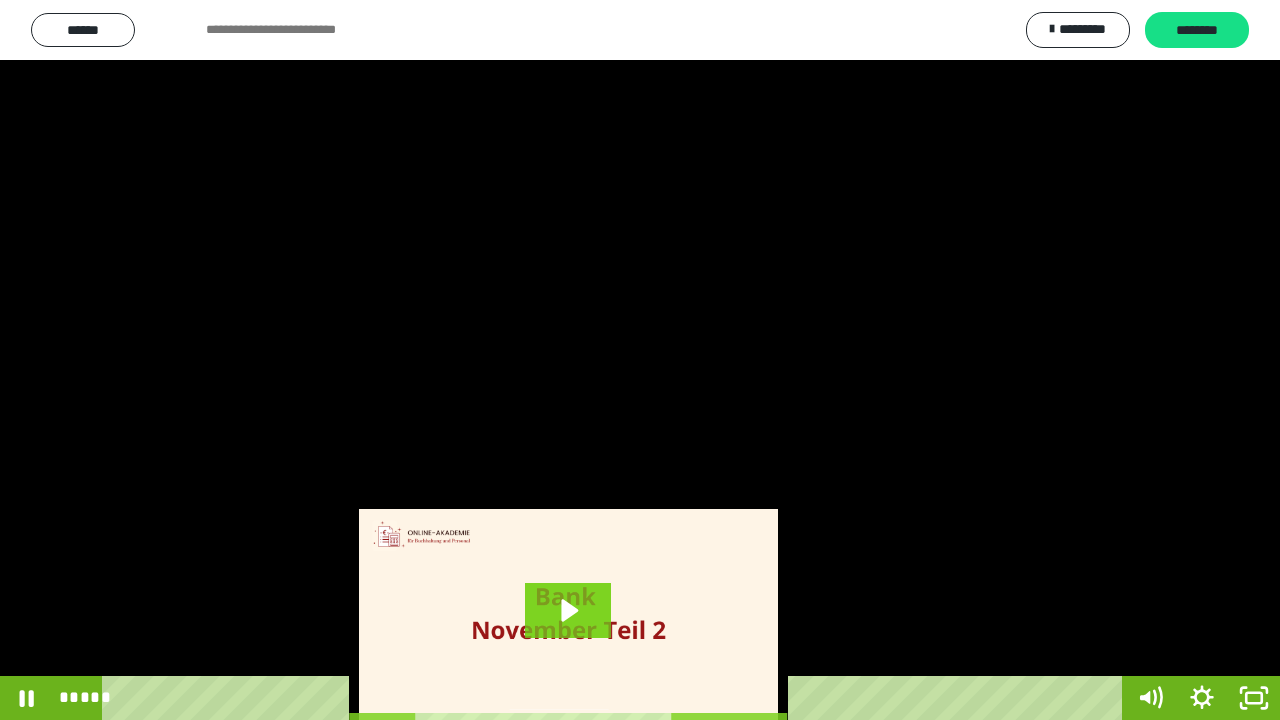 click at bounding box center [640, 360] 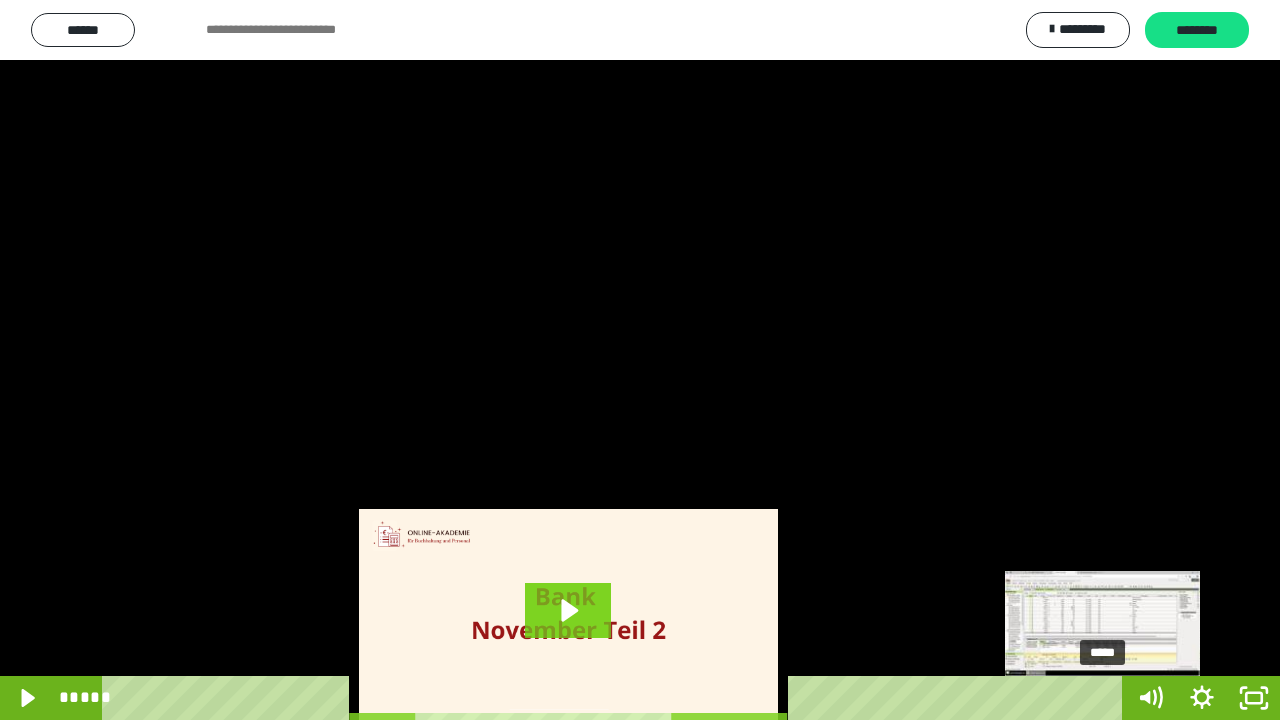 click at bounding box center [1105, 698] 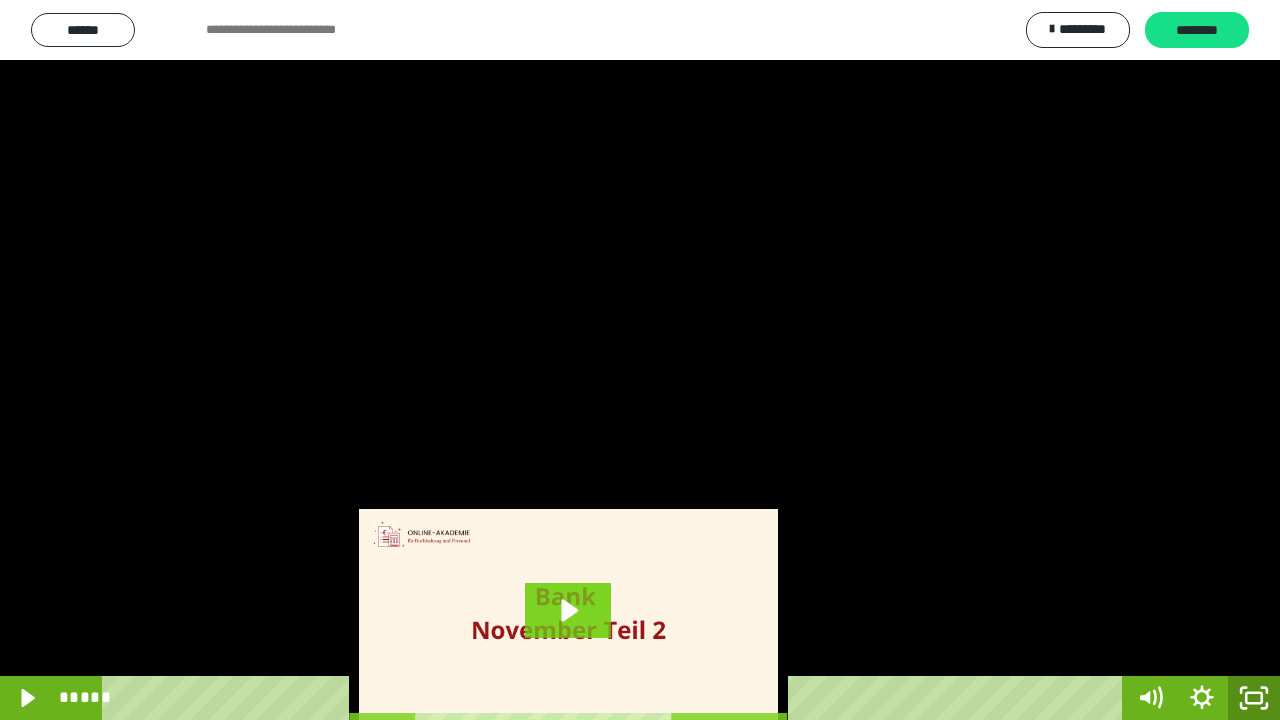 click 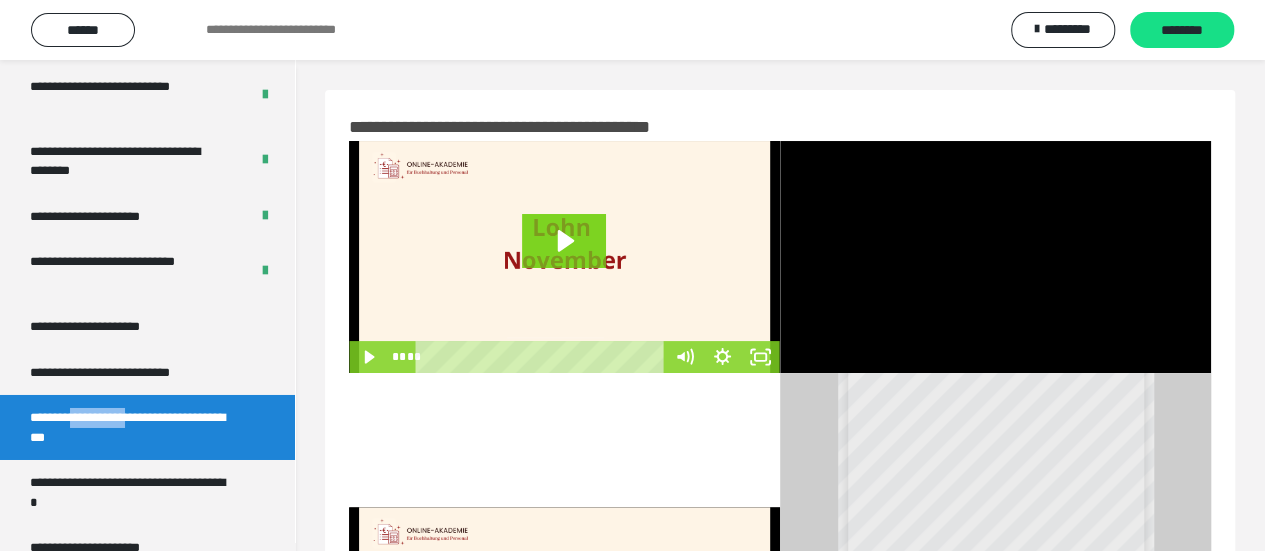 click at bounding box center [564, 257] 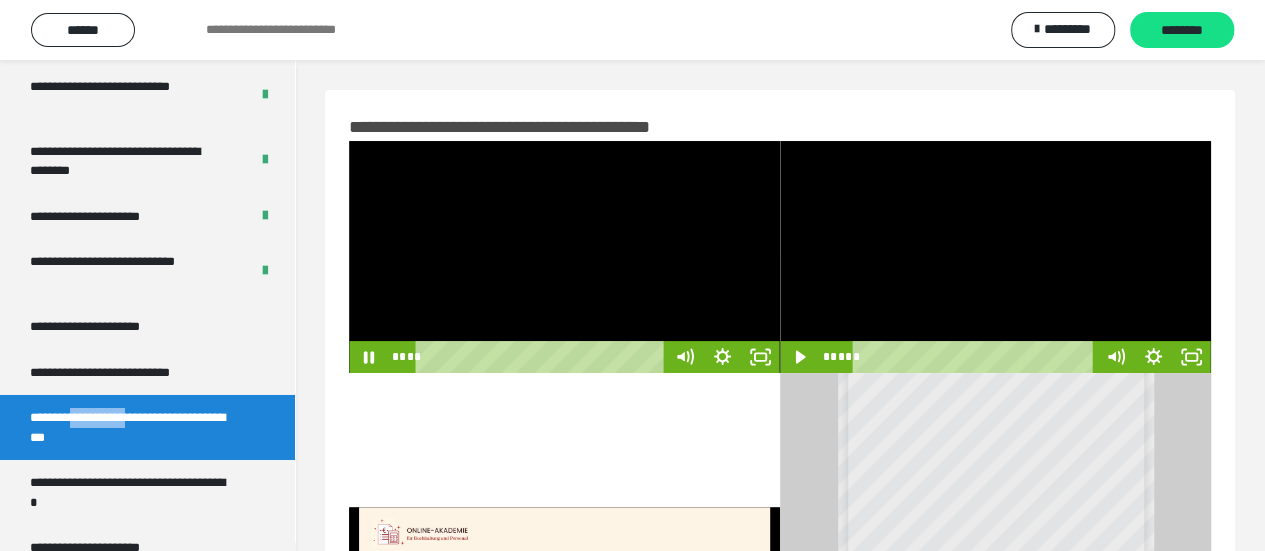 click at bounding box center [564, 257] 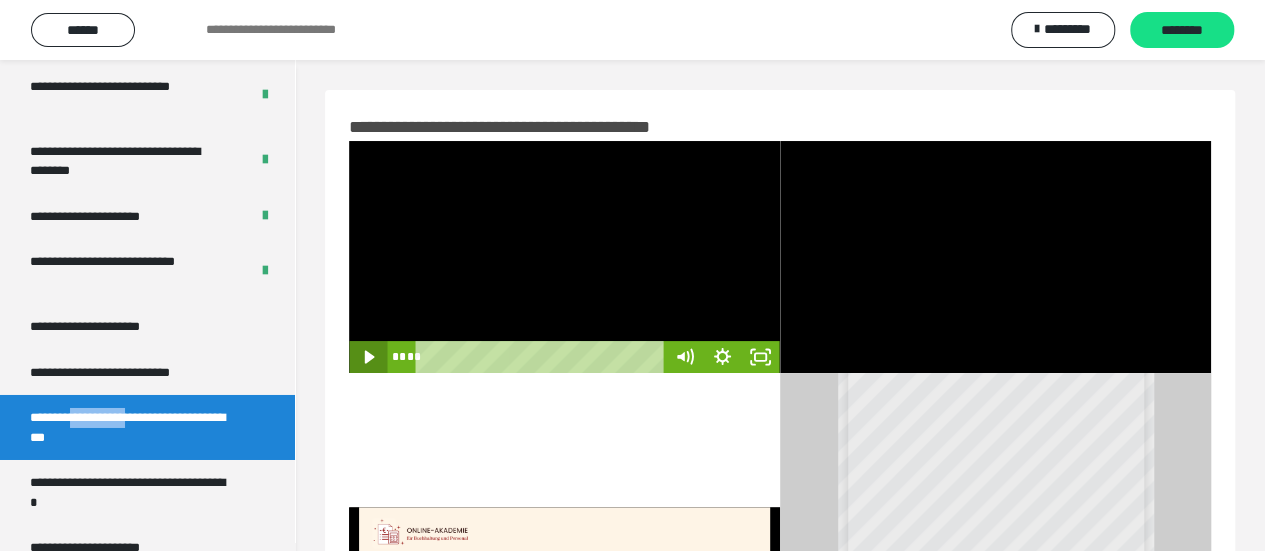 click 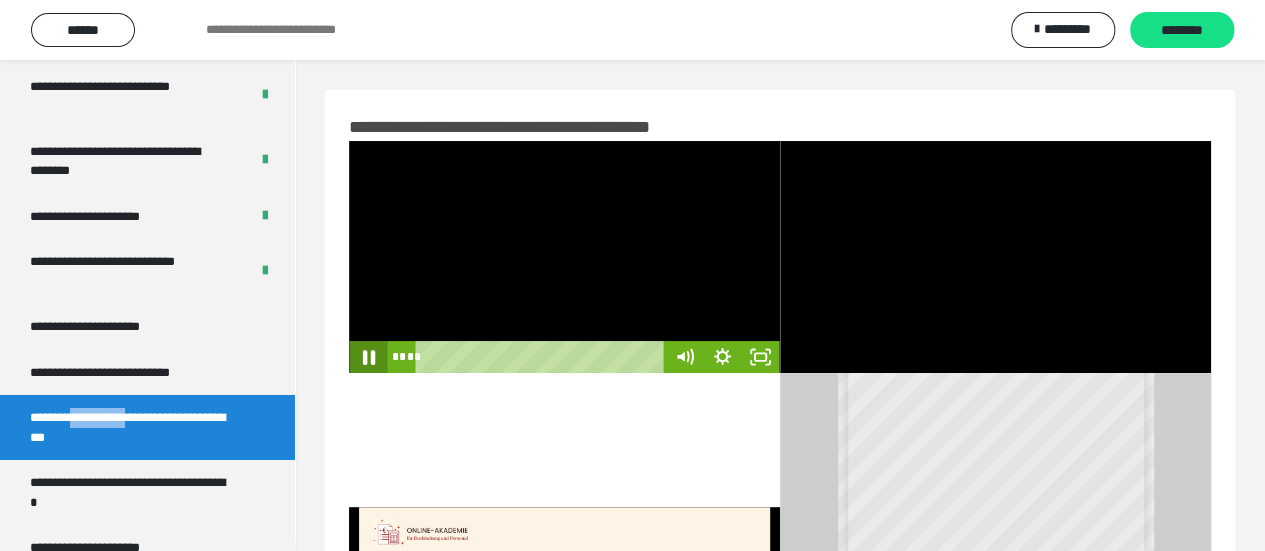 click 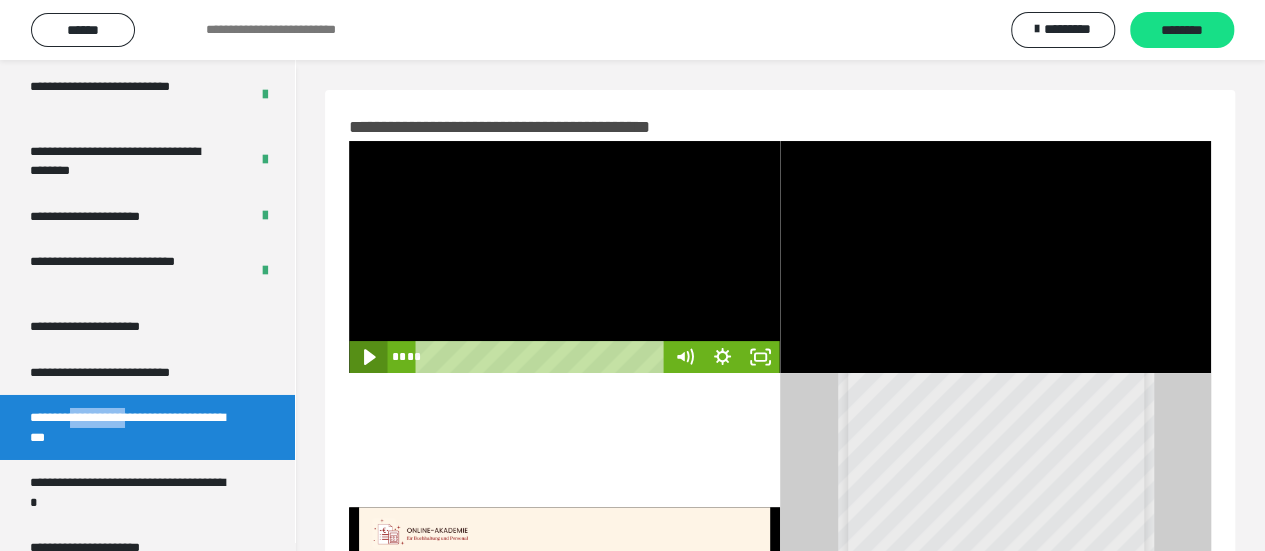 click 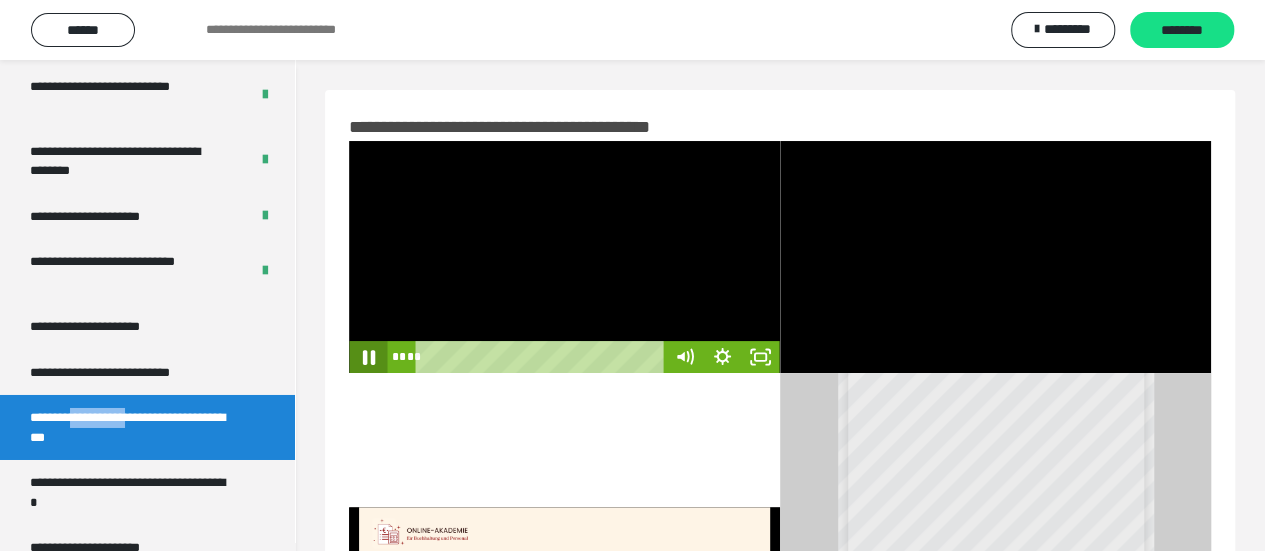 click 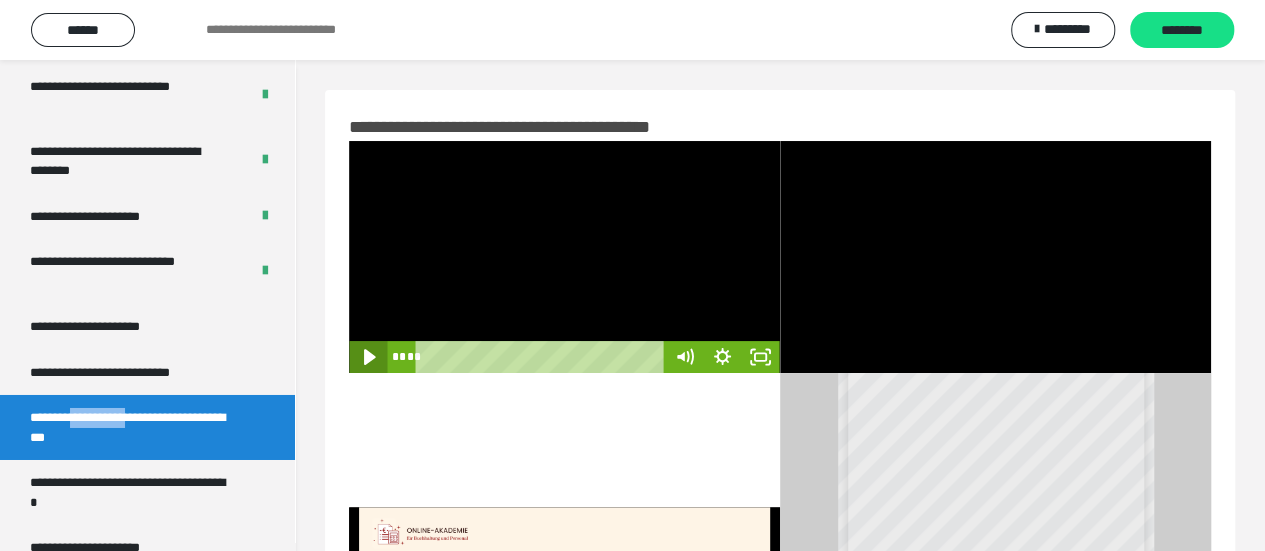 click 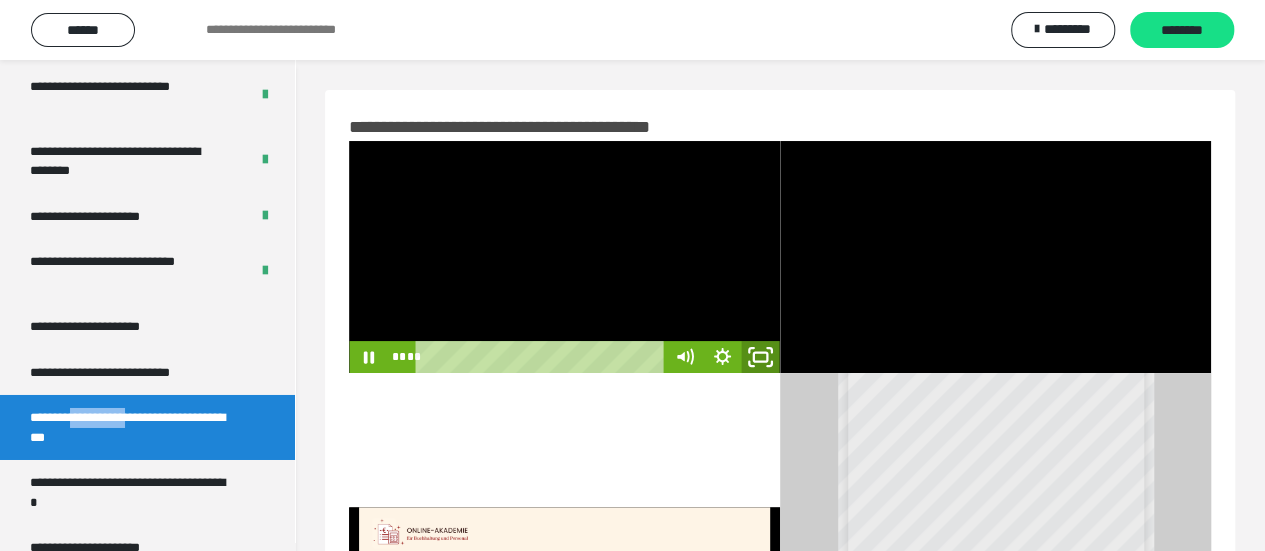 click 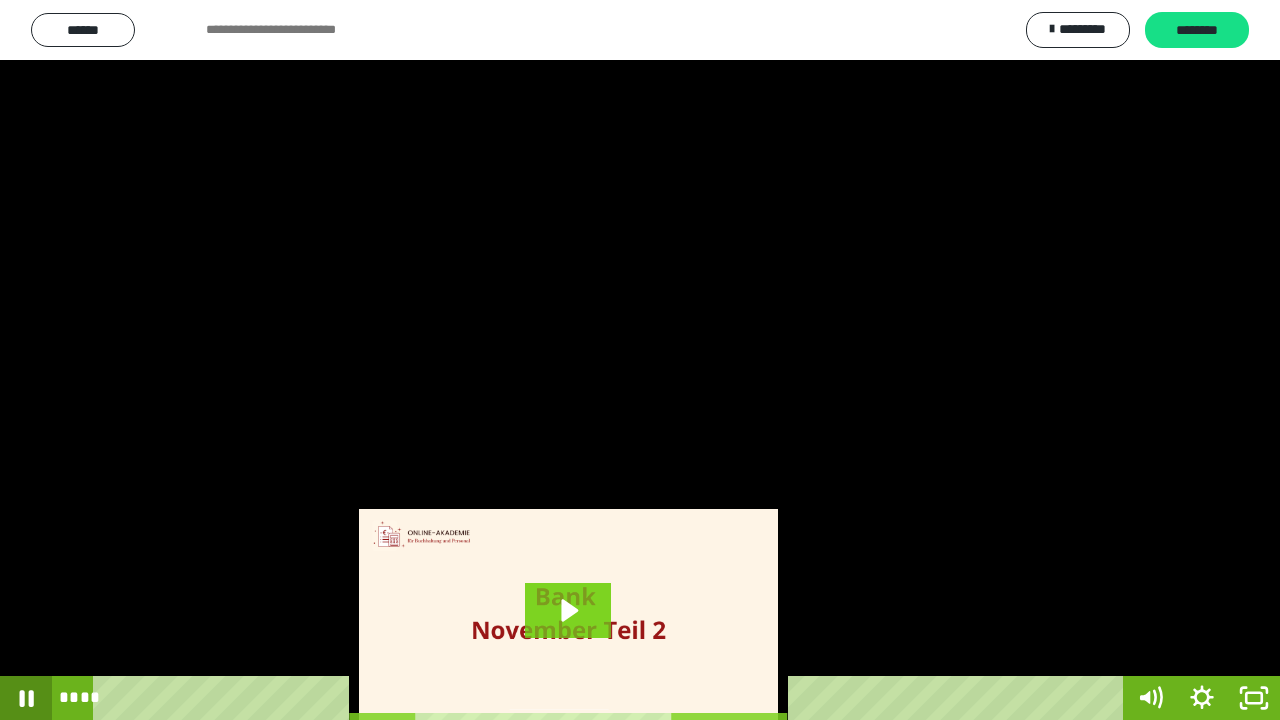 click 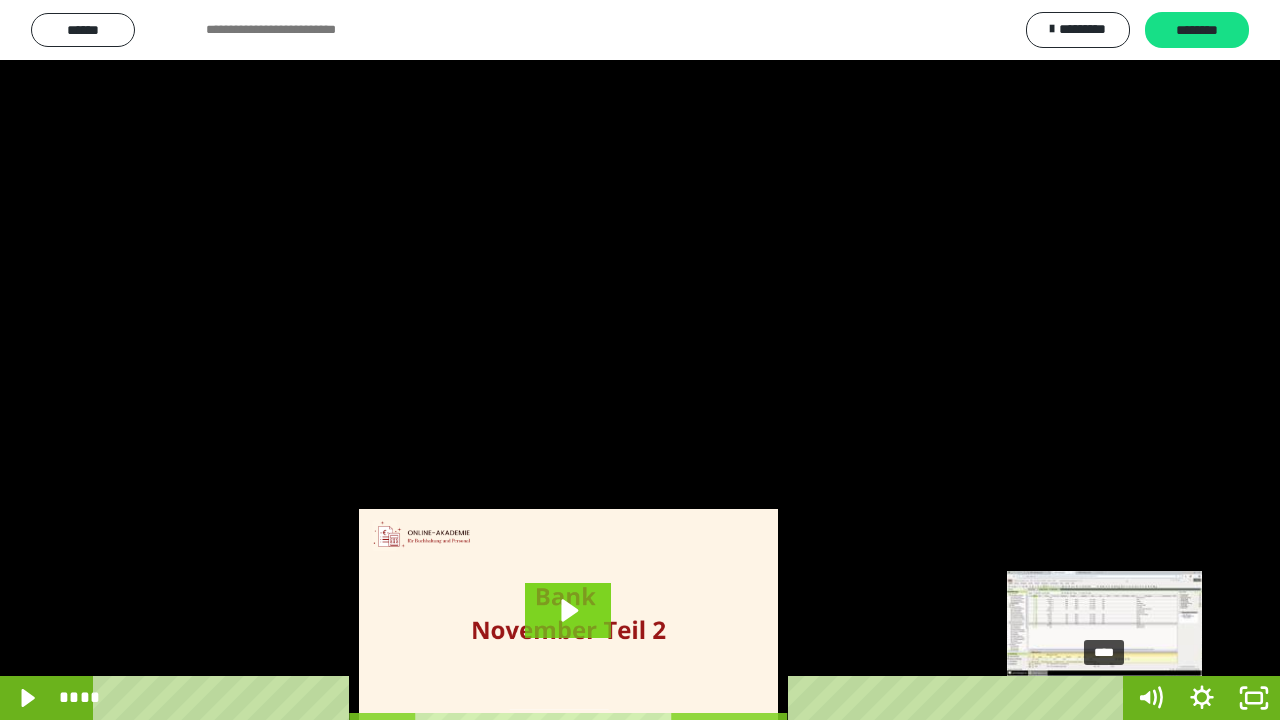 click on "****" at bounding box center (612, 698) 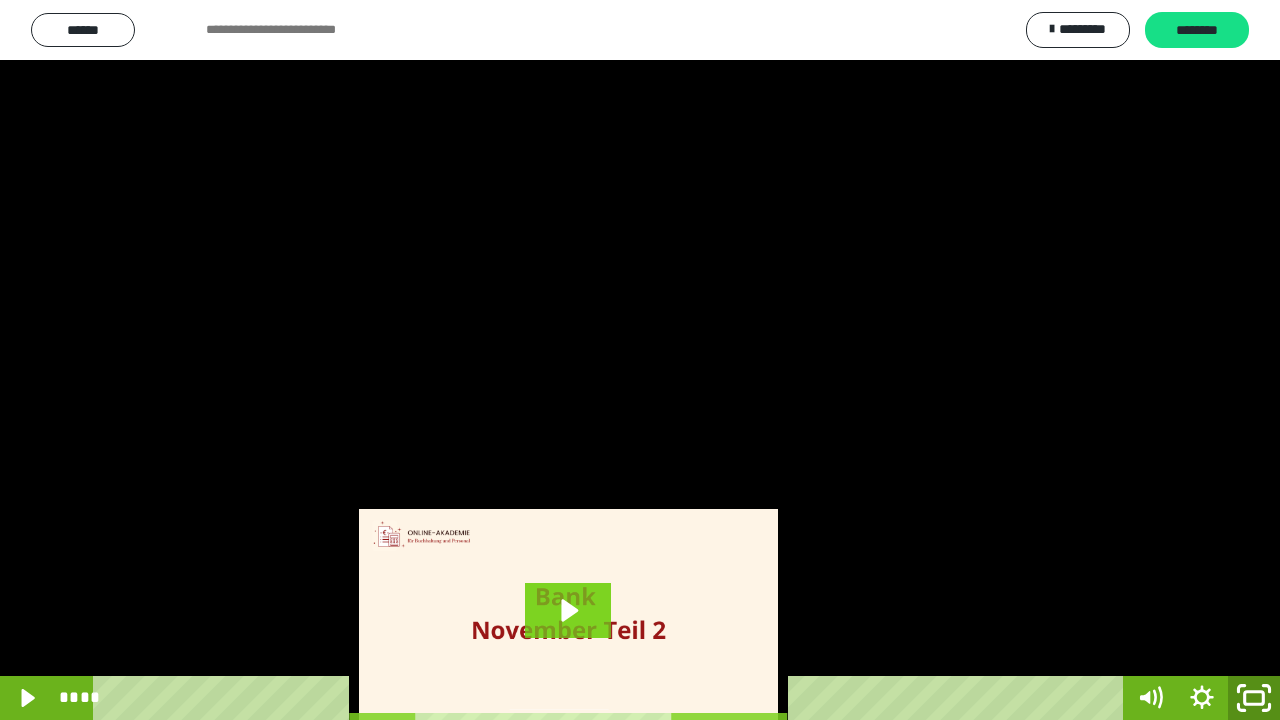 click 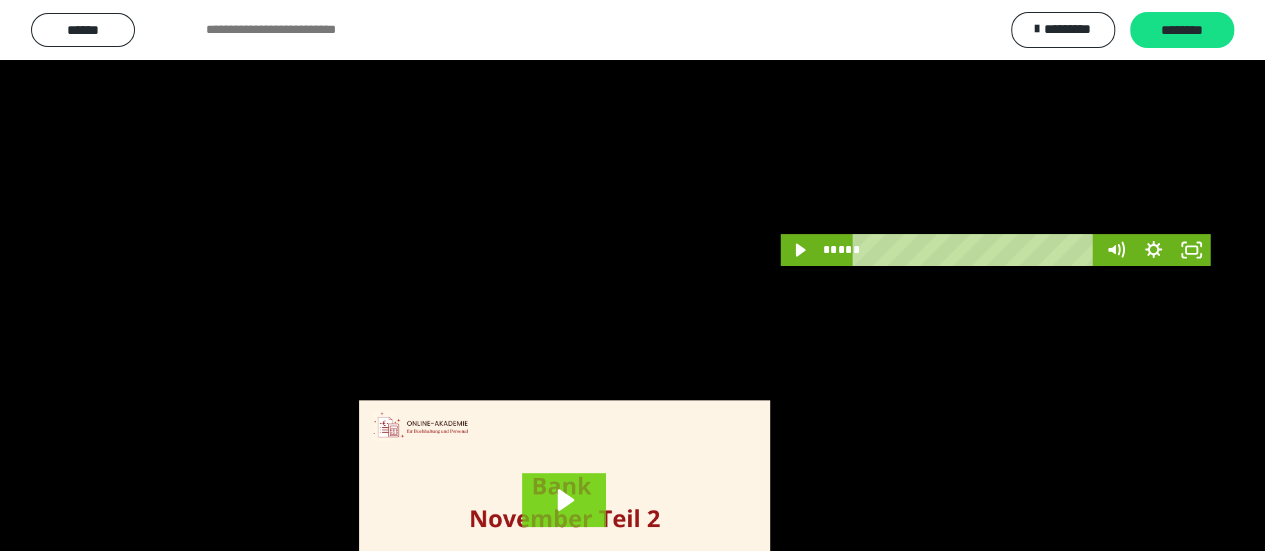 scroll, scrollTop: 200, scrollLeft: 0, axis: vertical 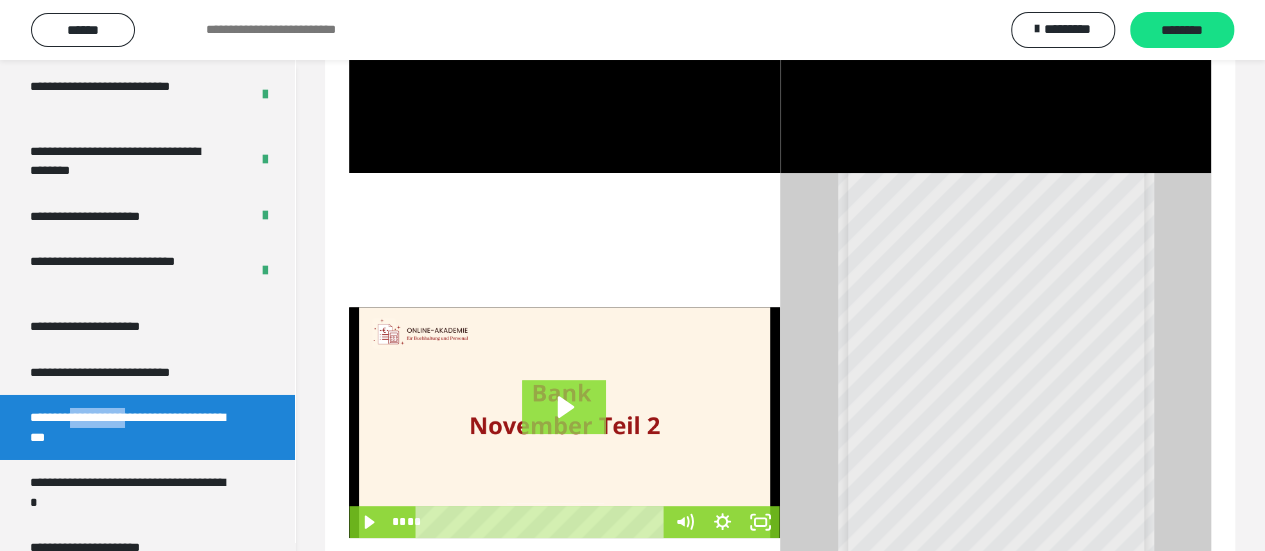 click 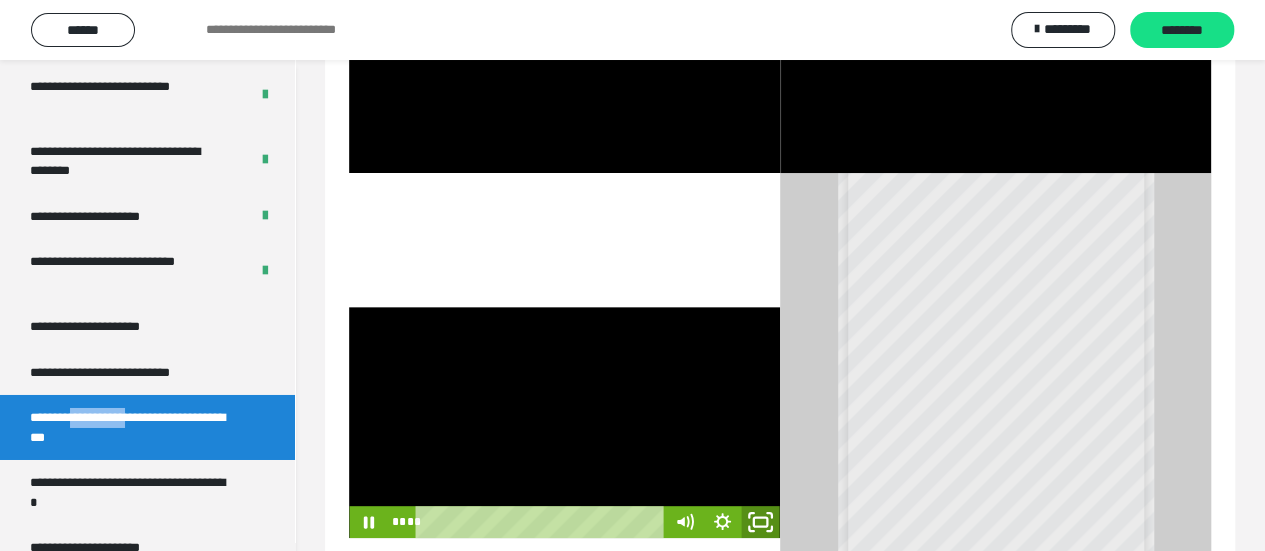 click 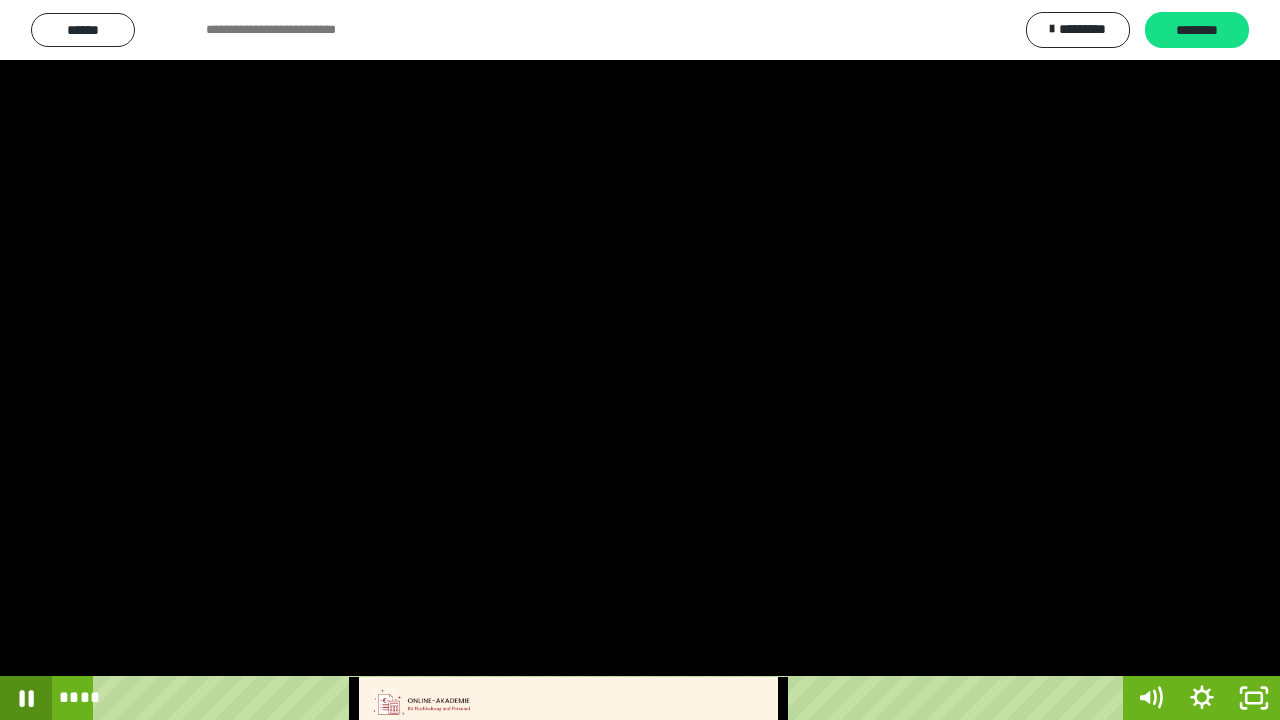 click 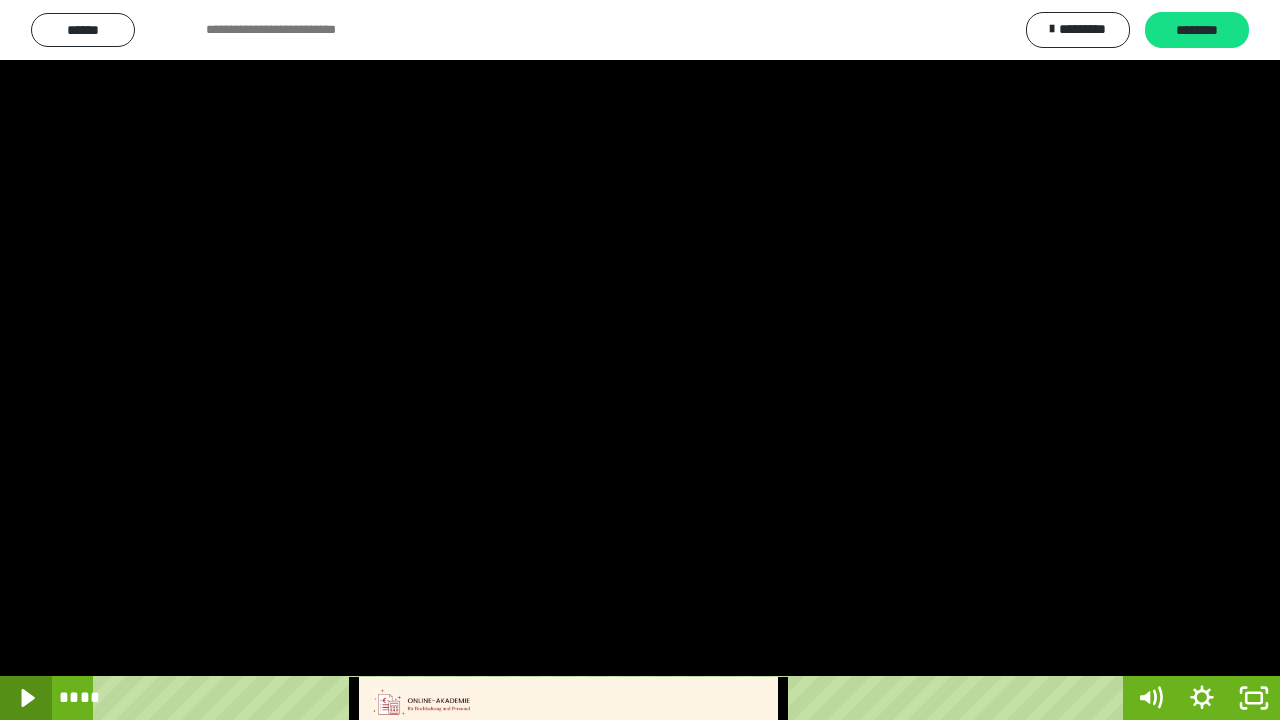 click 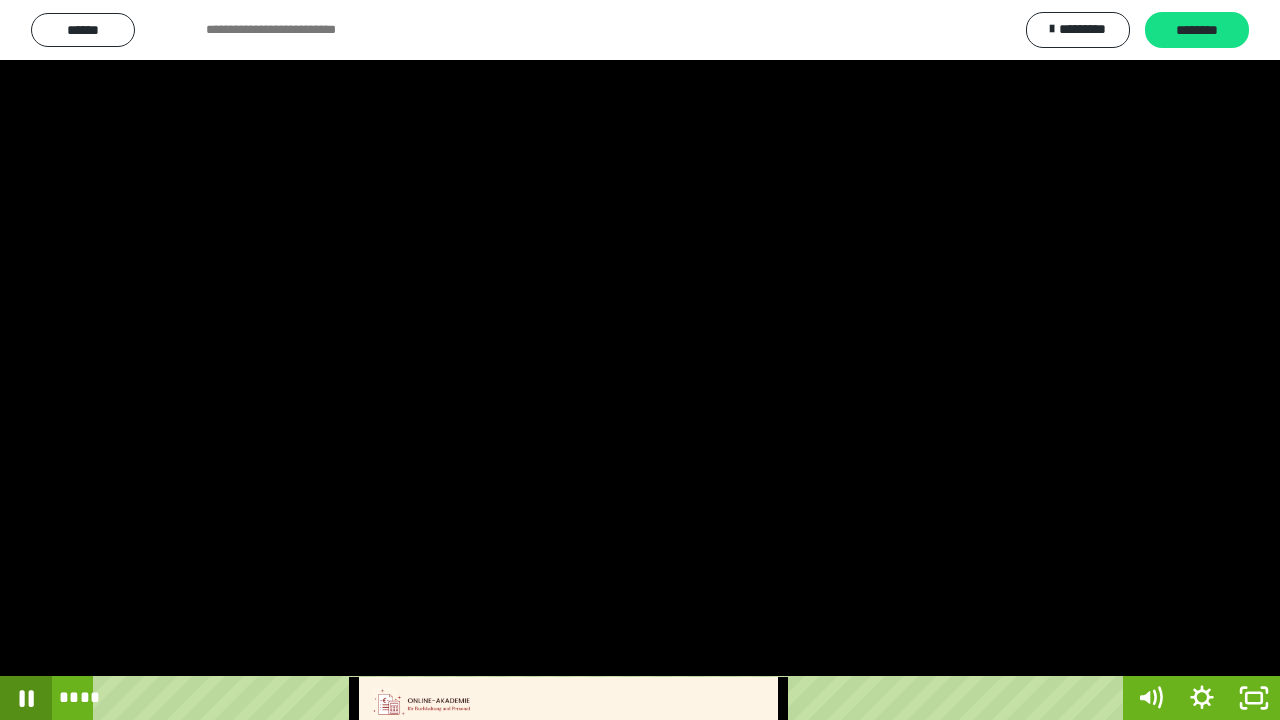click 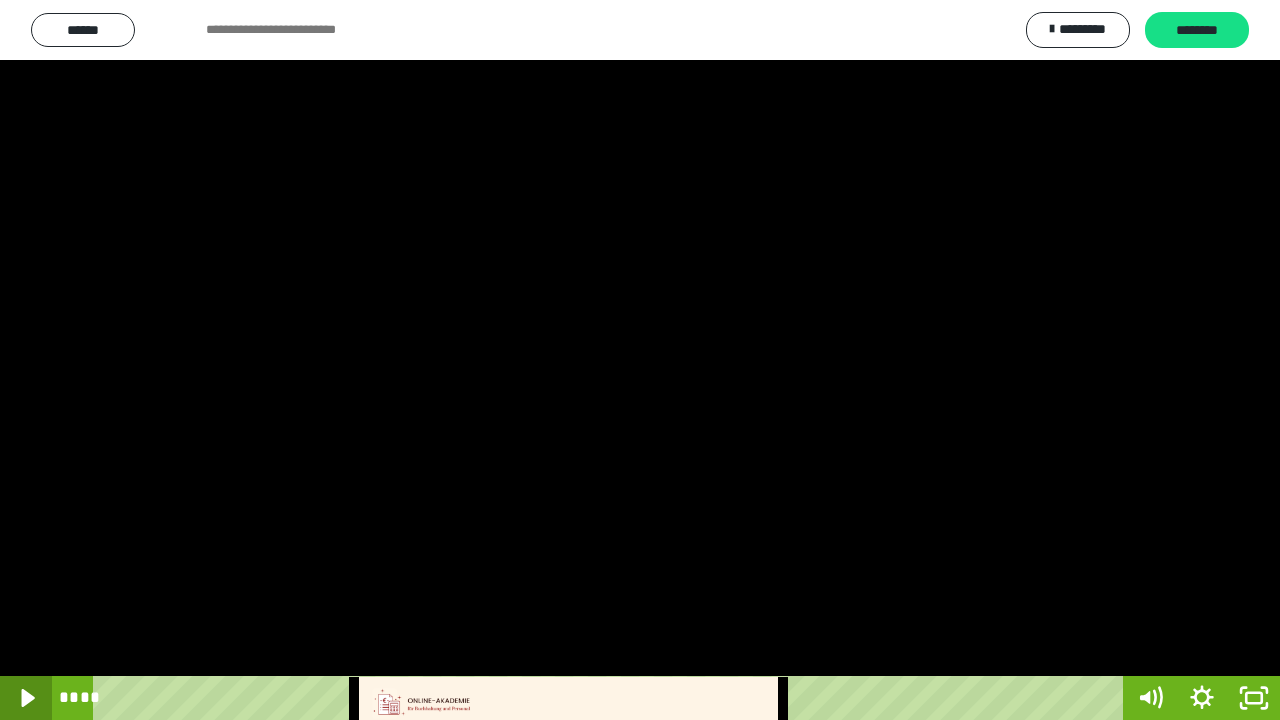 click 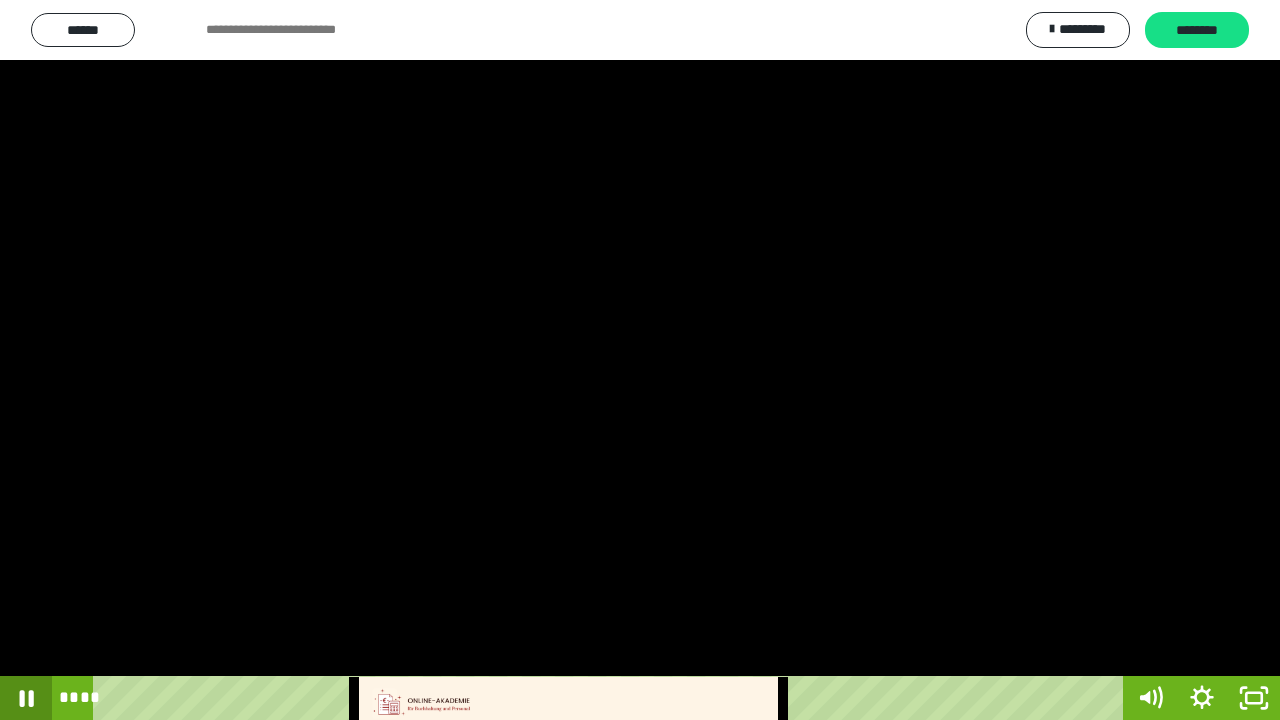 click 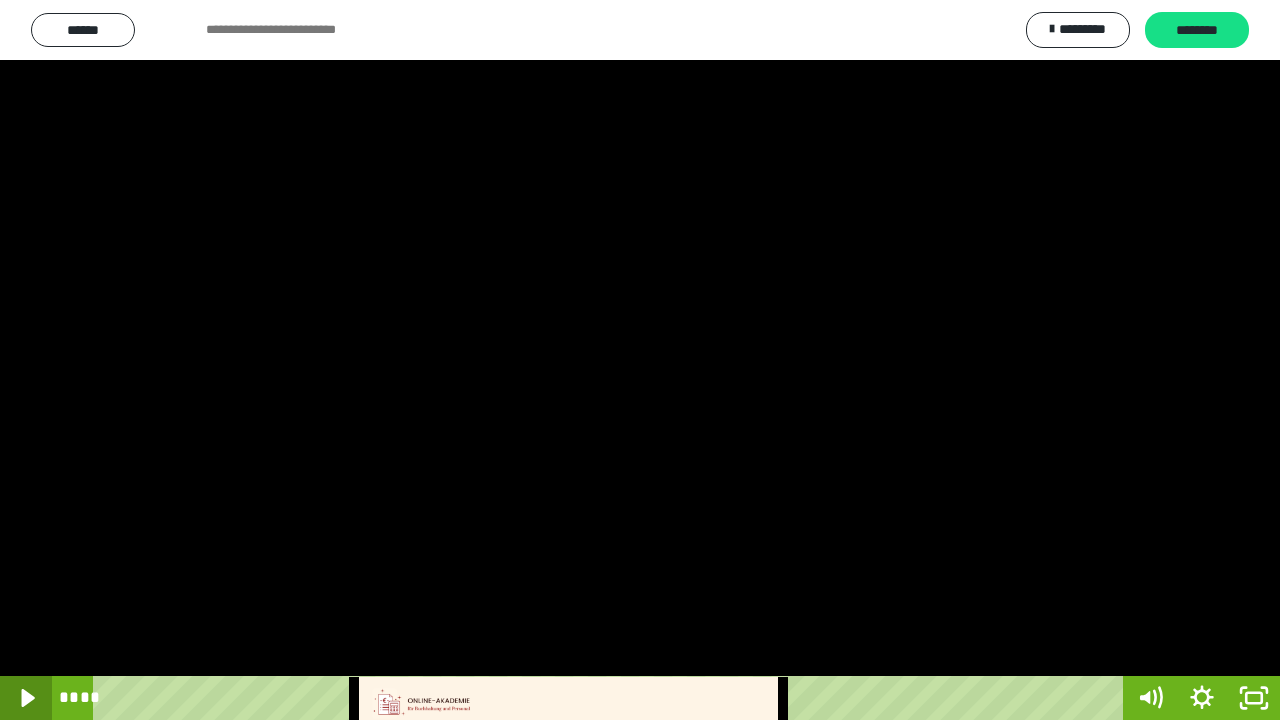 click 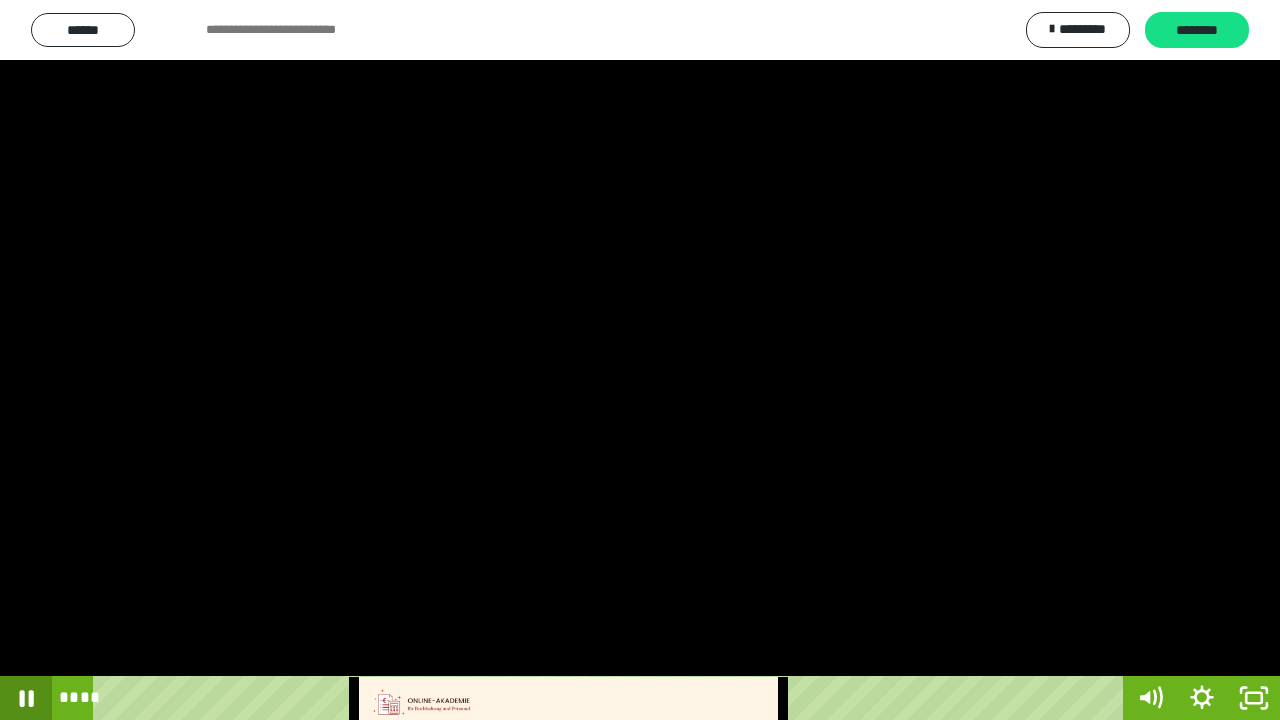 click 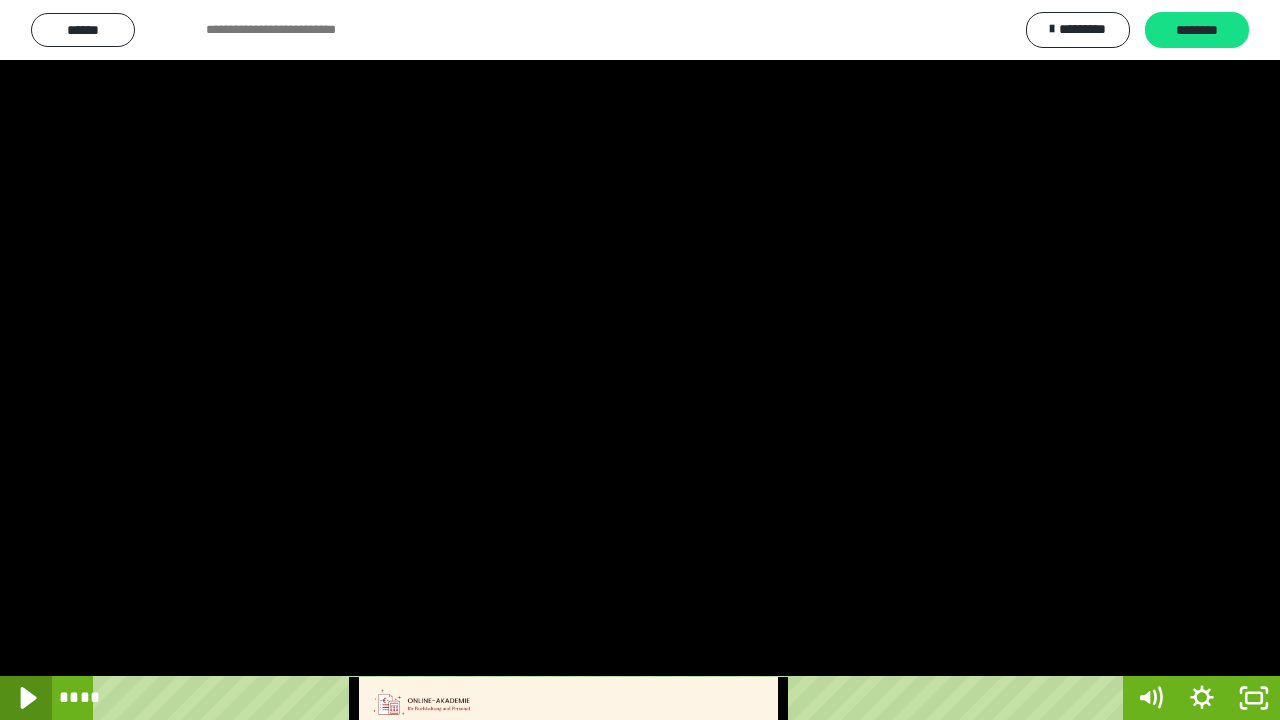 click 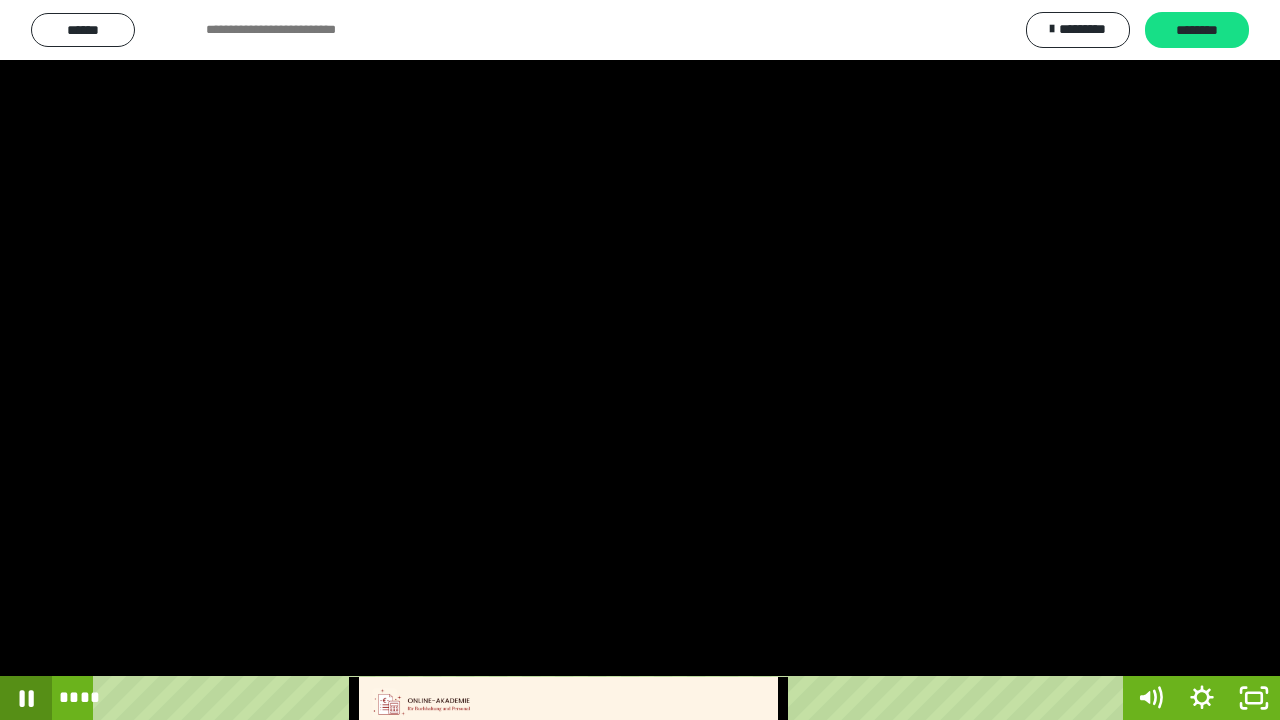 click 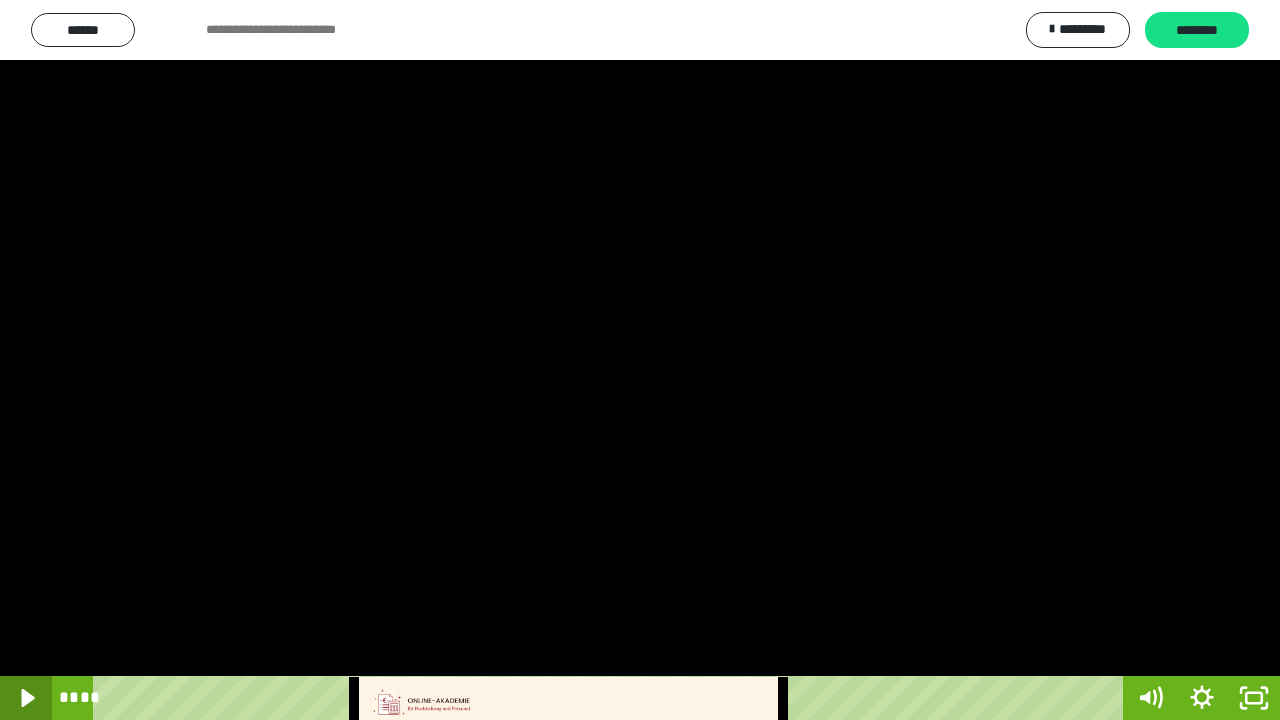 click 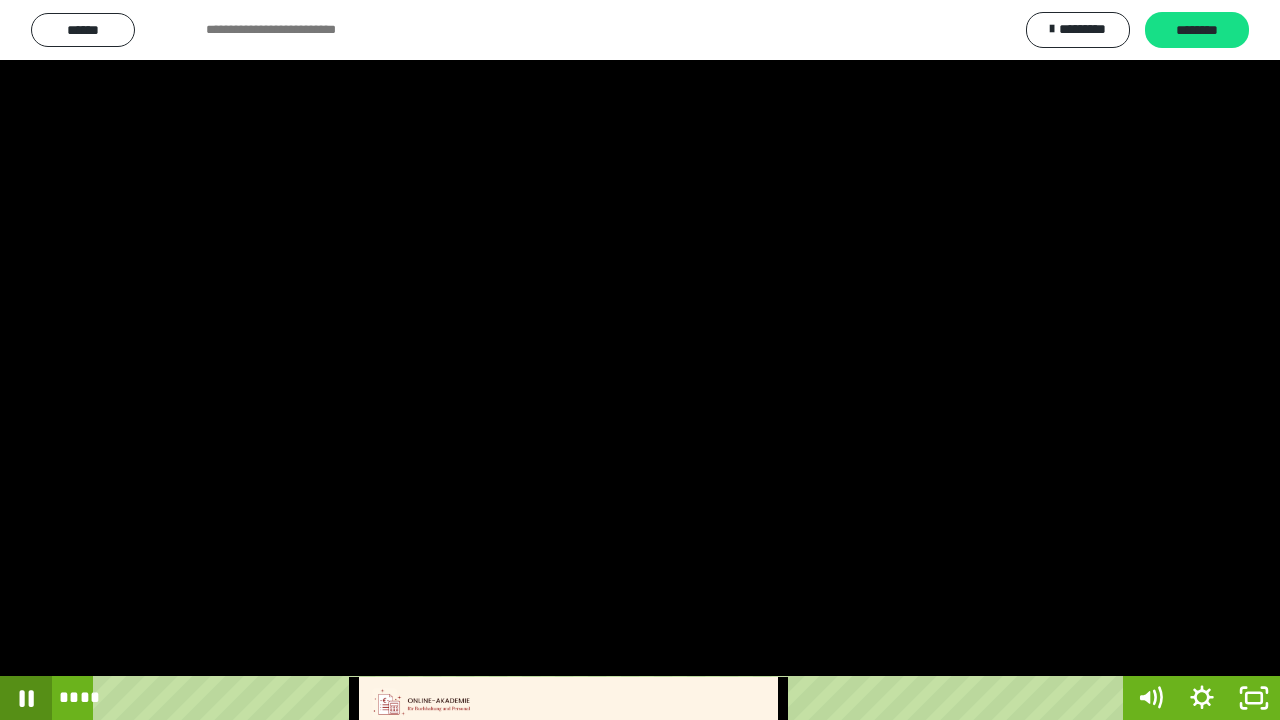 click 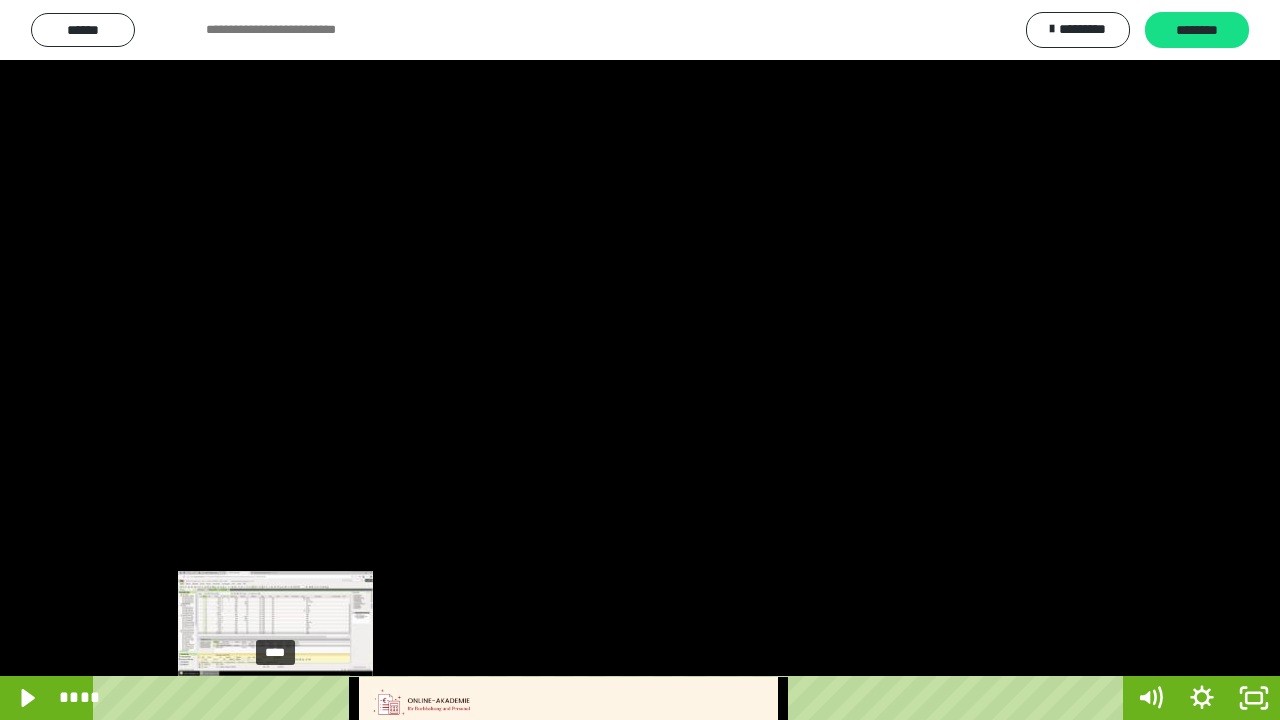 click on "****" at bounding box center [612, 698] 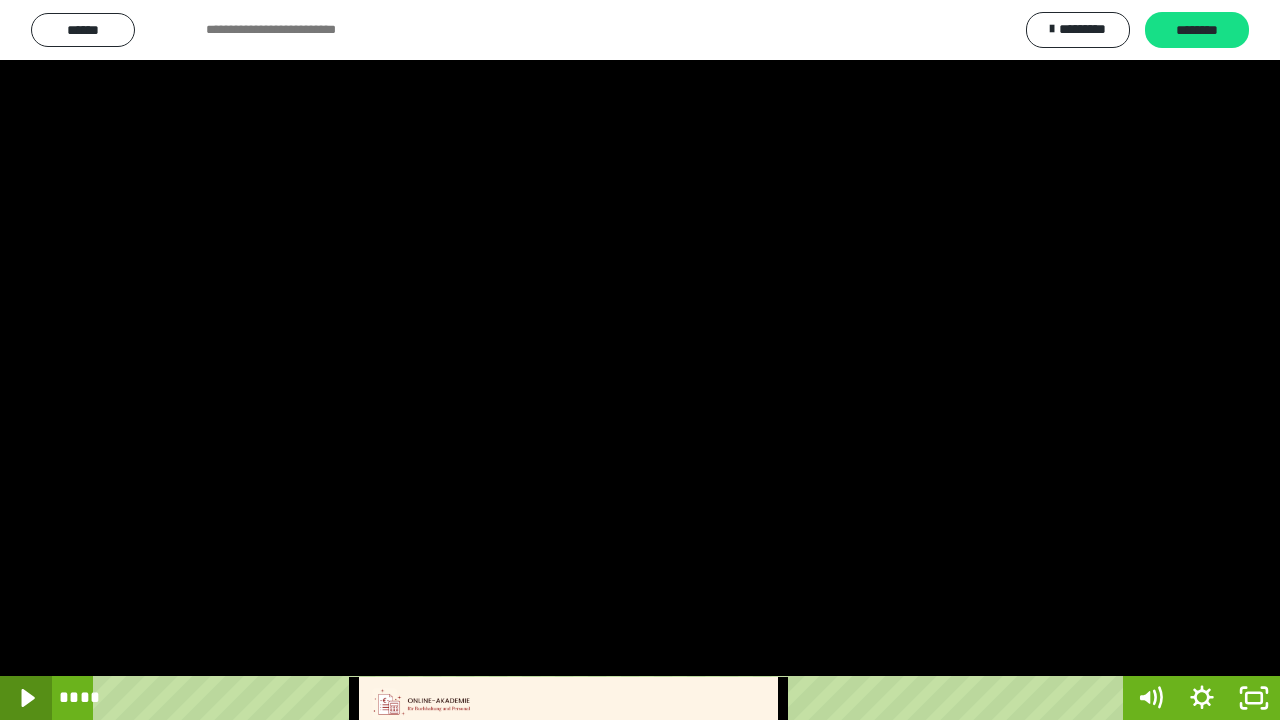 click 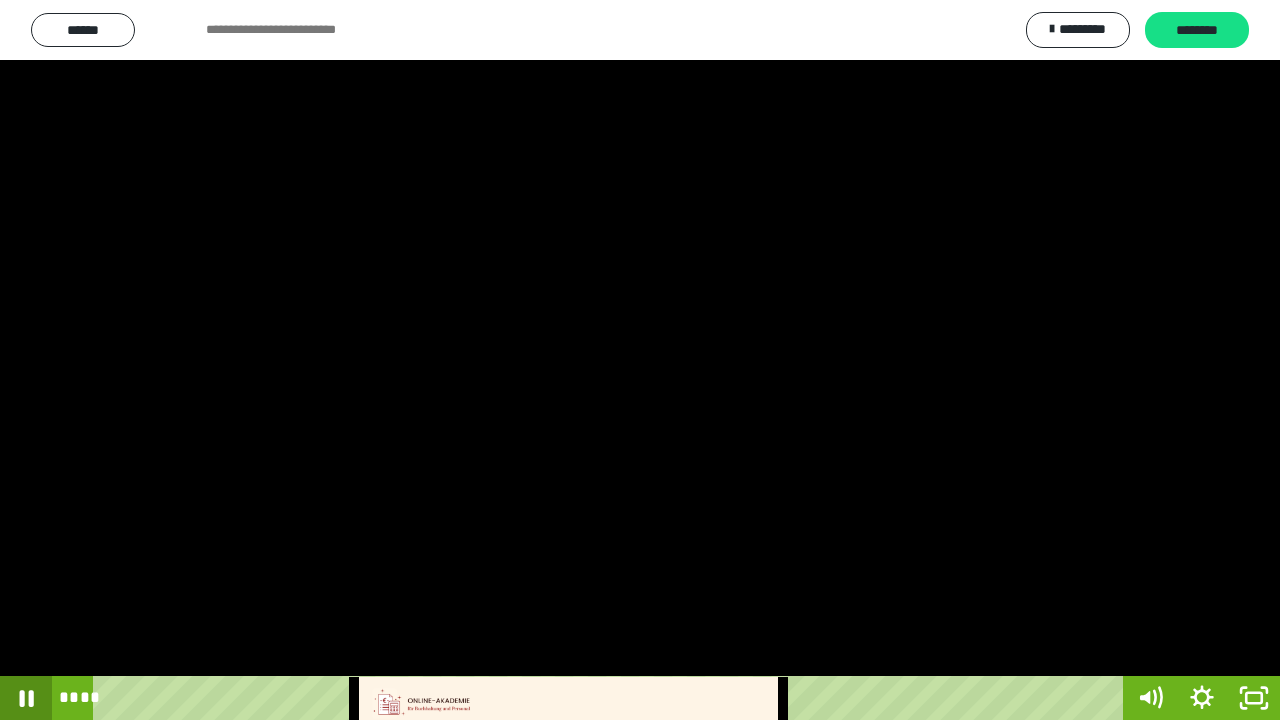 click 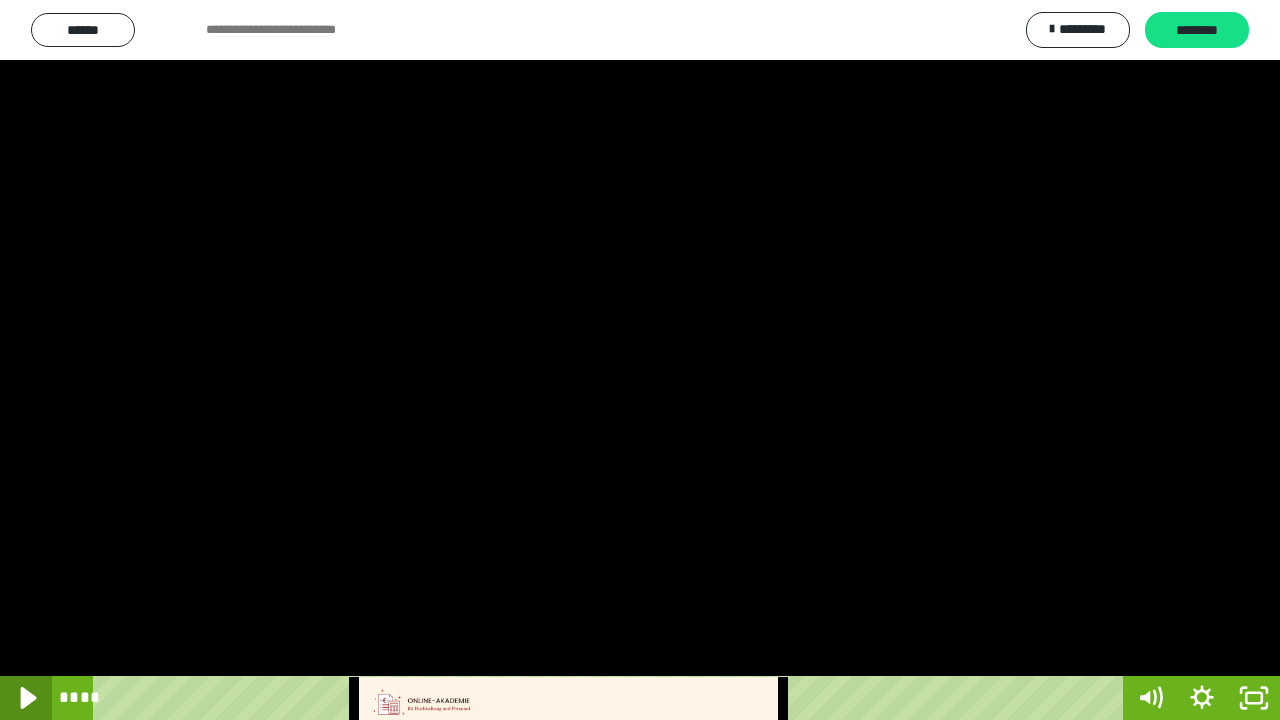 click 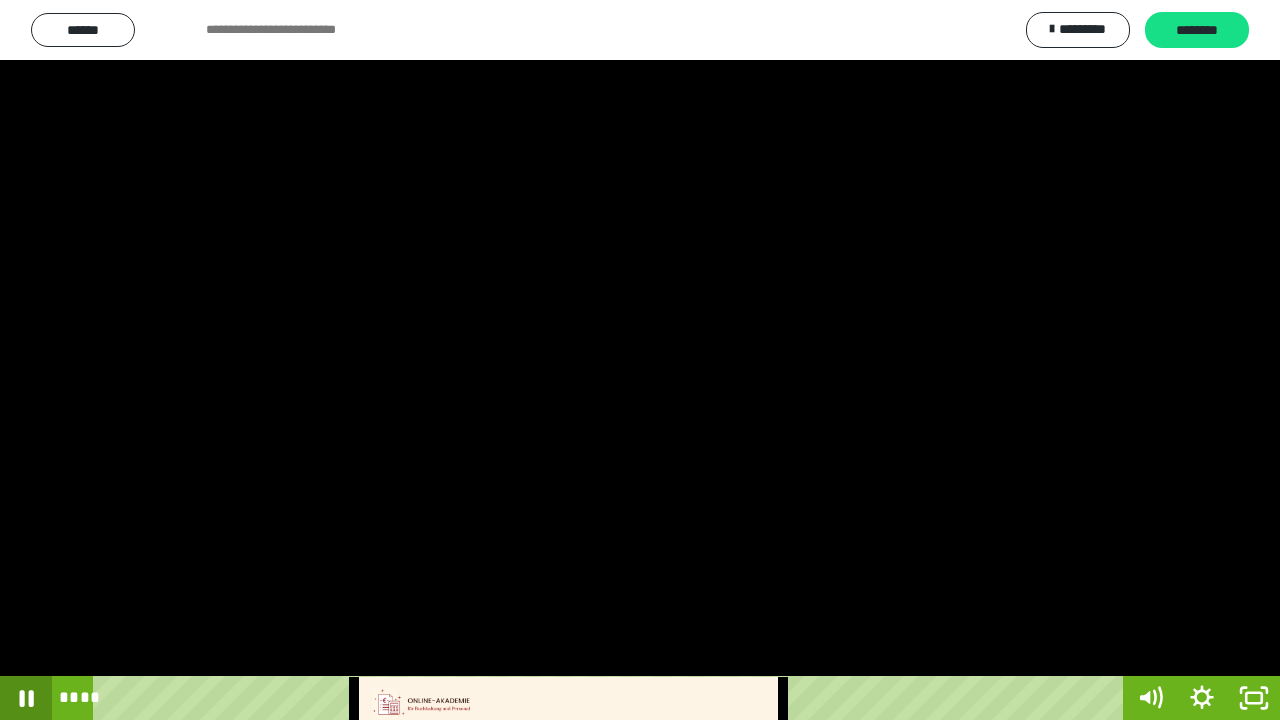 click 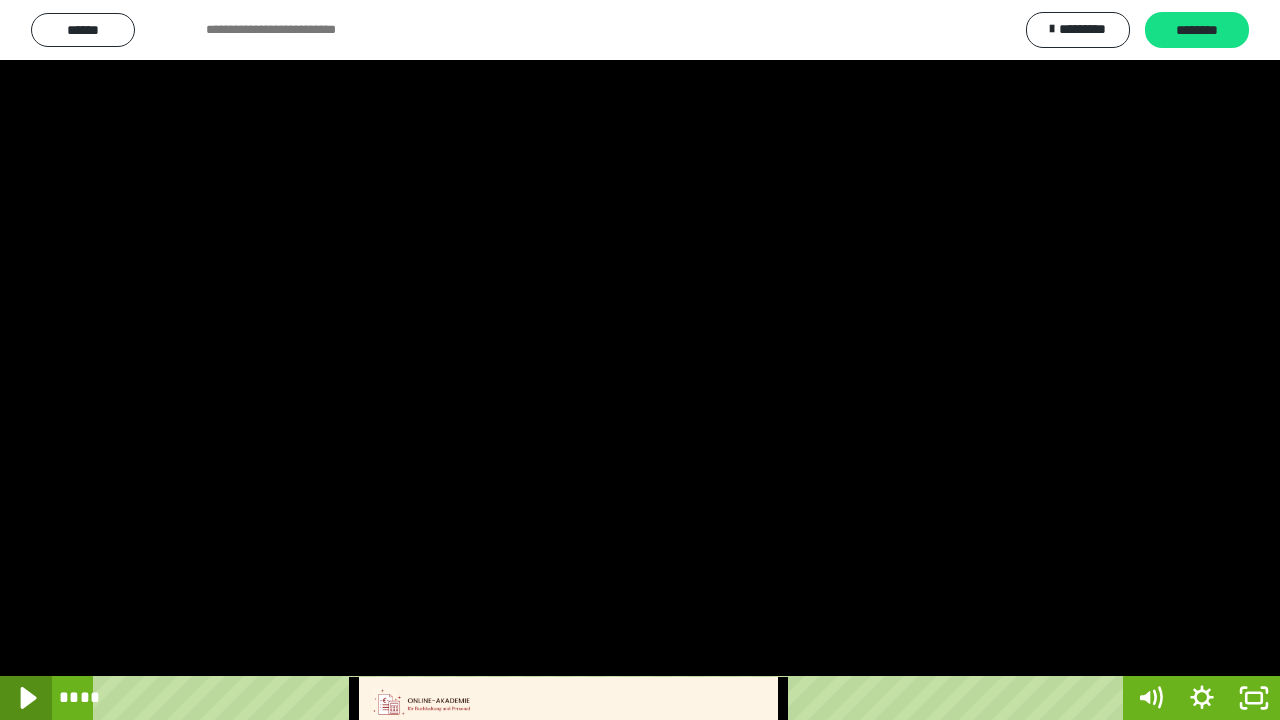 click 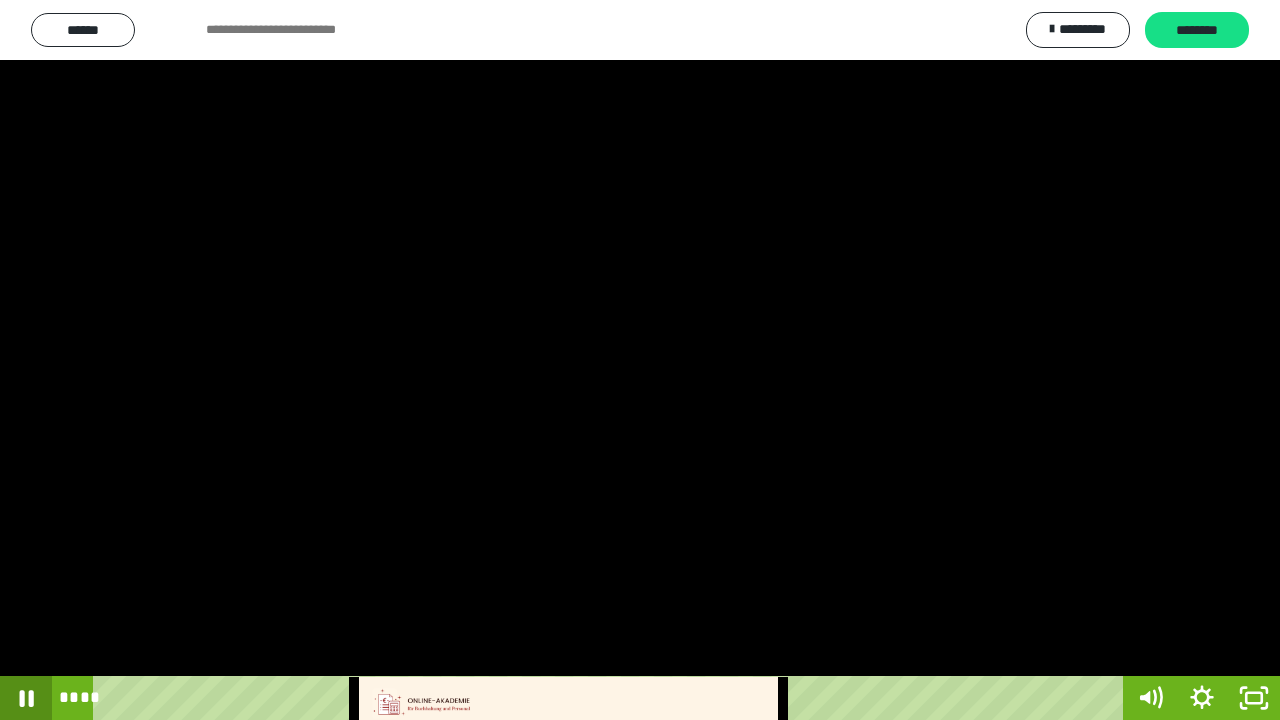 click 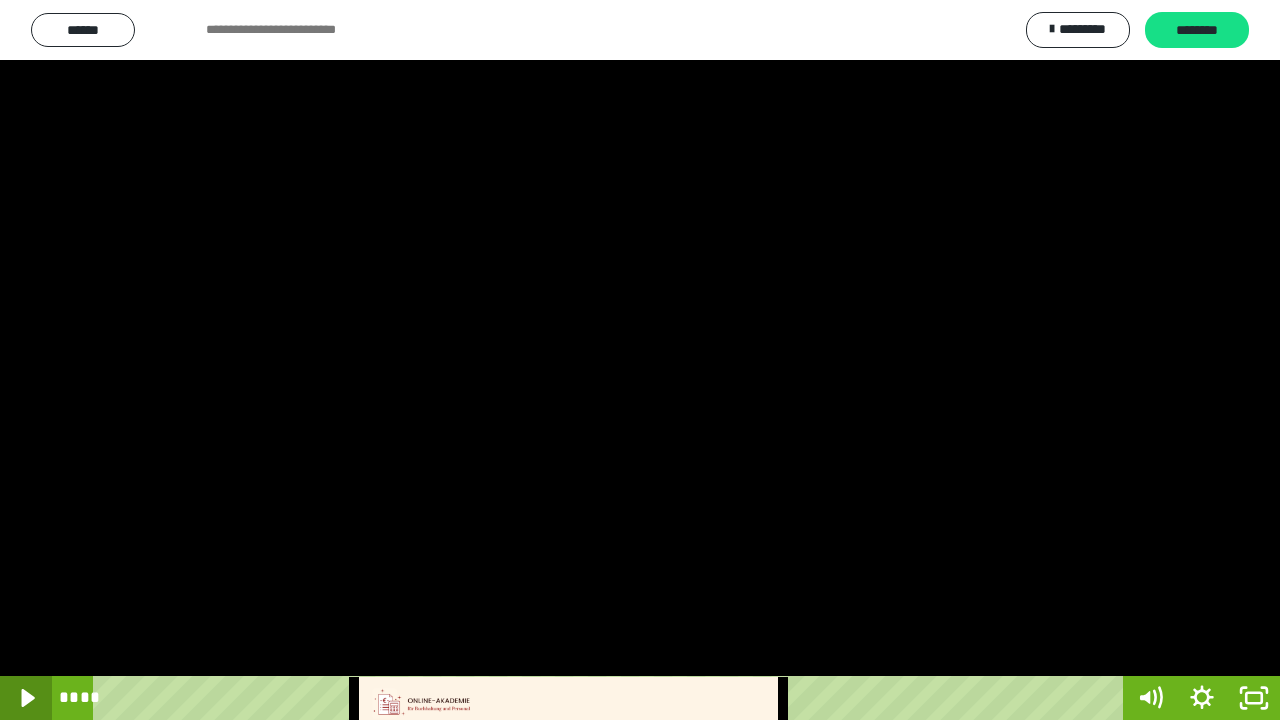 click 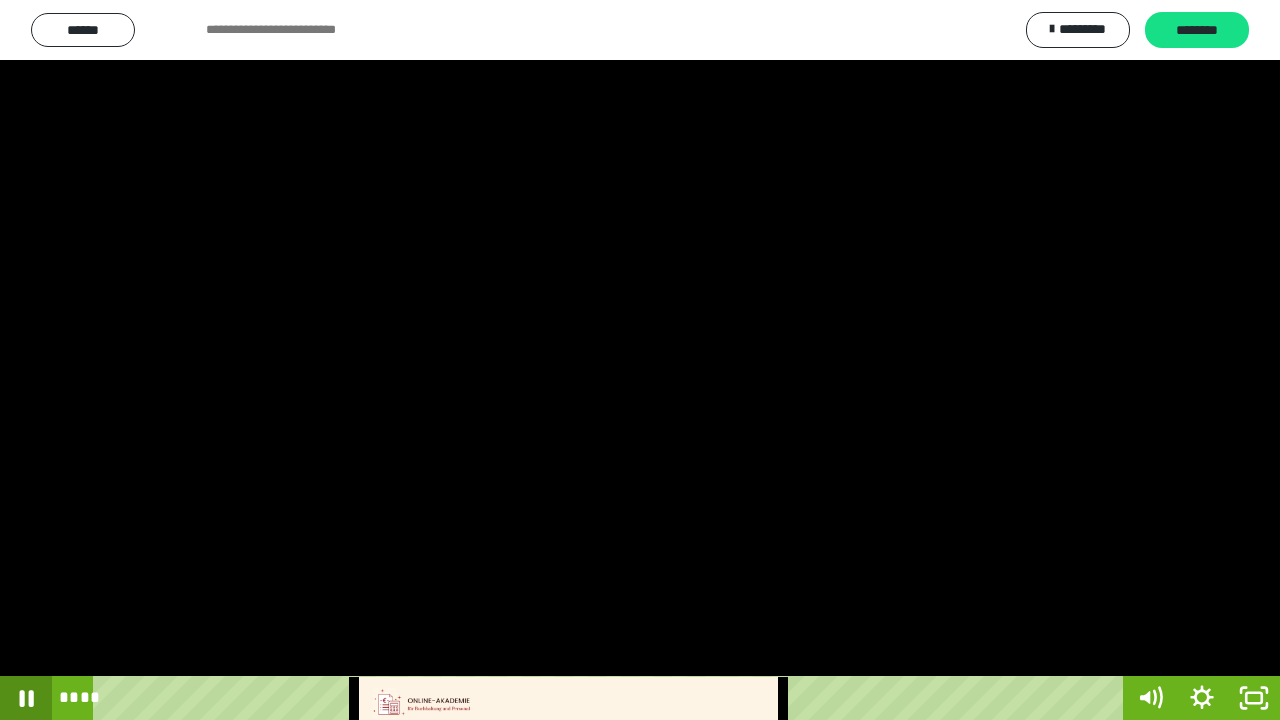 click 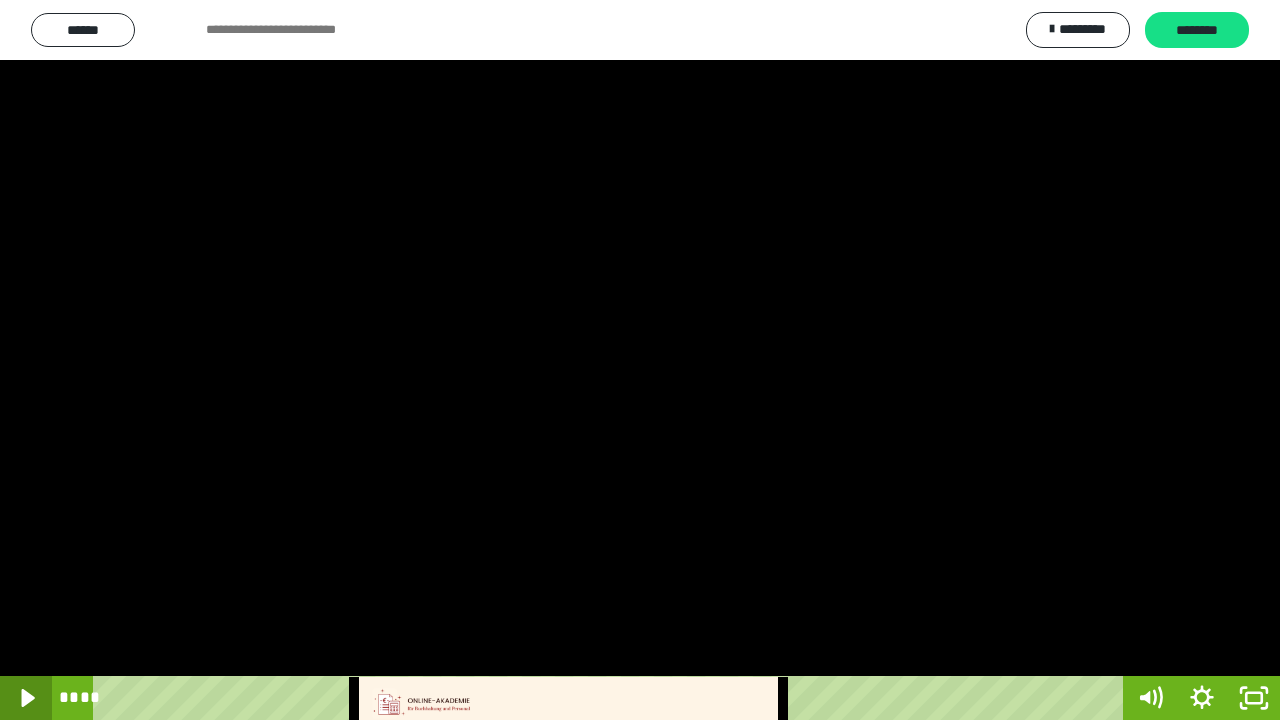click 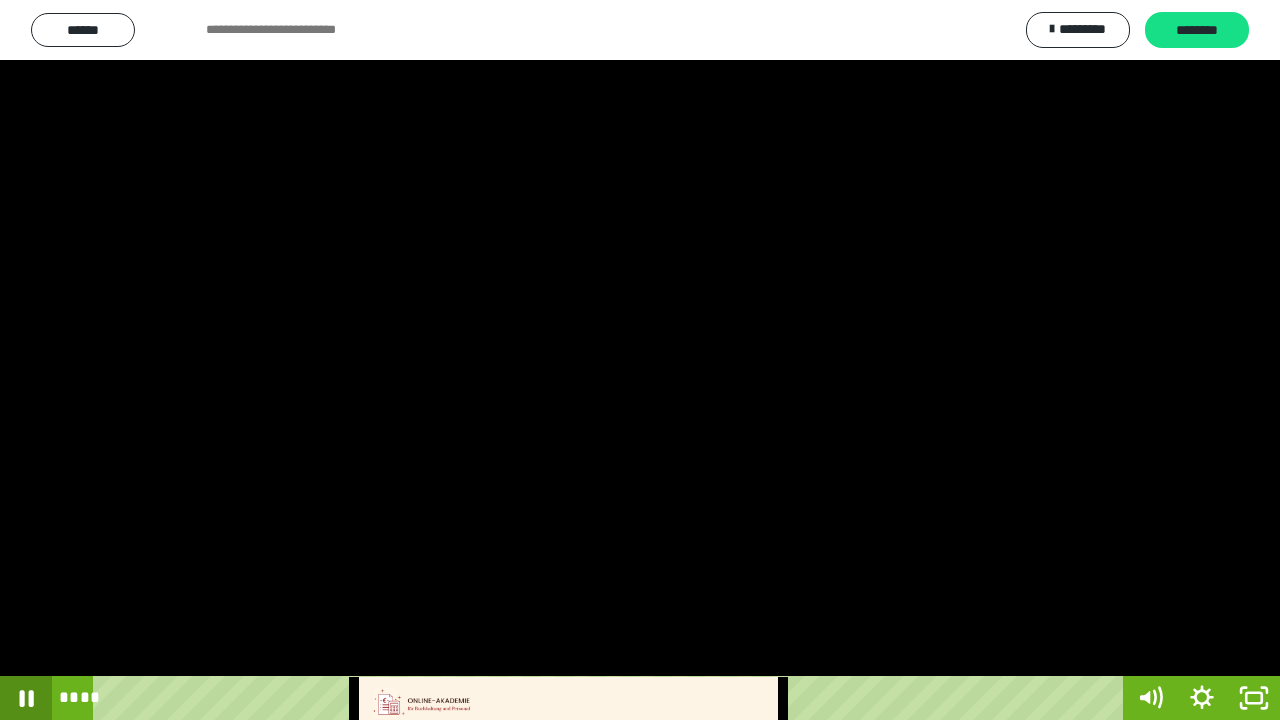 click 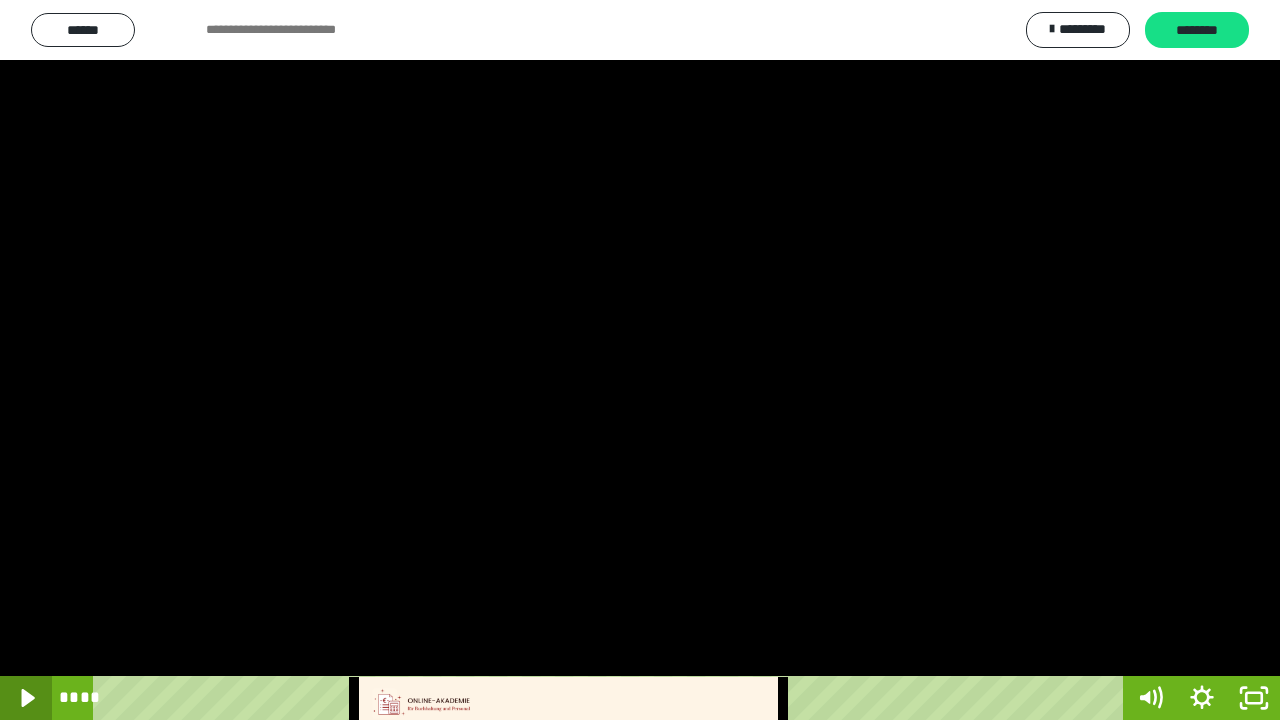 click 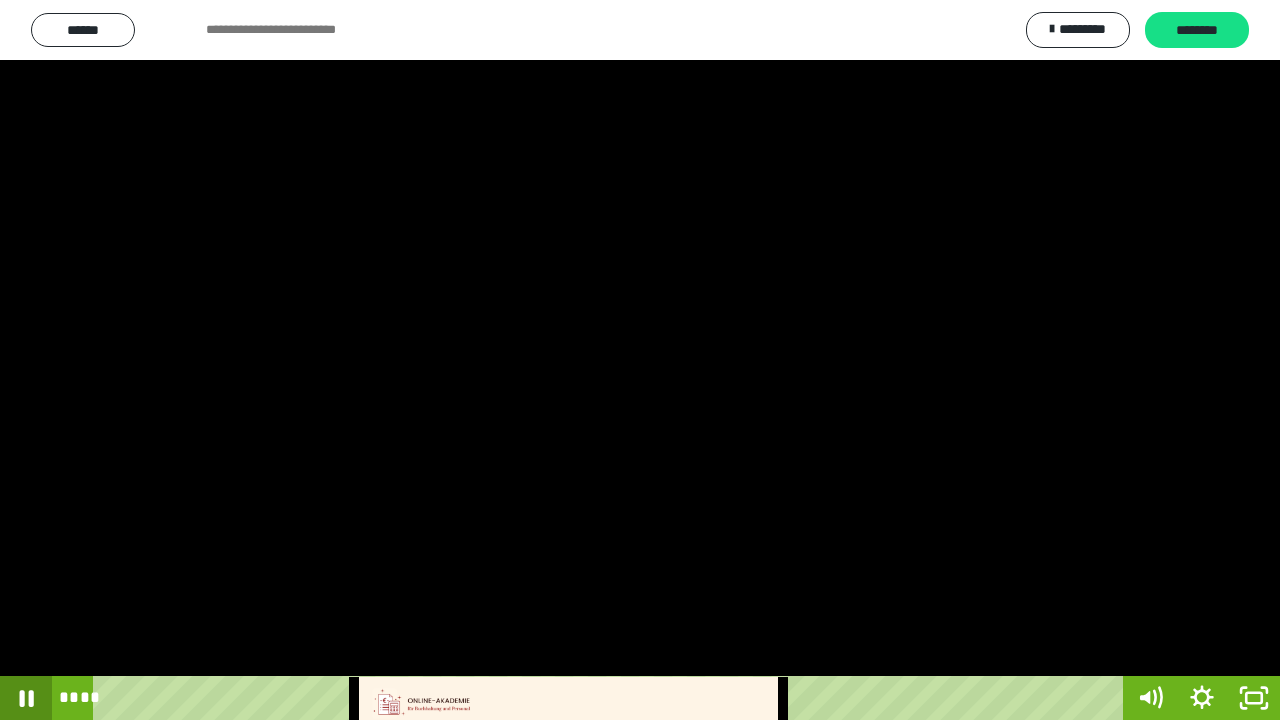 click 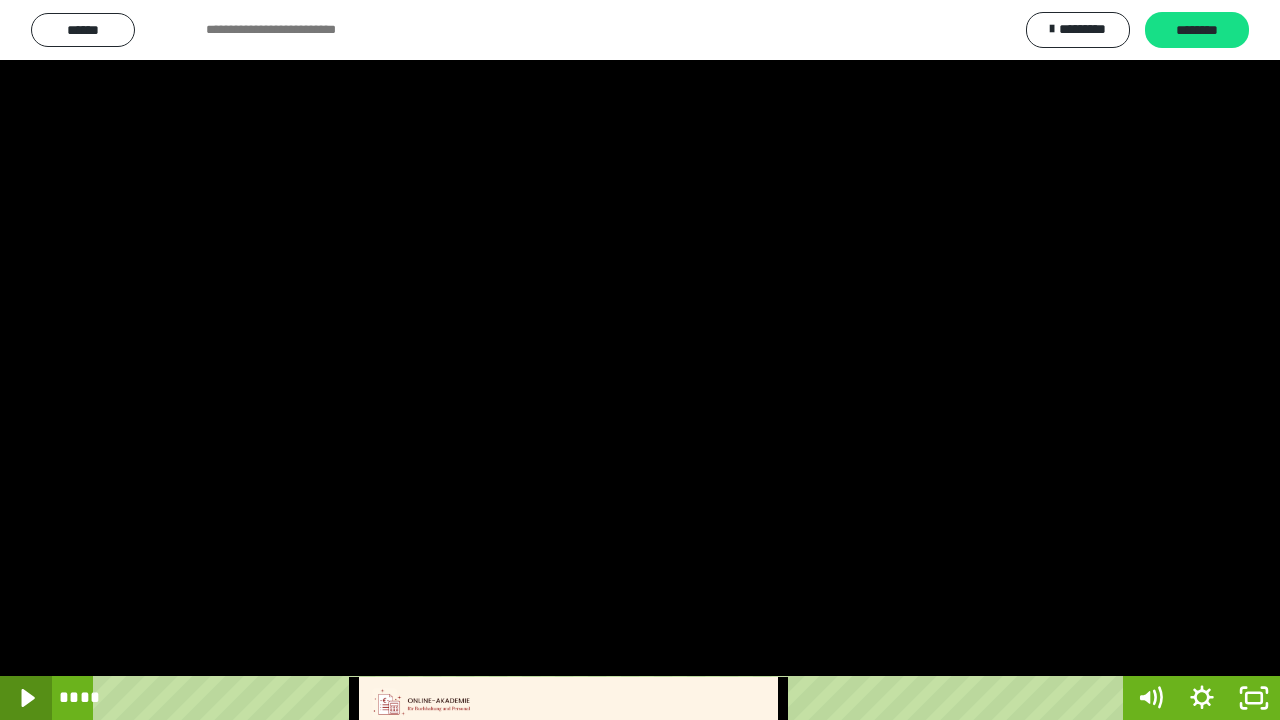 click 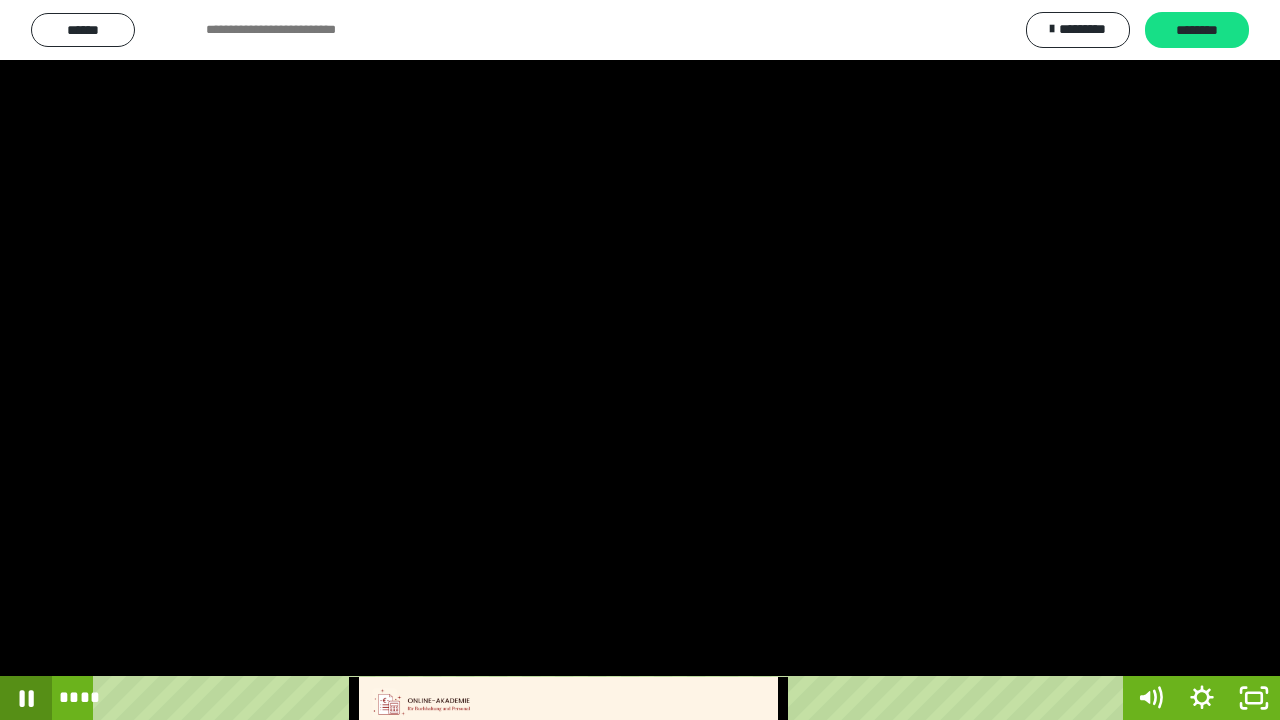 click 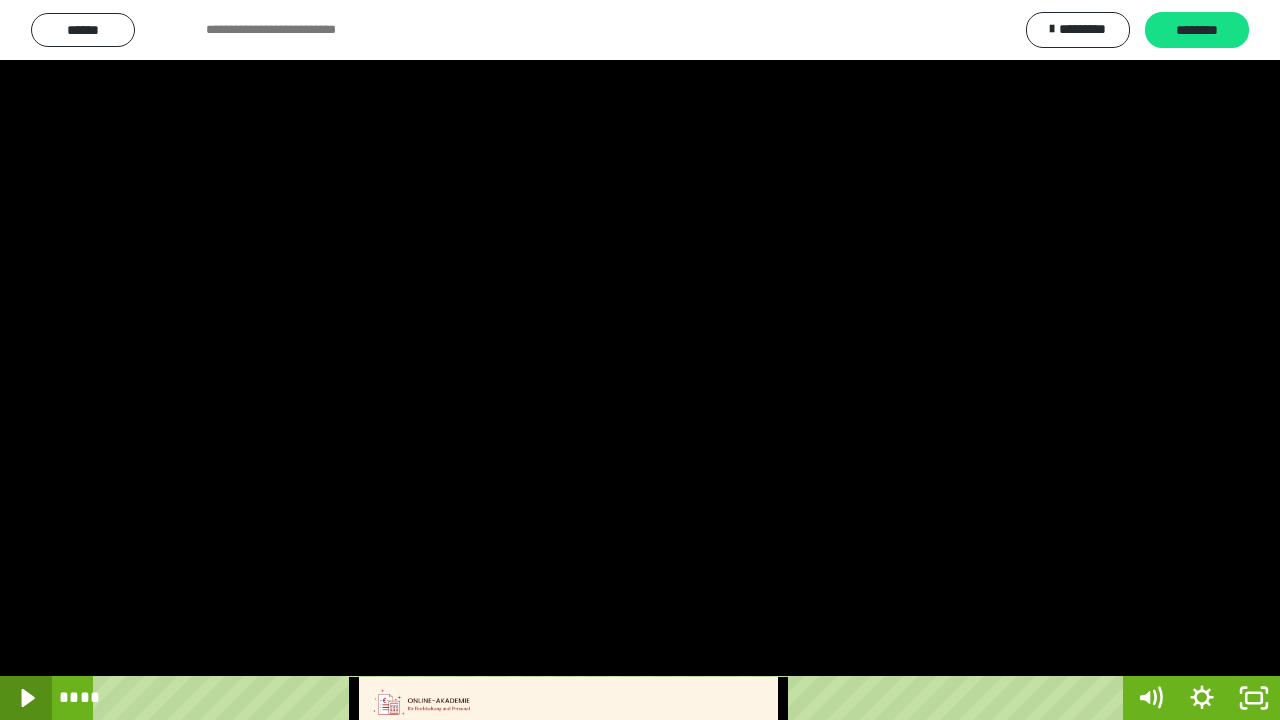 click 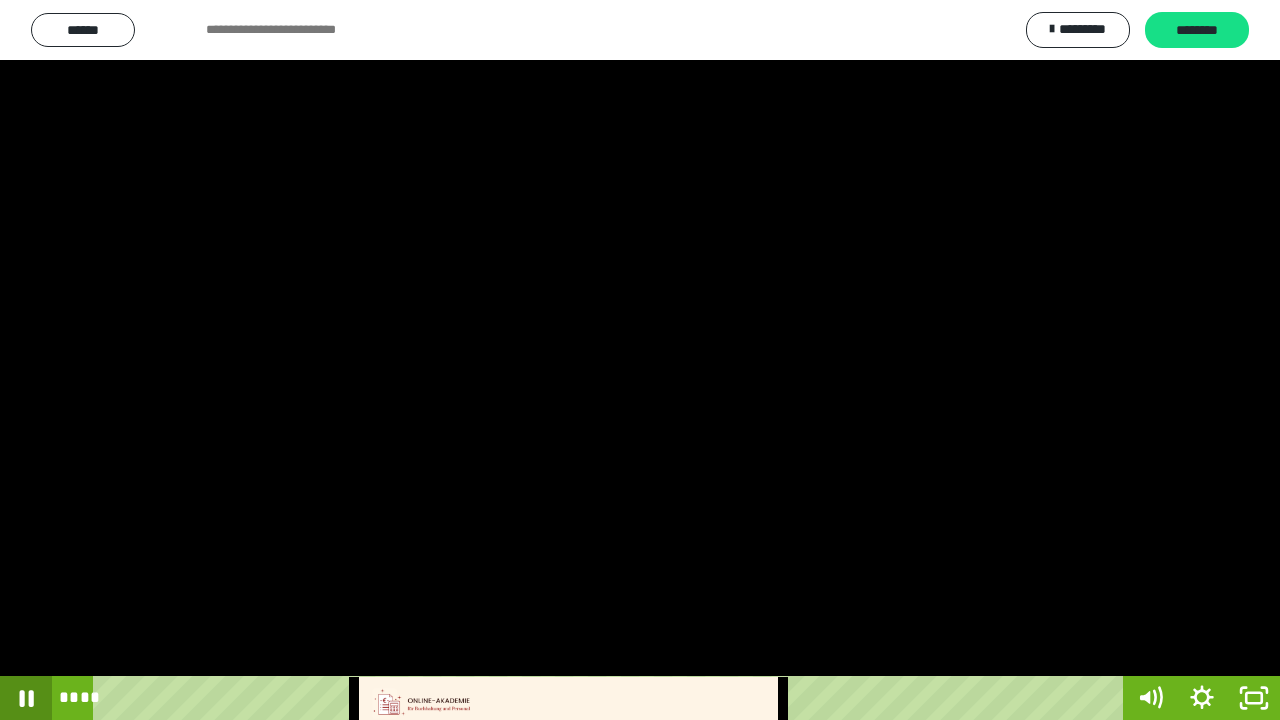 click 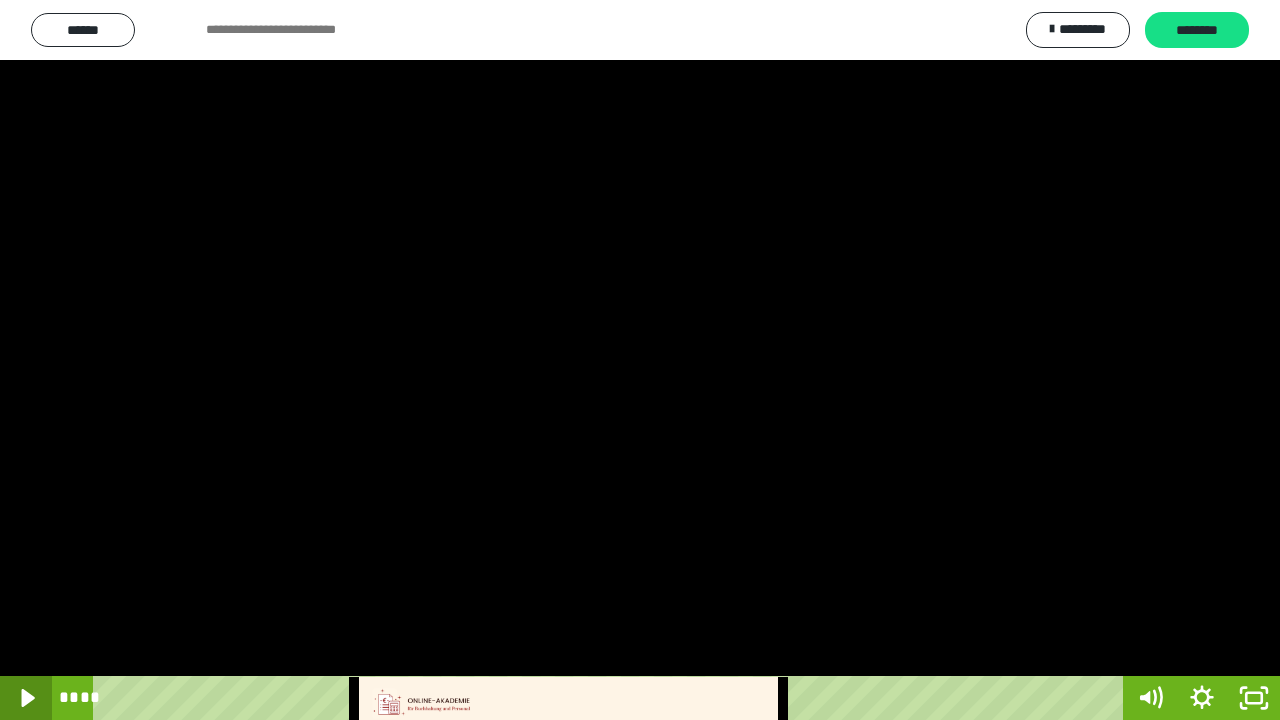 click 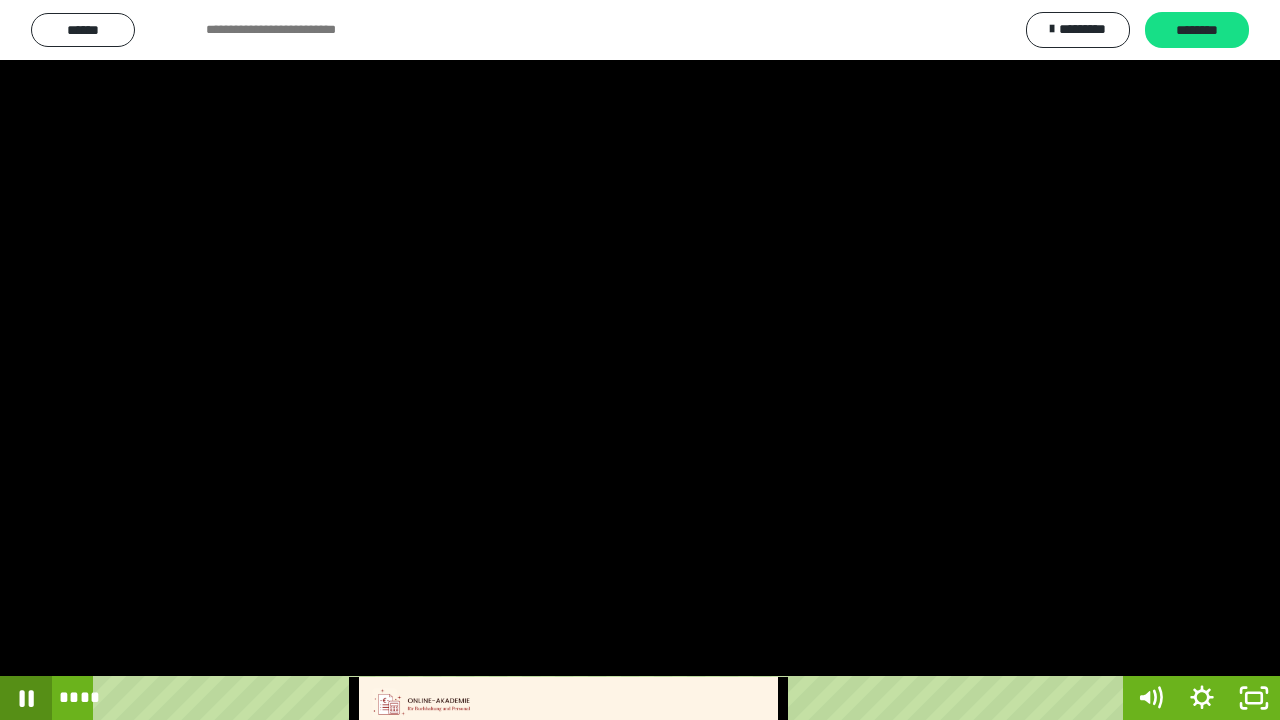 click 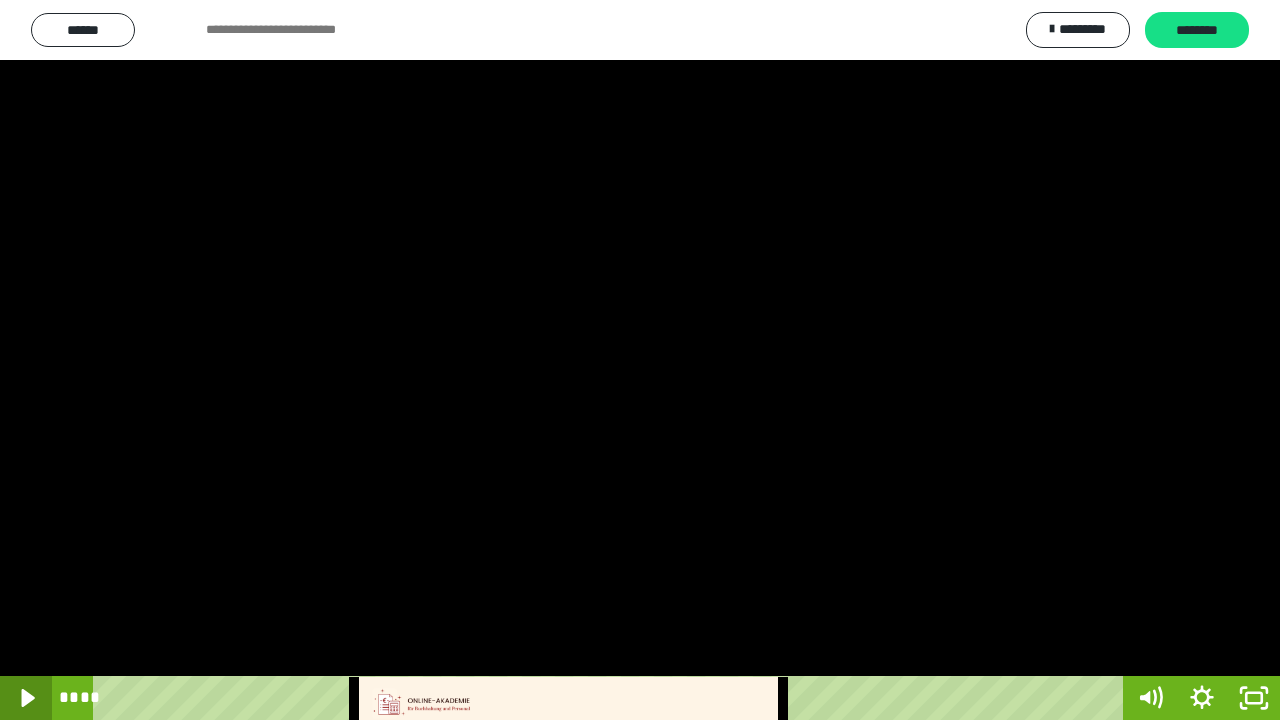 click 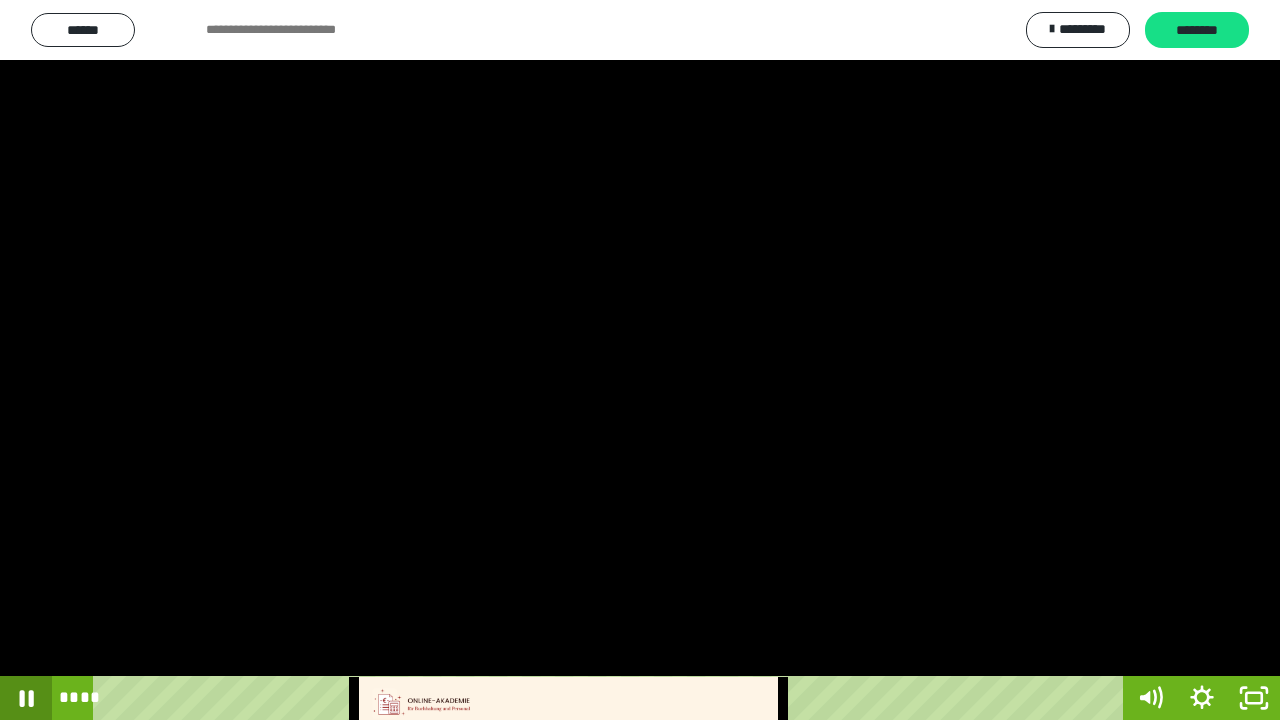 click 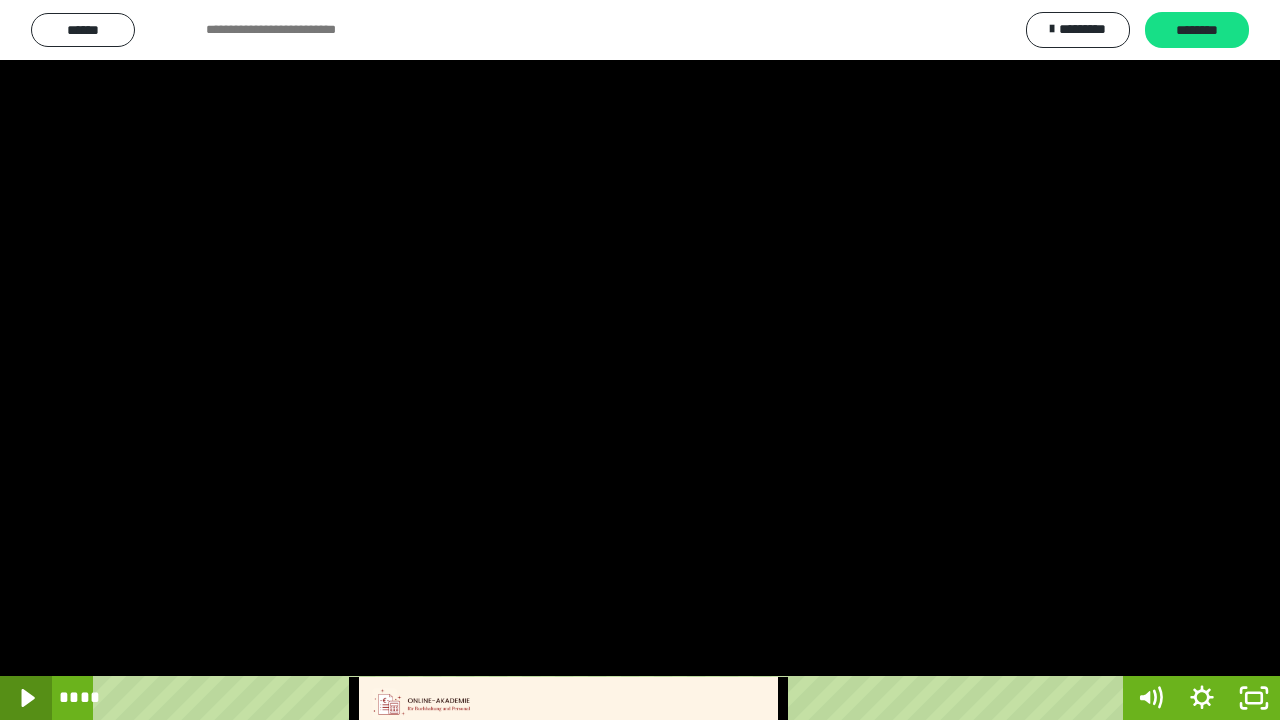click 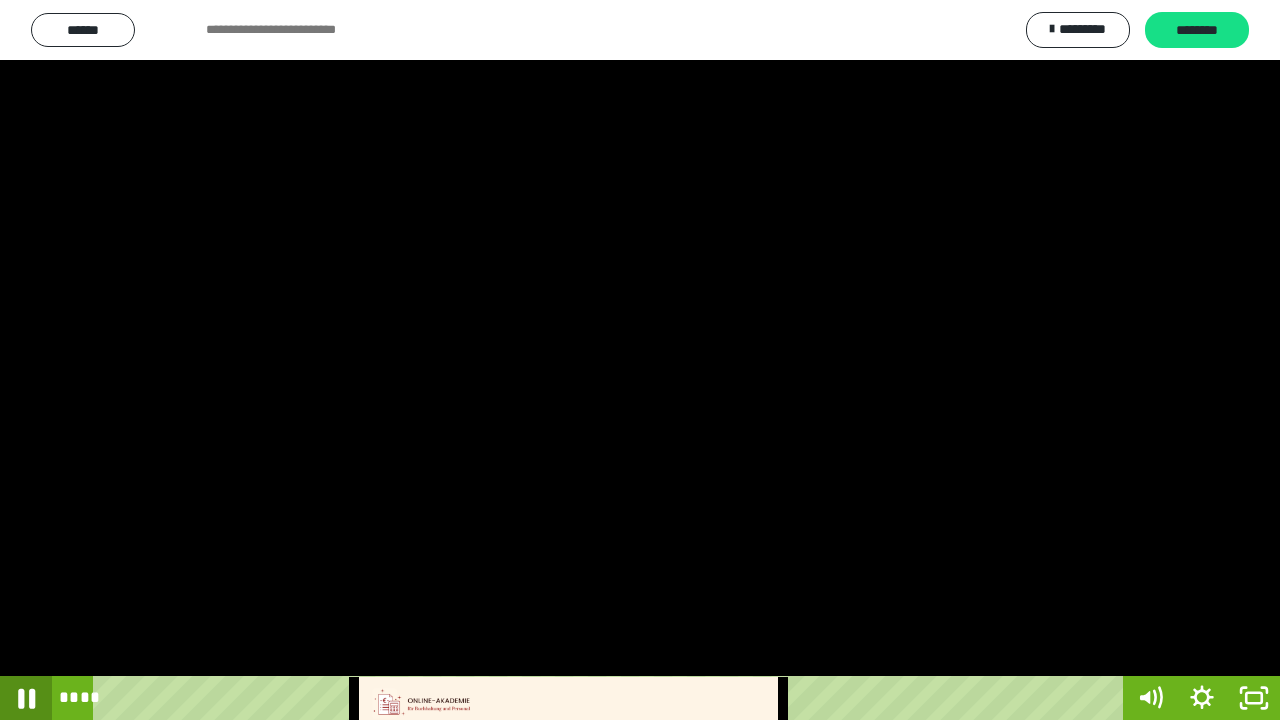 click 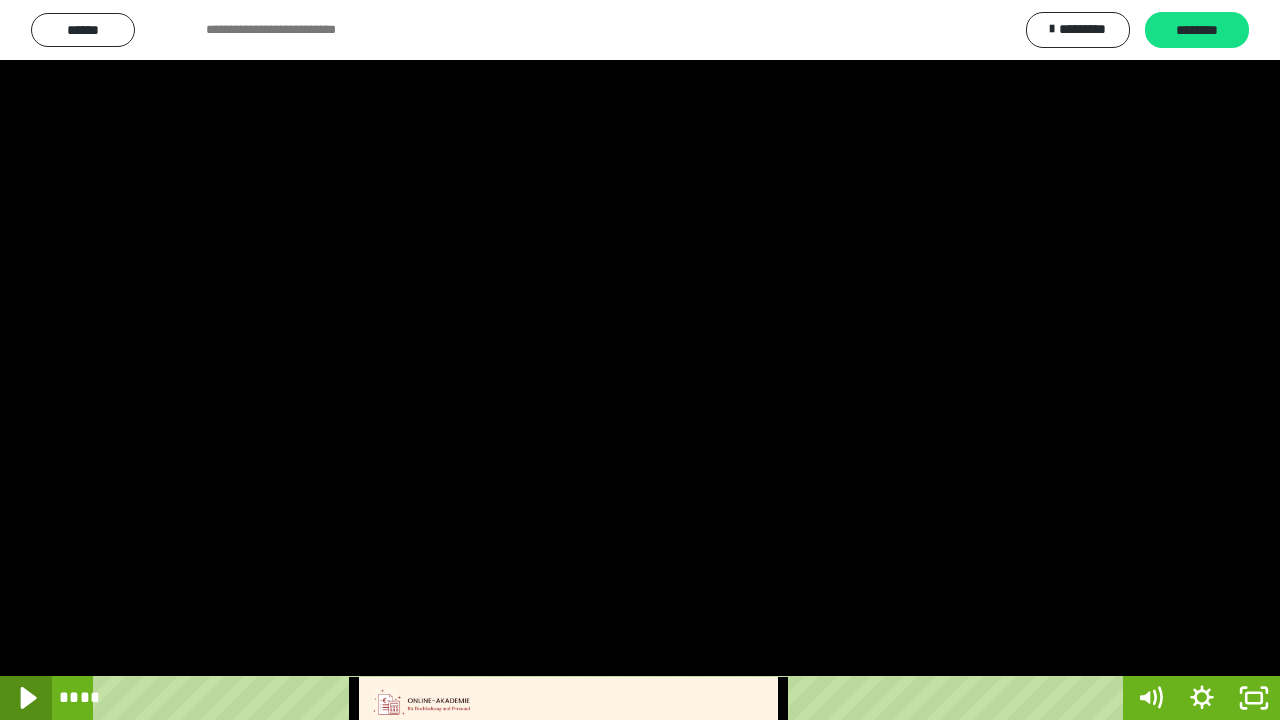 click 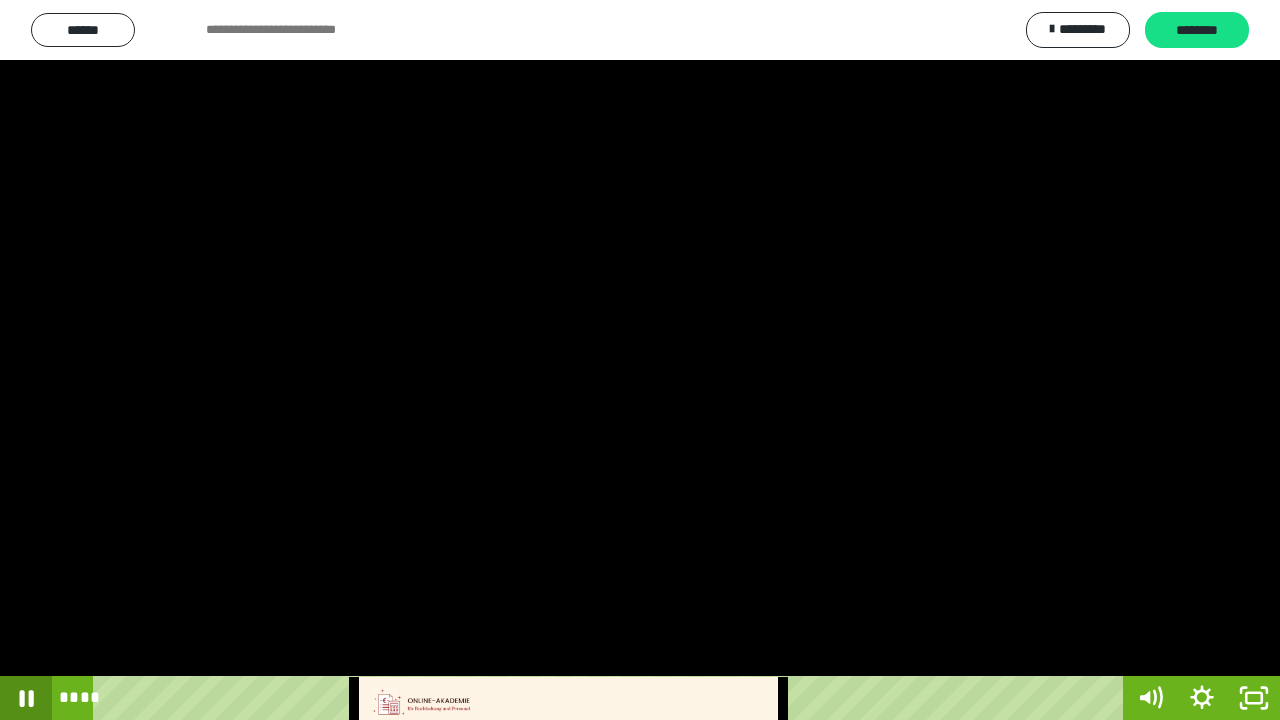 click 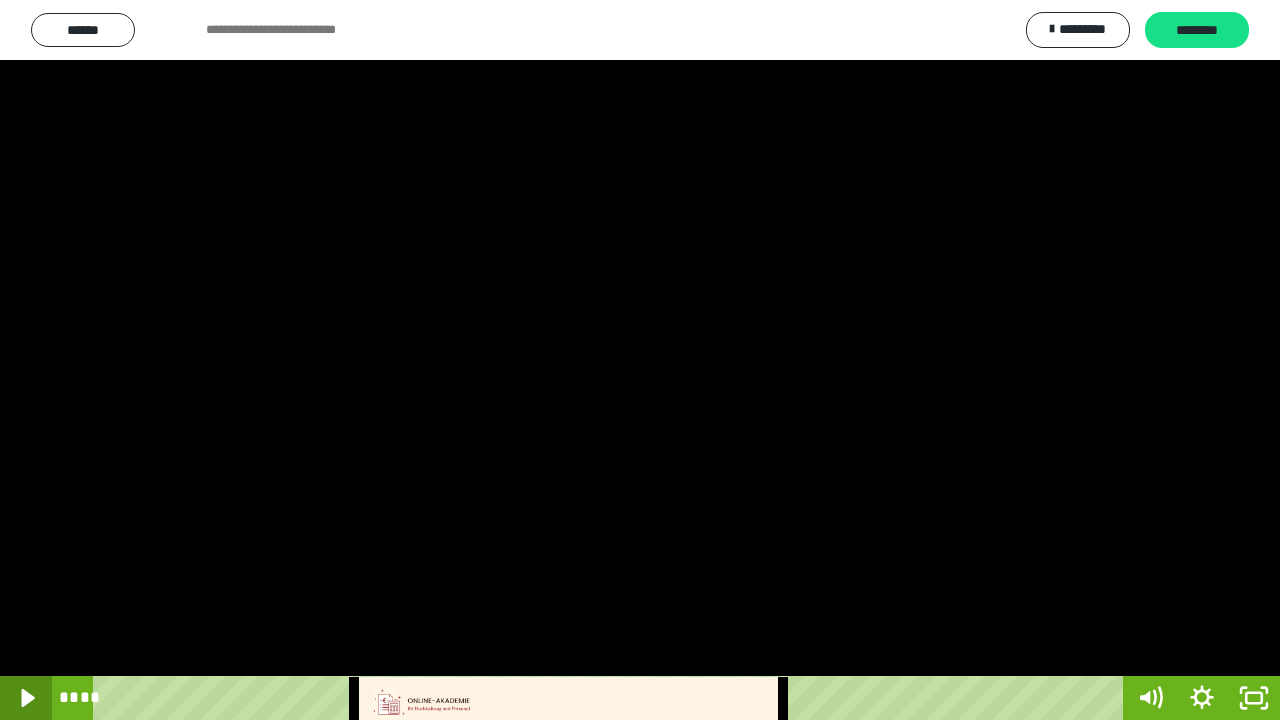 click 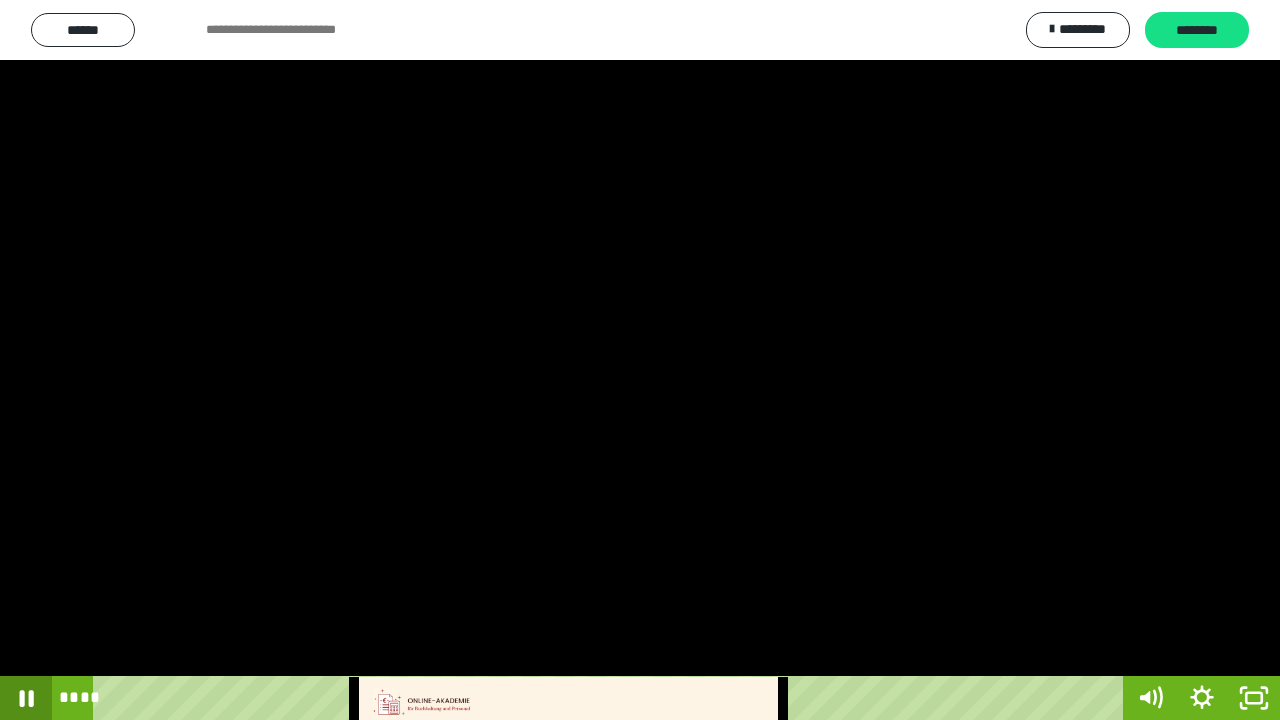 click 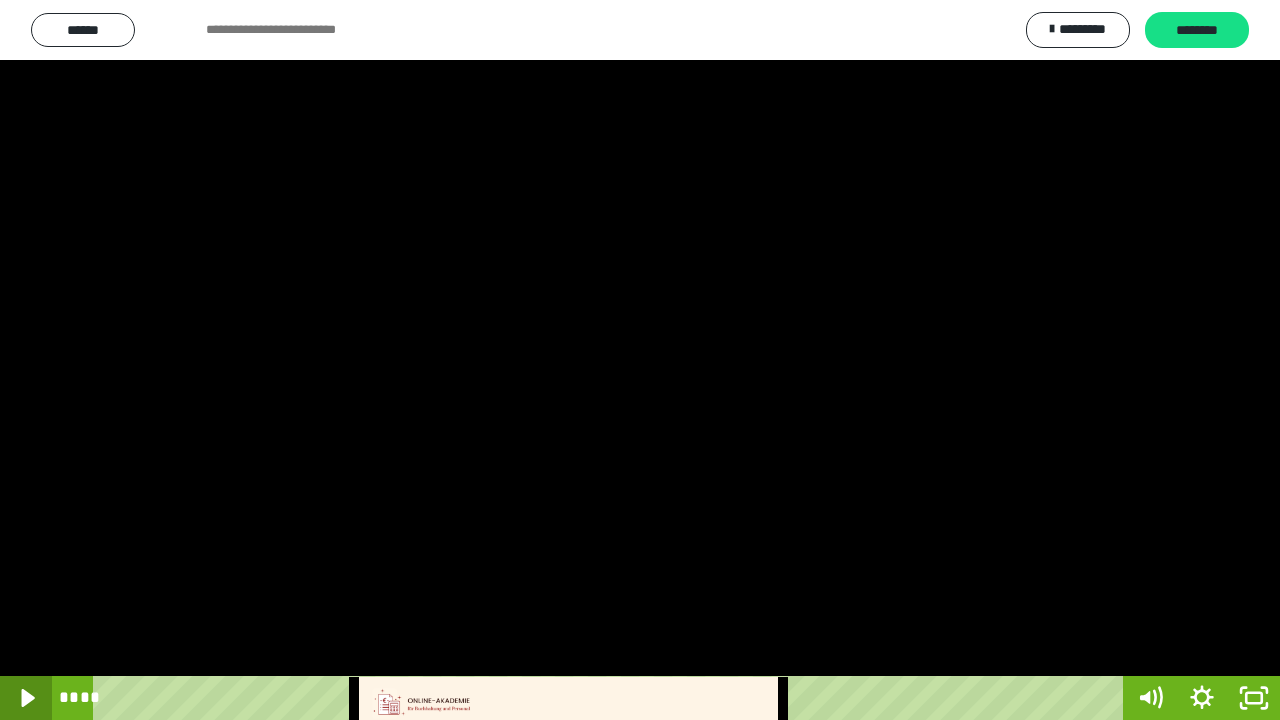 click 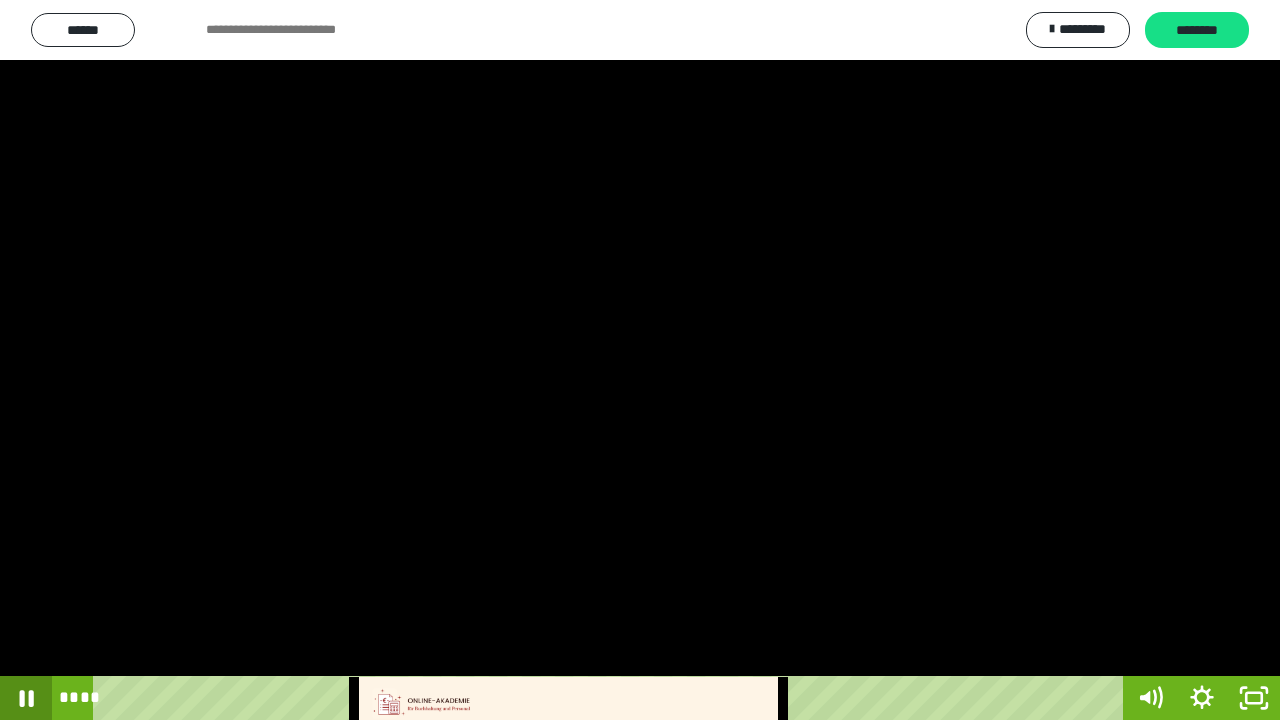 click 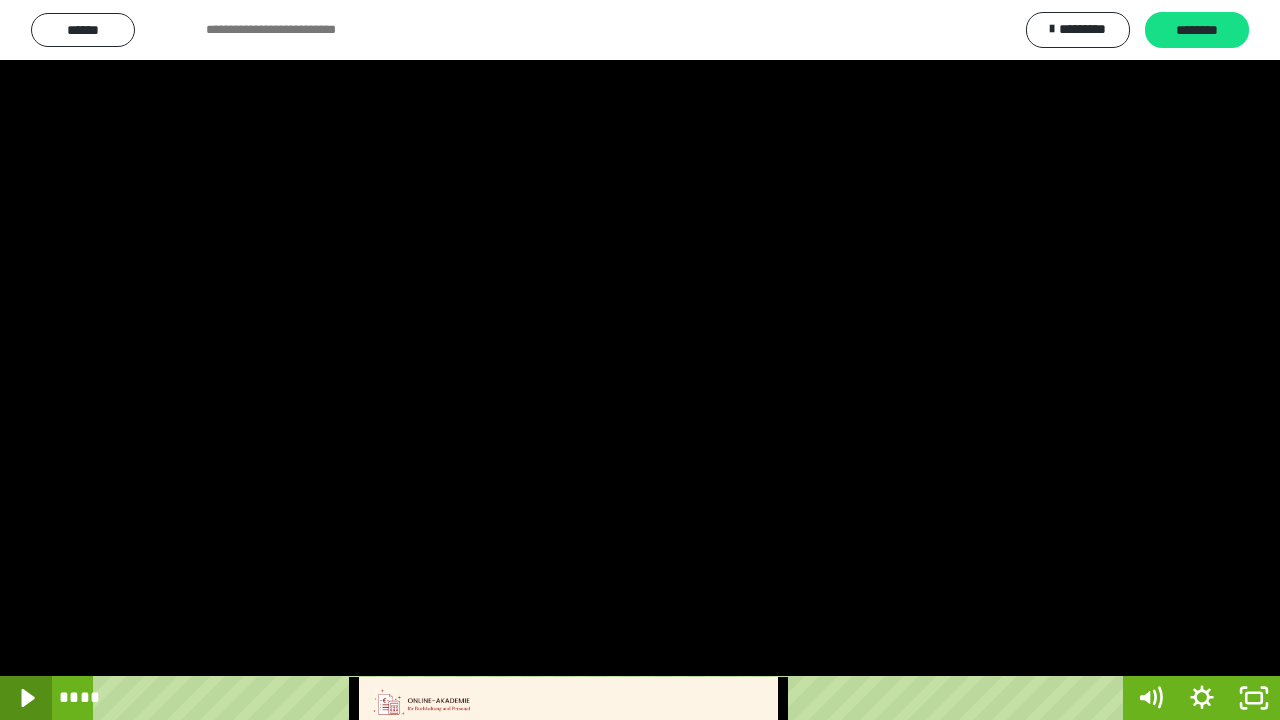 click 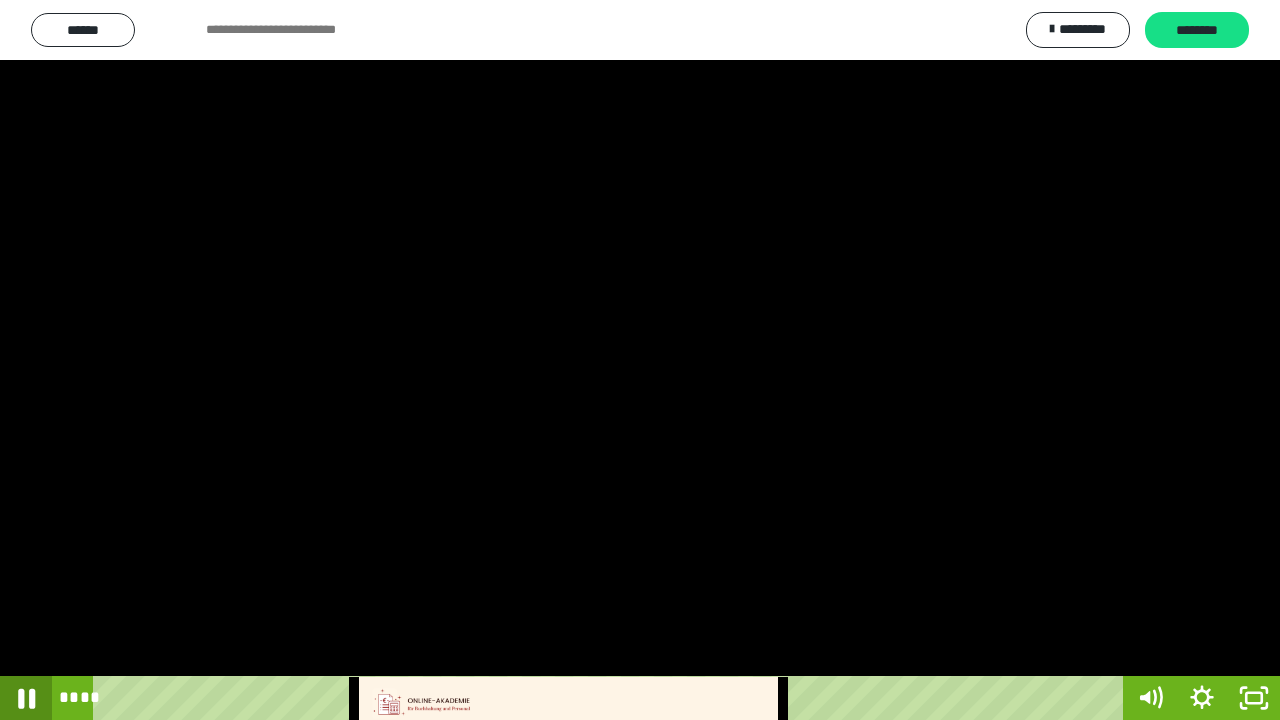 click 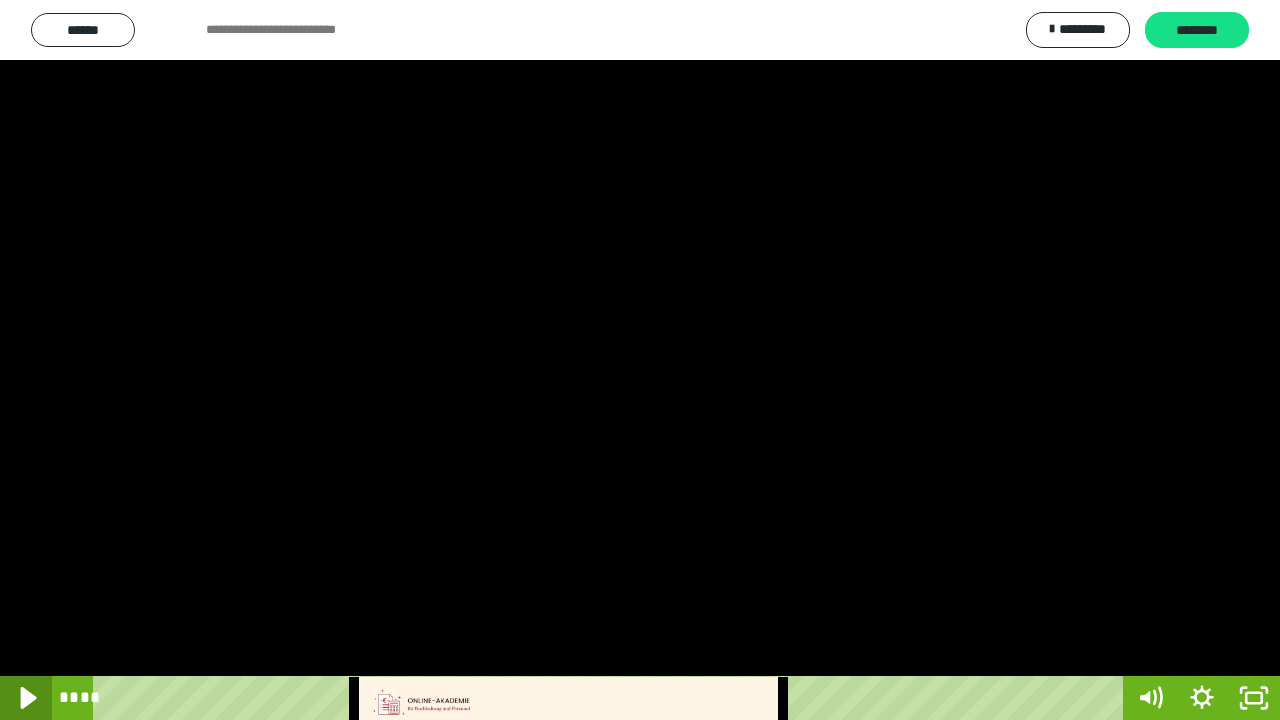click 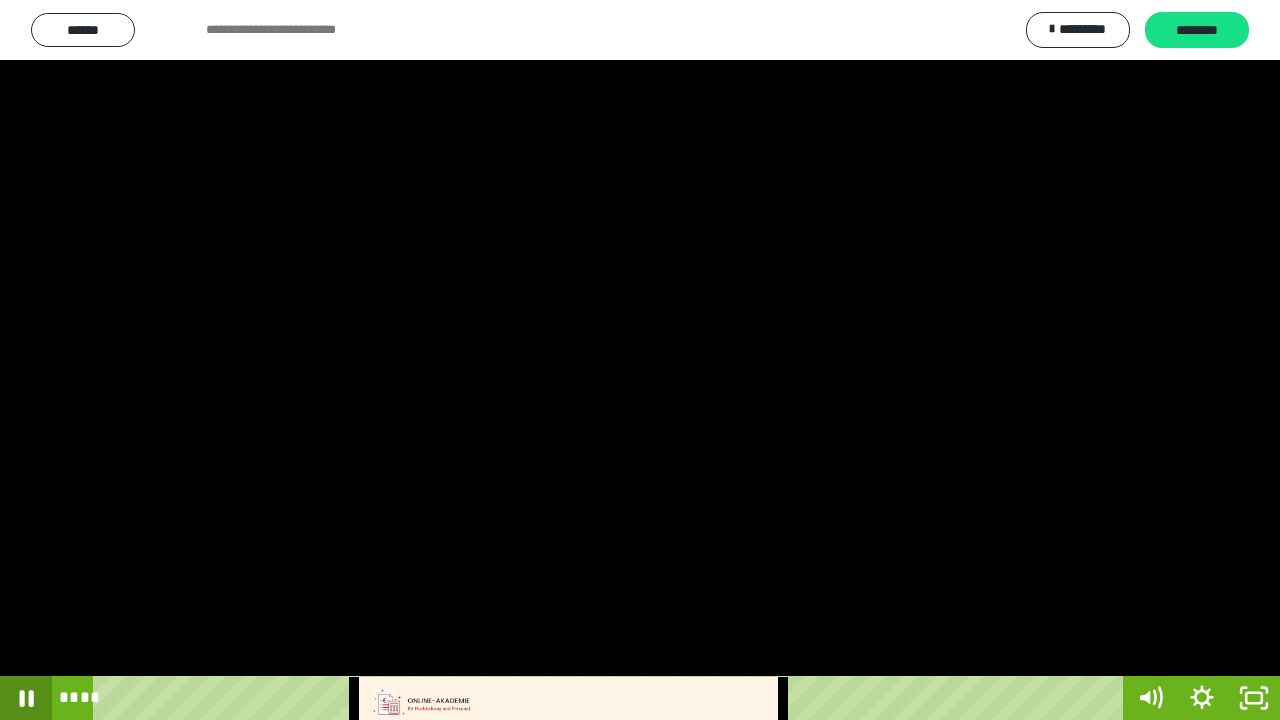 click 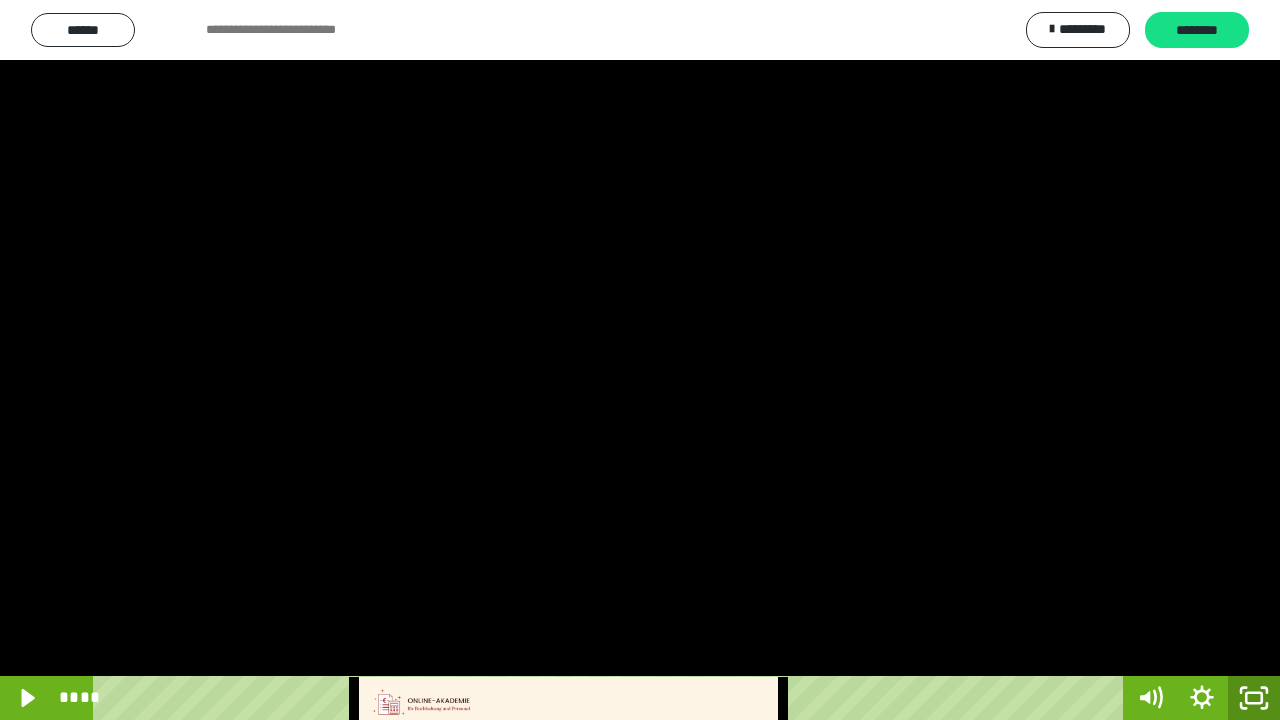 click 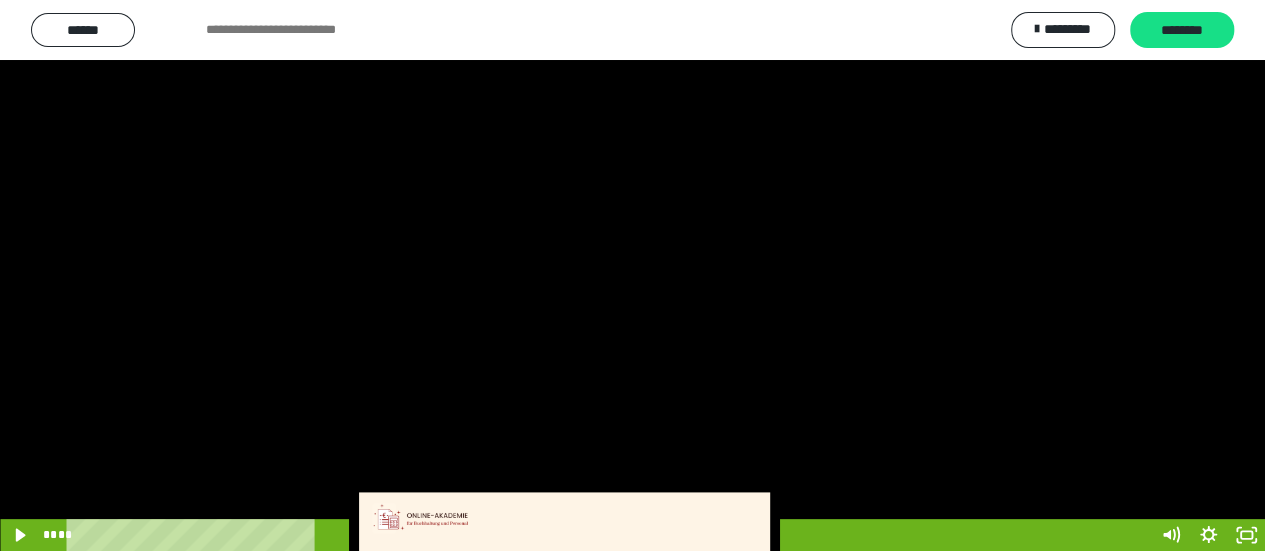 scroll, scrollTop: 400, scrollLeft: 0, axis: vertical 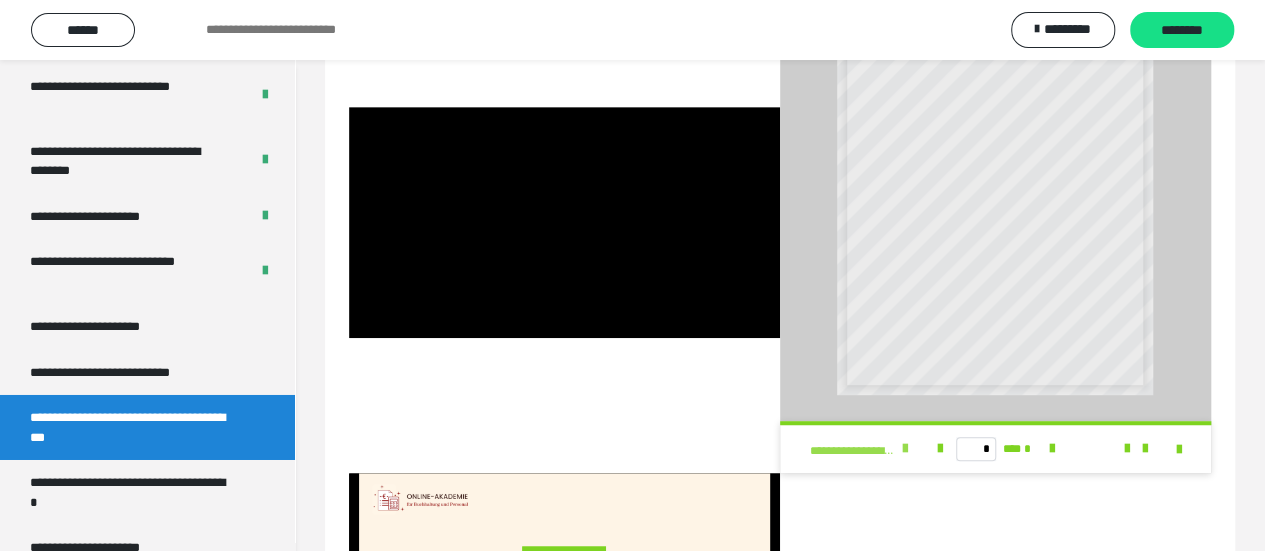 click at bounding box center (904, 449) 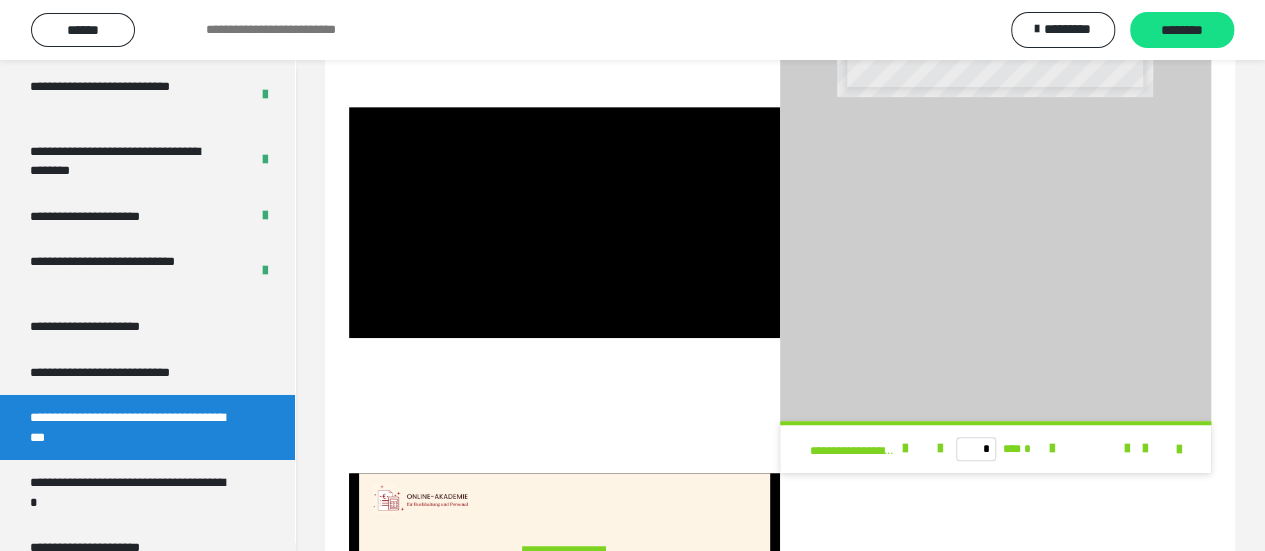 scroll, scrollTop: 300, scrollLeft: 0, axis: vertical 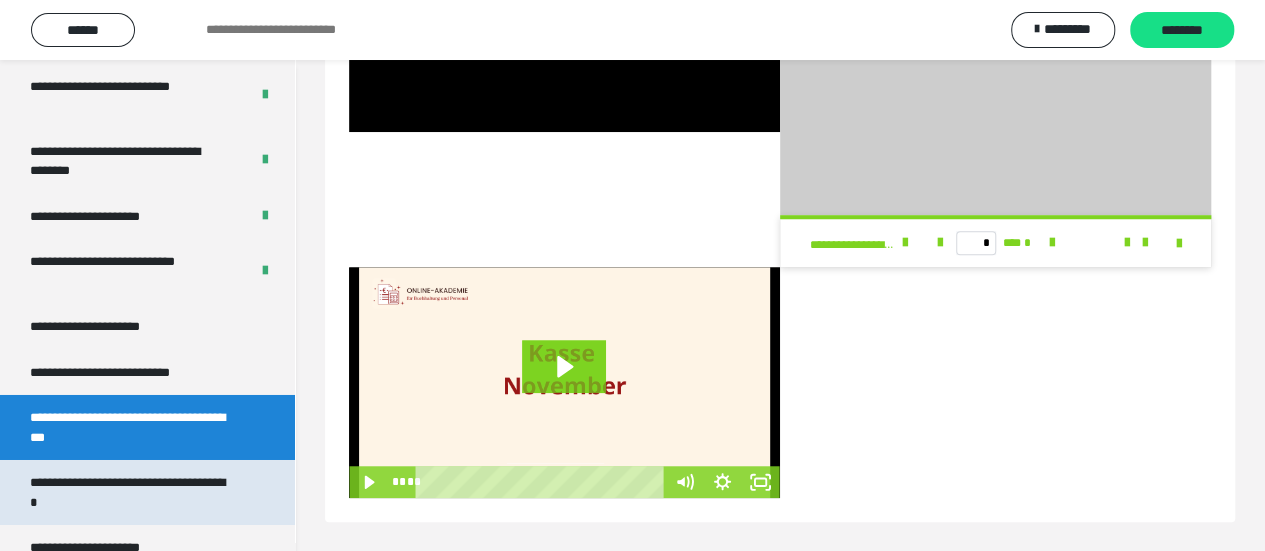 click on "**********" at bounding box center (132, 492) 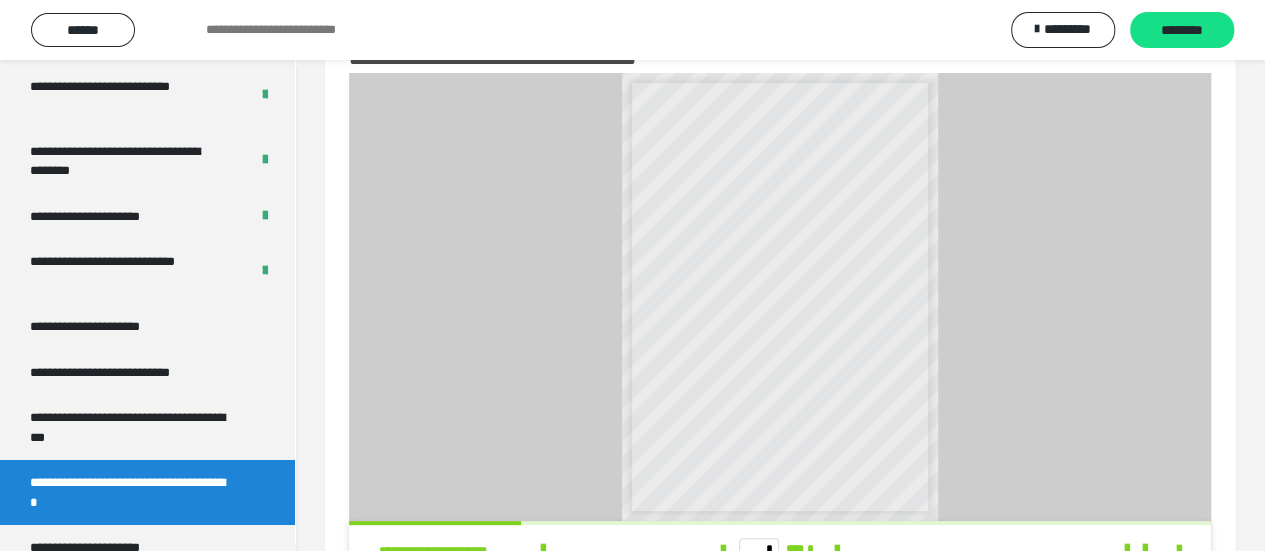 scroll, scrollTop: 100, scrollLeft: 0, axis: vertical 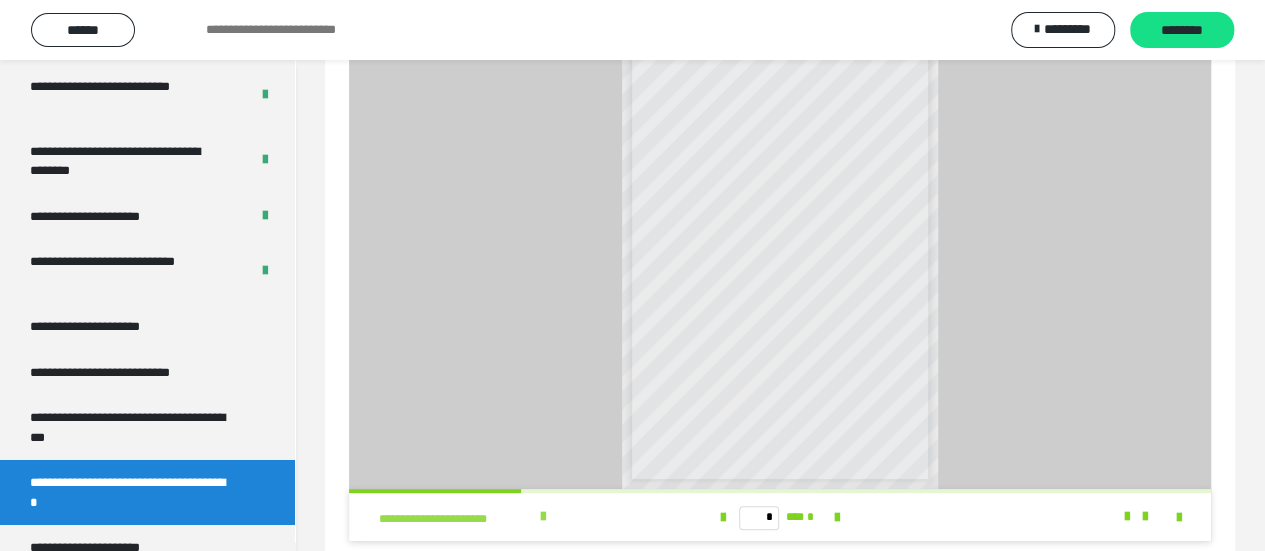click at bounding box center (543, 517) 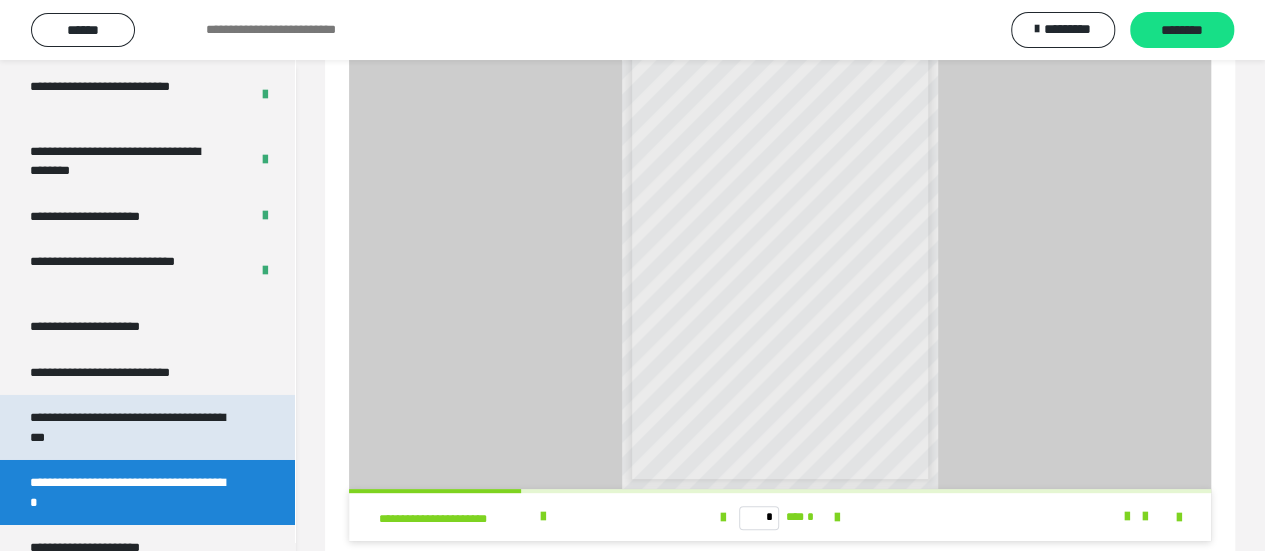 scroll, scrollTop: 3427, scrollLeft: 0, axis: vertical 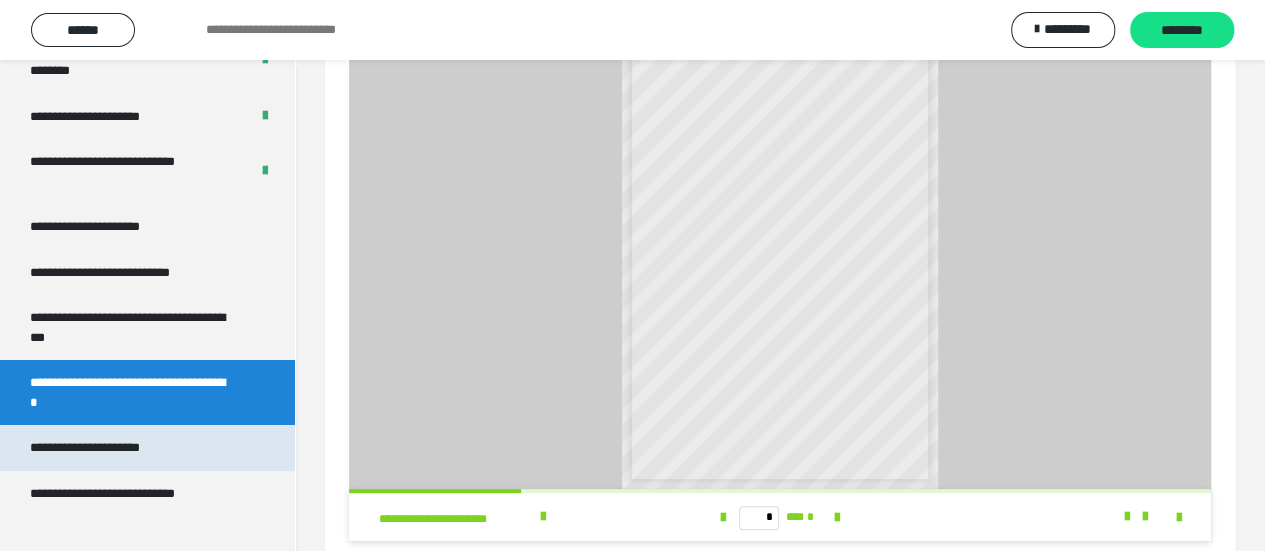 click on "**********" at bounding box center [109, 448] 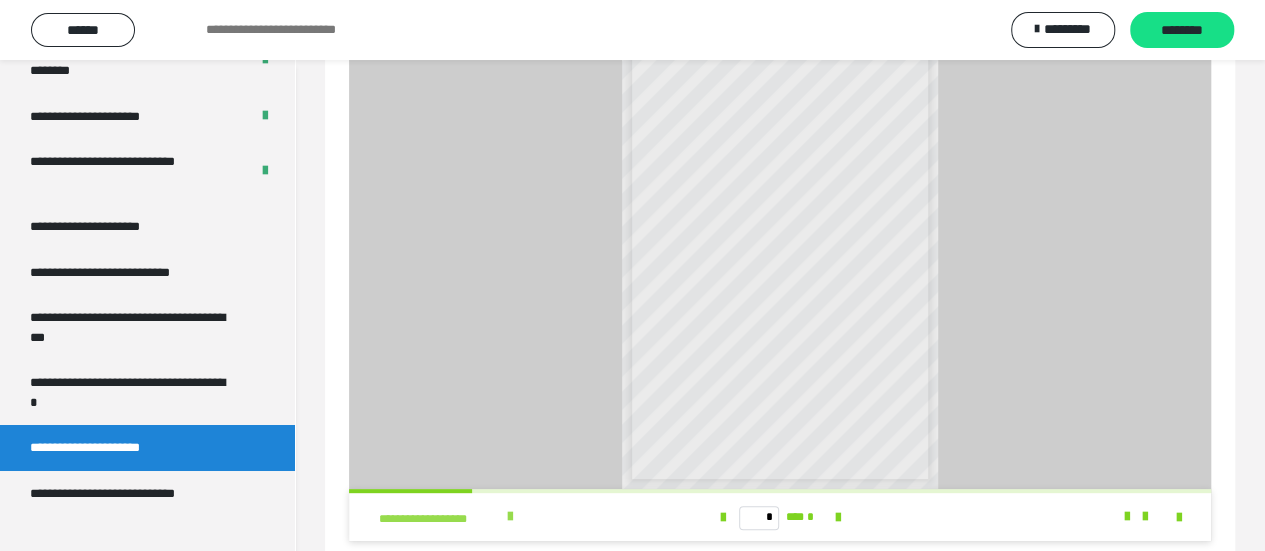 click at bounding box center (510, 517) 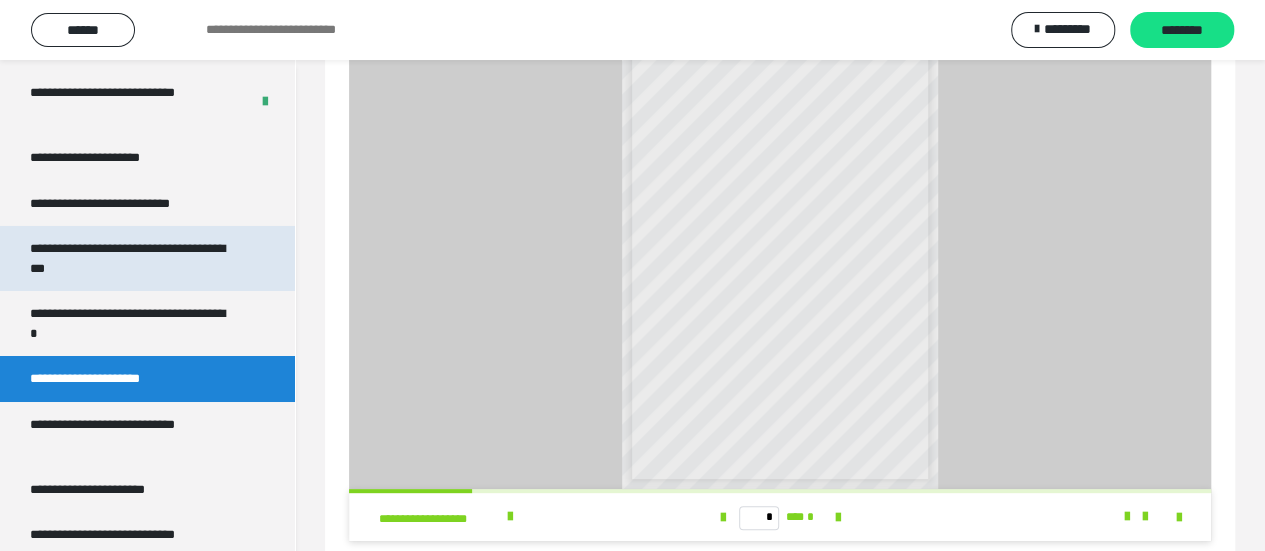 scroll, scrollTop: 3527, scrollLeft: 0, axis: vertical 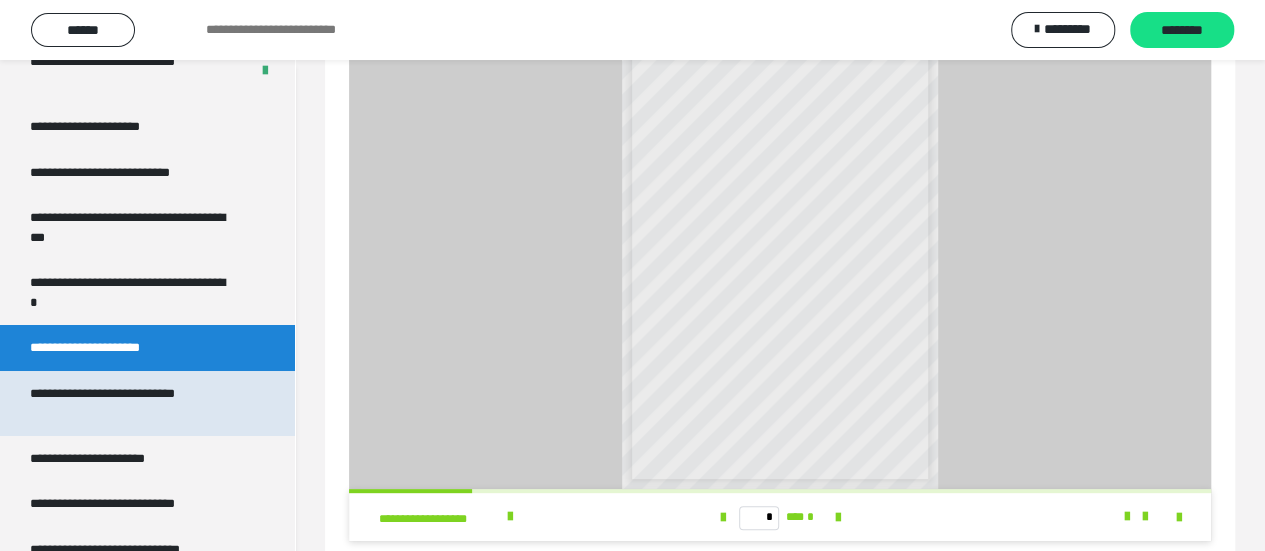 click on "**********" at bounding box center [132, 403] 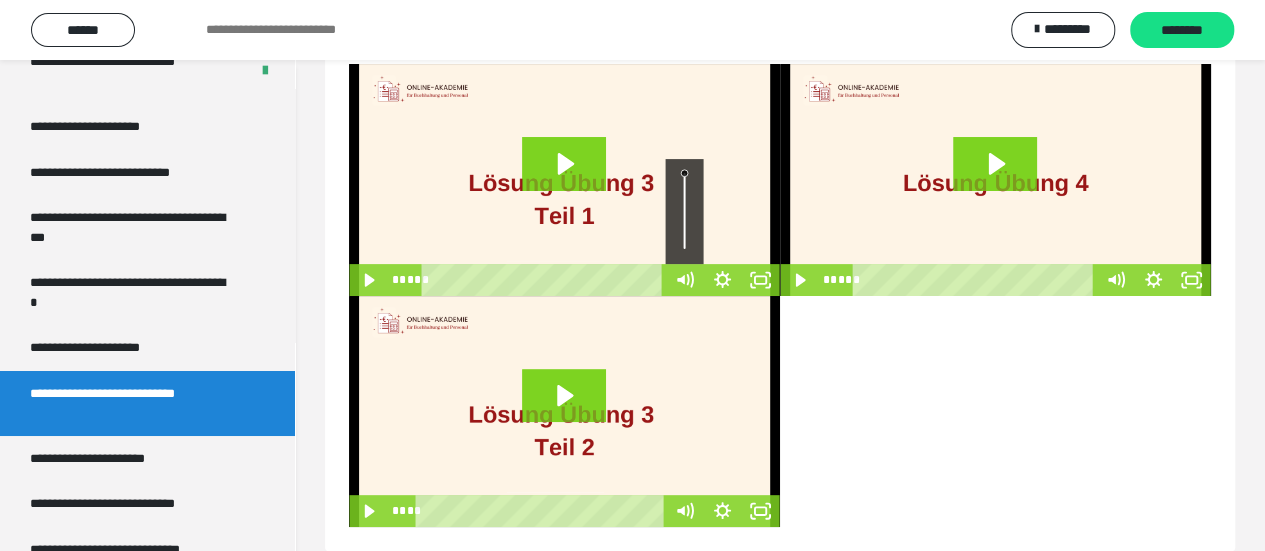 scroll, scrollTop: 190, scrollLeft: 0, axis: vertical 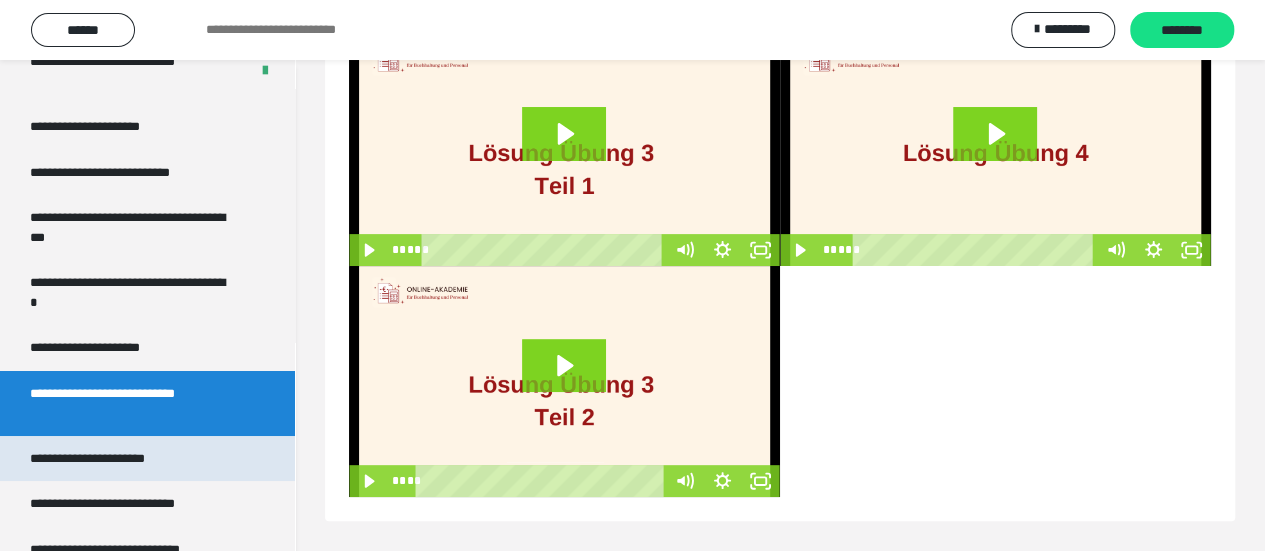 click on "**********" at bounding box center [111, 459] 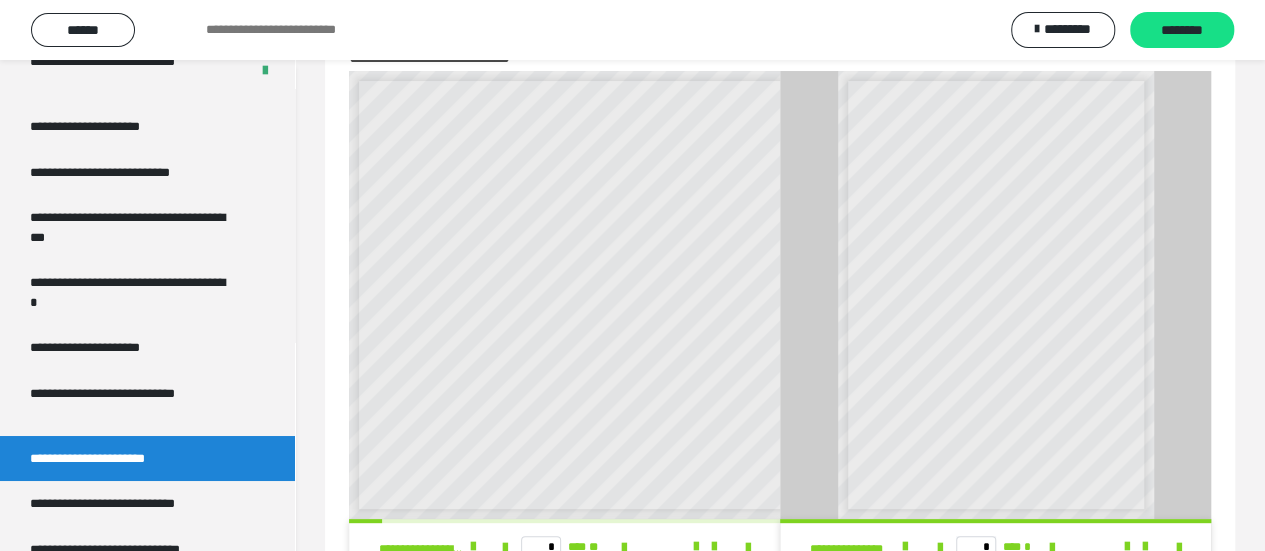 scroll, scrollTop: 0, scrollLeft: 0, axis: both 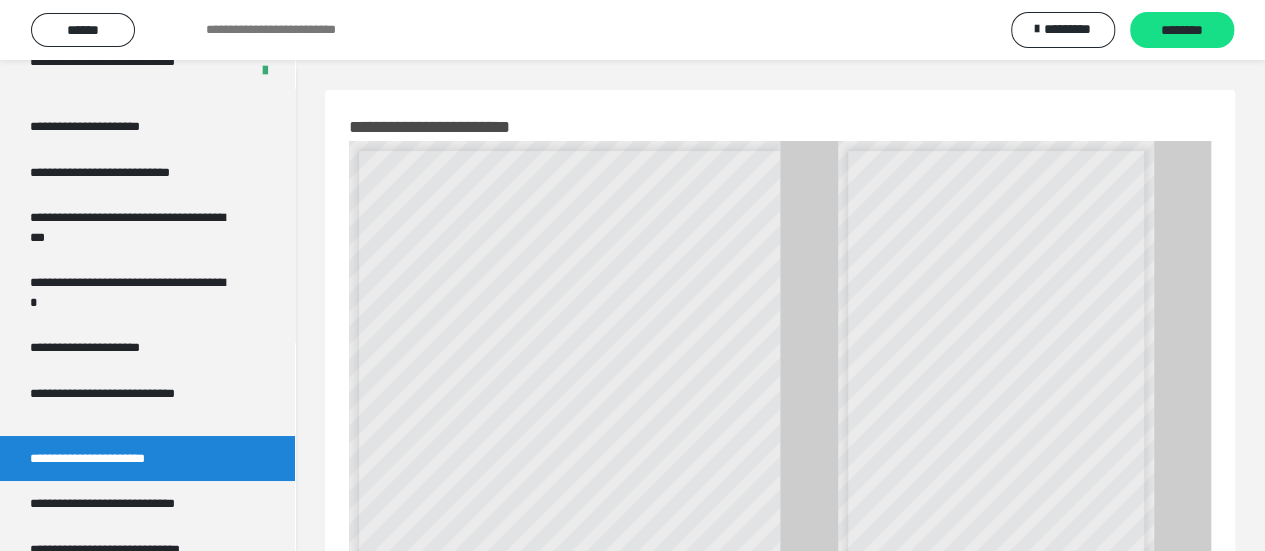 click on "*******" at bounding box center (719, 396) 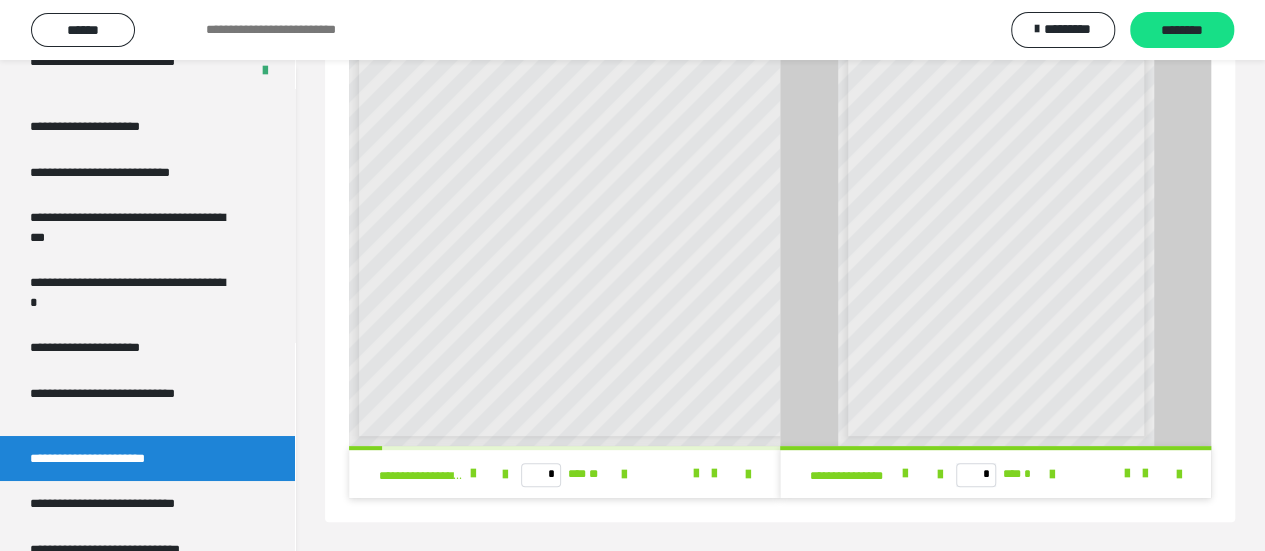 scroll, scrollTop: 144, scrollLeft: 0, axis: vertical 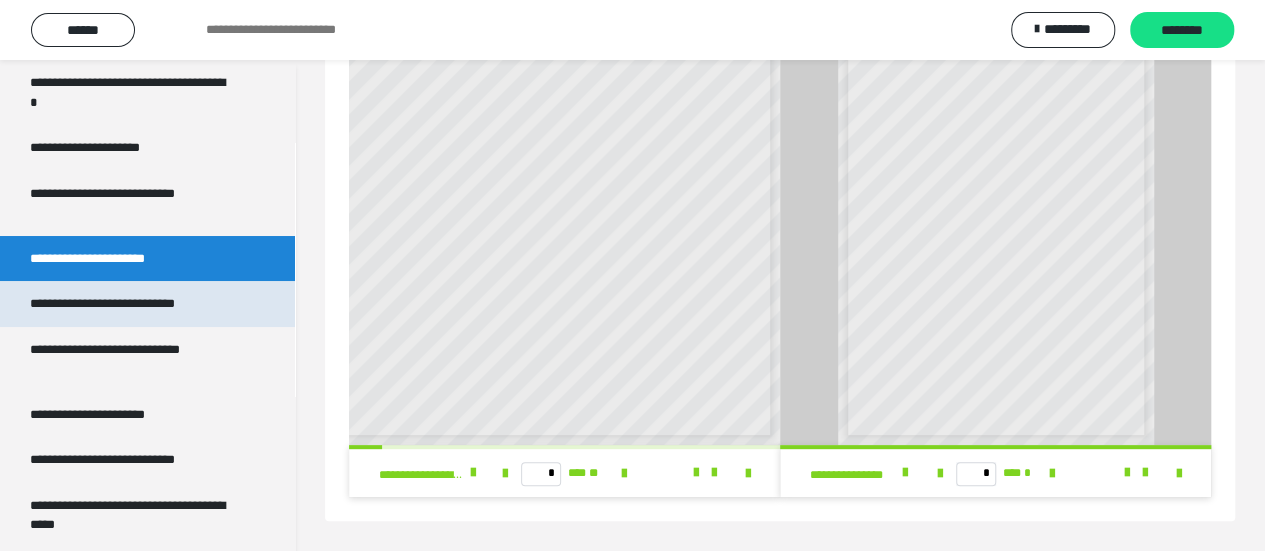 click on "**********" at bounding box center [131, 304] 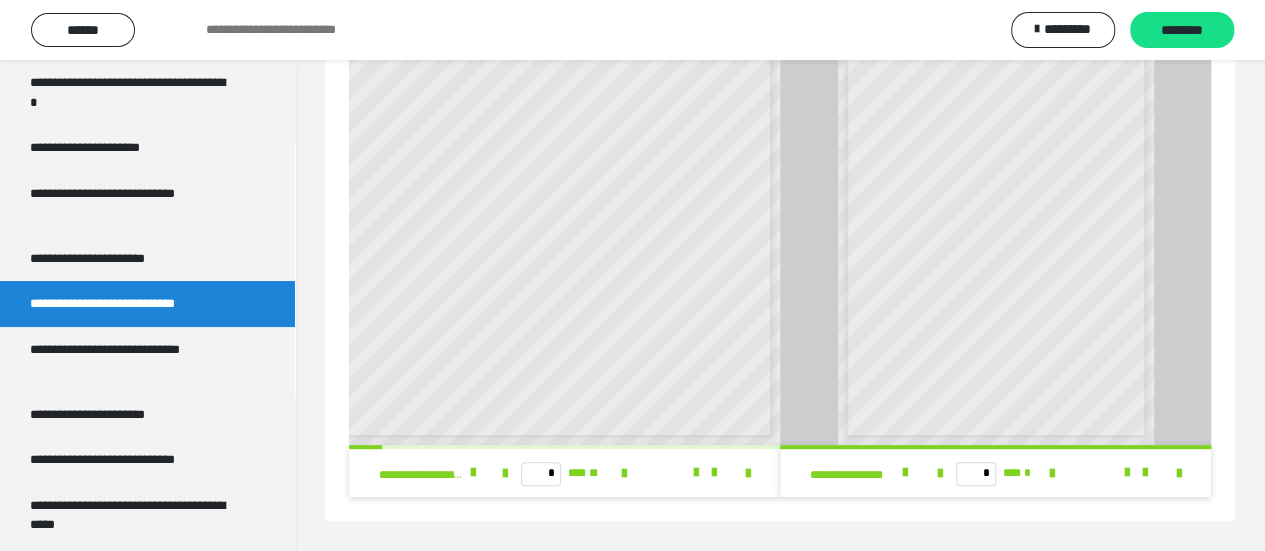 scroll, scrollTop: 60, scrollLeft: 0, axis: vertical 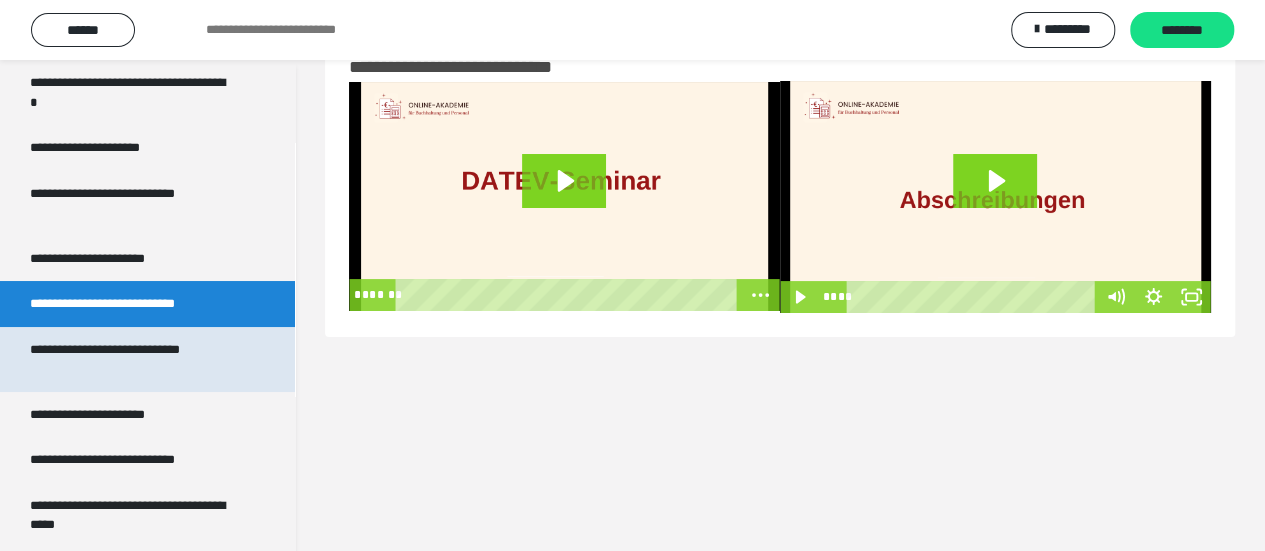 click on "**********" at bounding box center (132, 359) 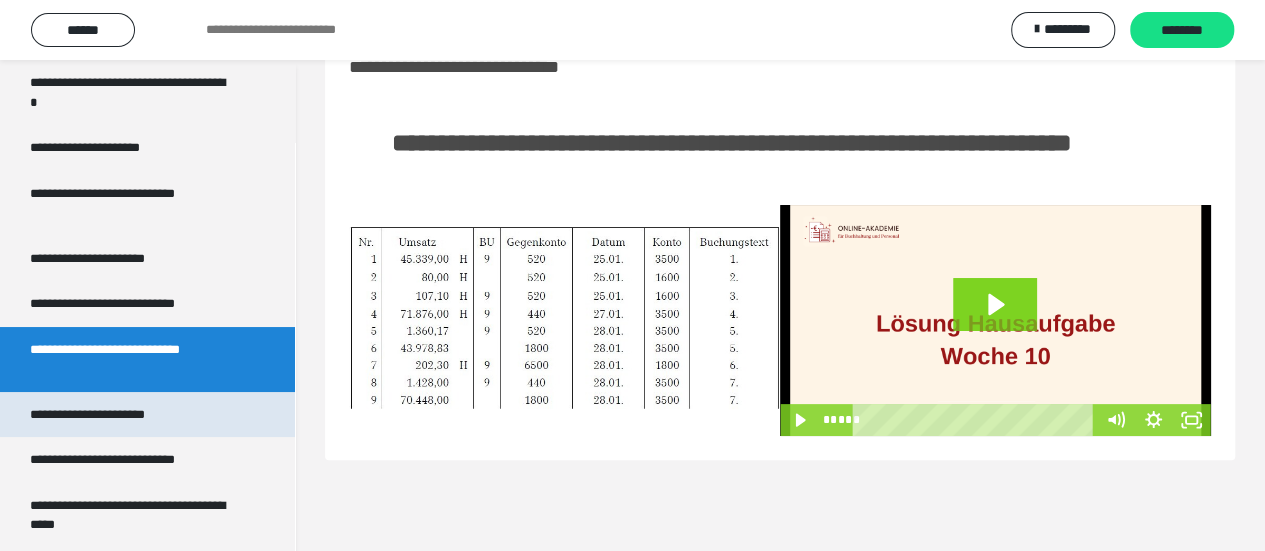 click on "**********" at bounding box center (109, 415) 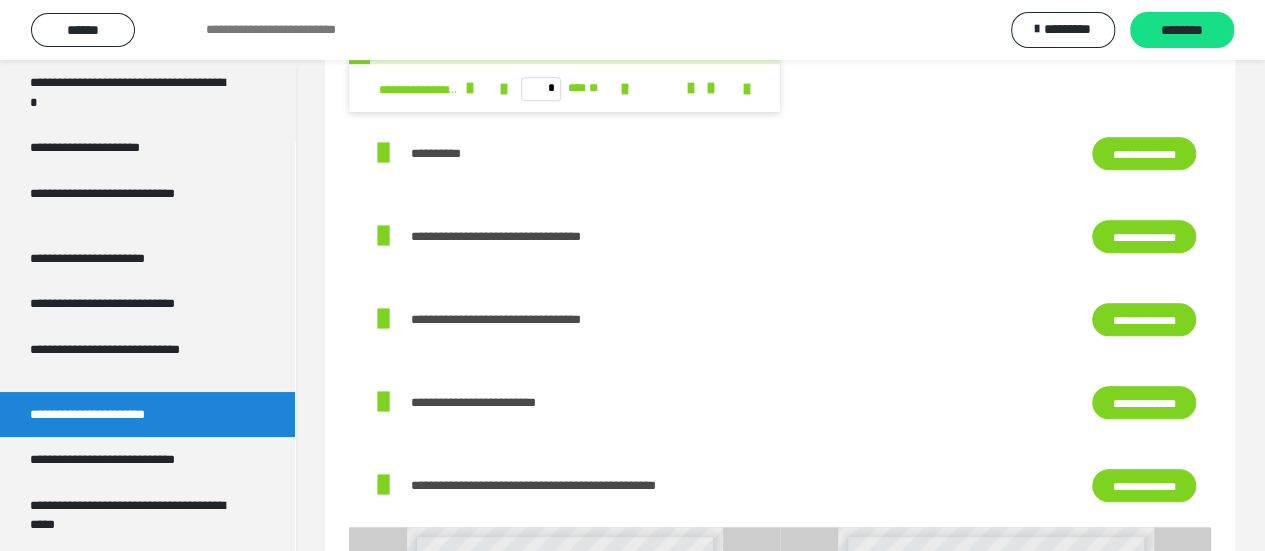scroll, scrollTop: 560, scrollLeft: 0, axis: vertical 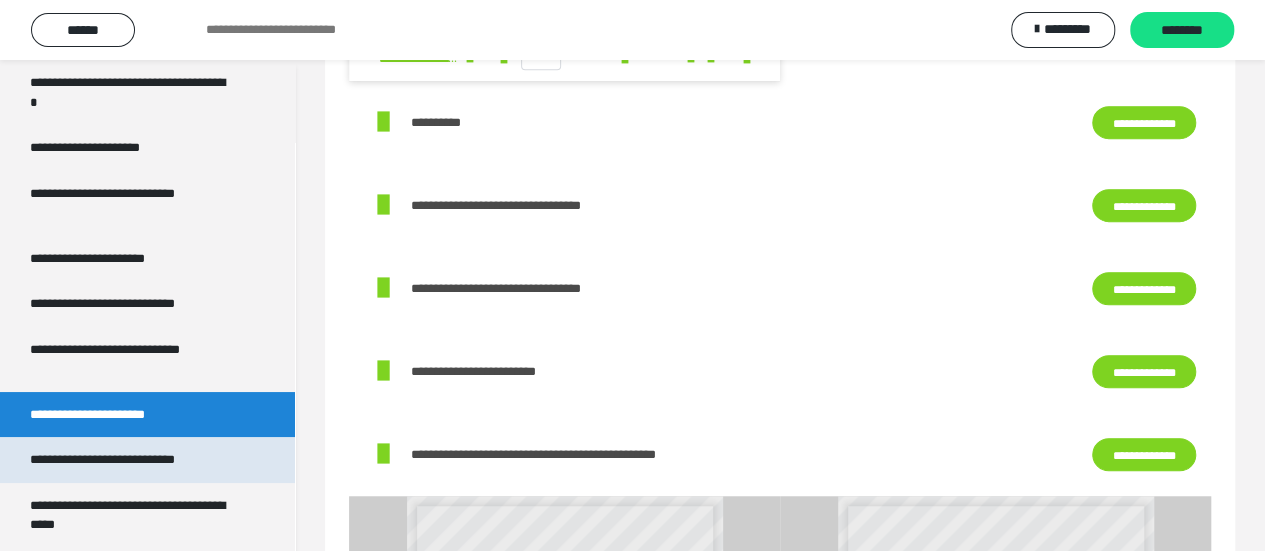 click on "**********" at bounding box center (129, 460) 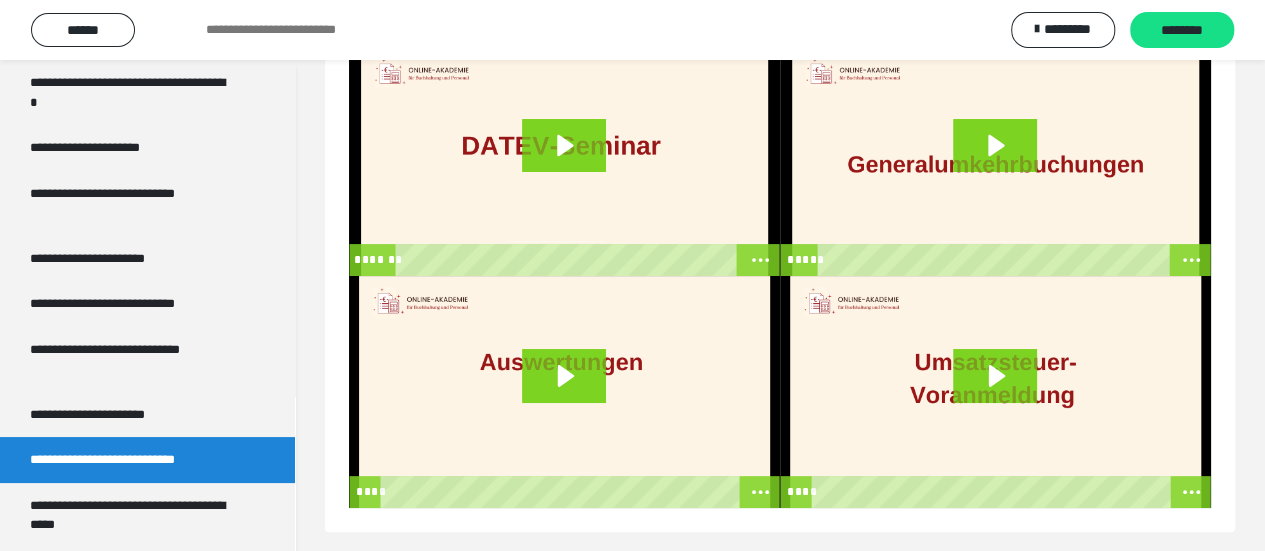 scroll, scrollTop: 104, scrollLeft: 0, axis: vertical 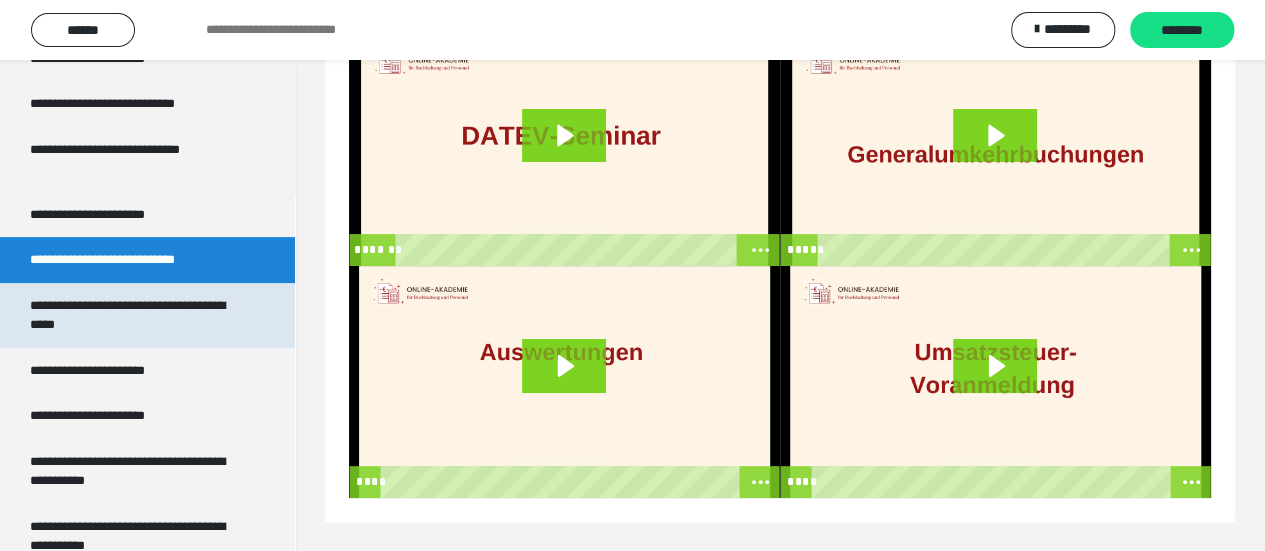 click on "**********" at bounding box center (132, 315) 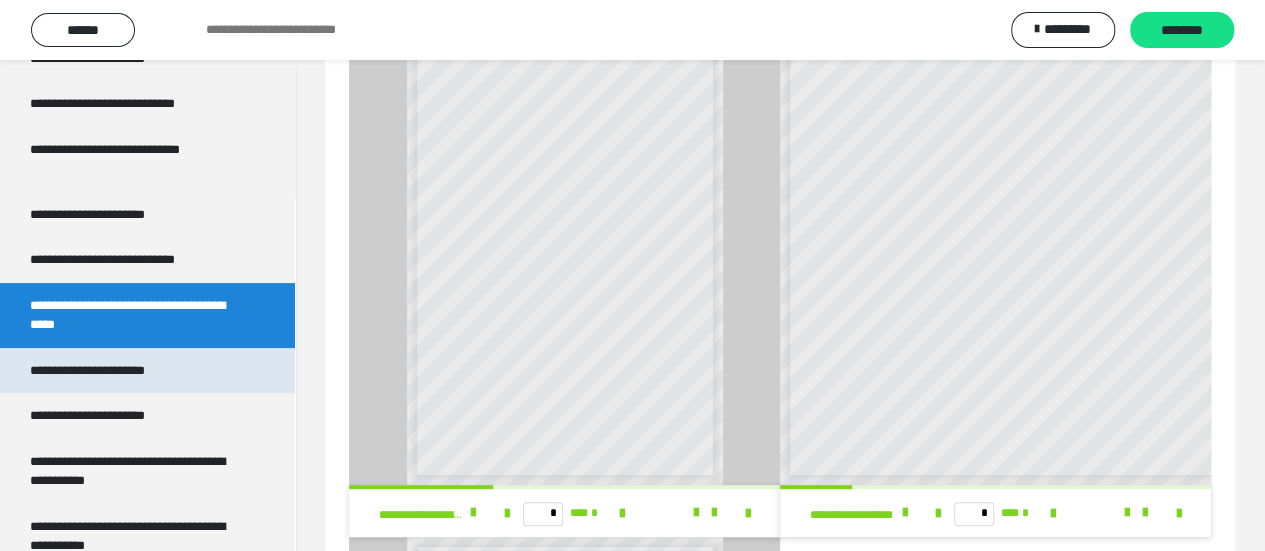 click on "**********" at bounding box center [110, 371] 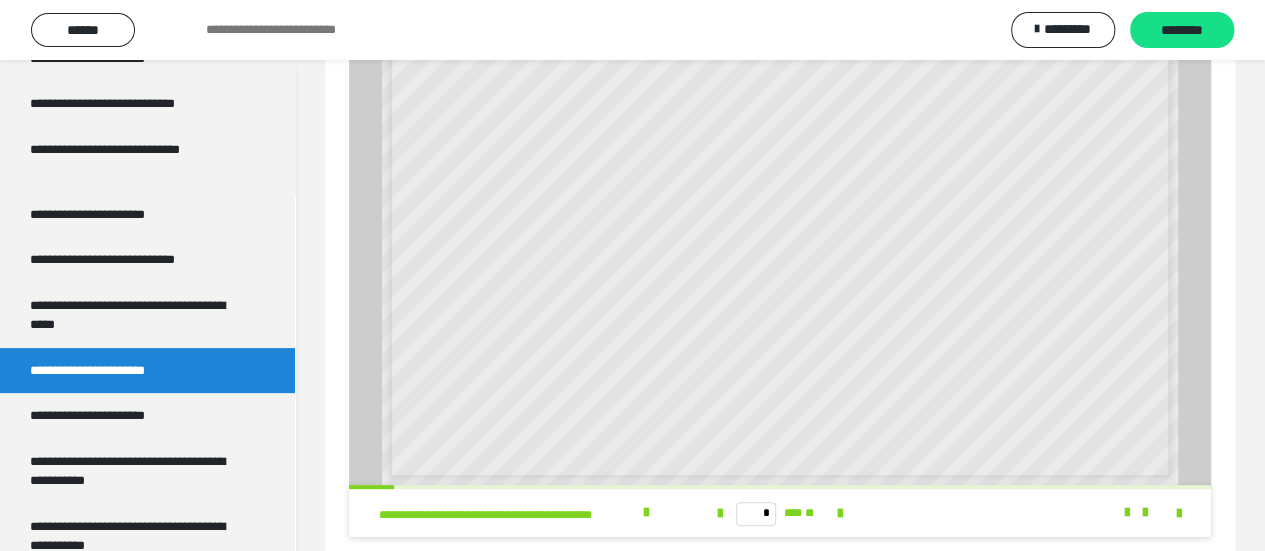scroll, scrollTop: 144, scrollLeft: 0, axis: vertical 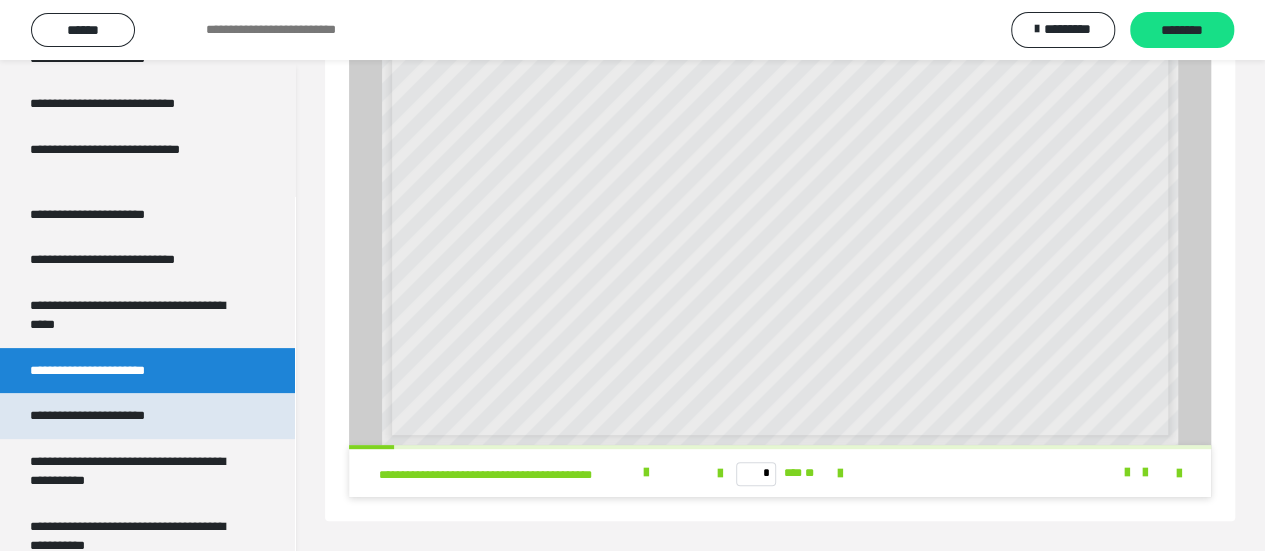 click on "**********" at bounding box center [111, 416] 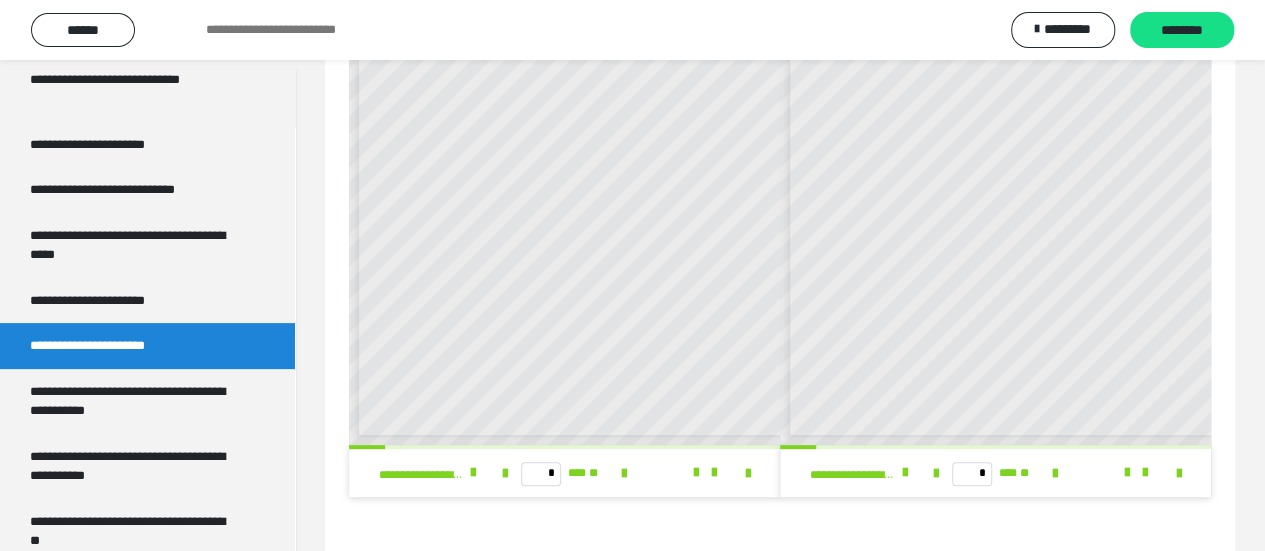 scroll, scrollTop: 4027, scrollLeft: 0, axis: vertical 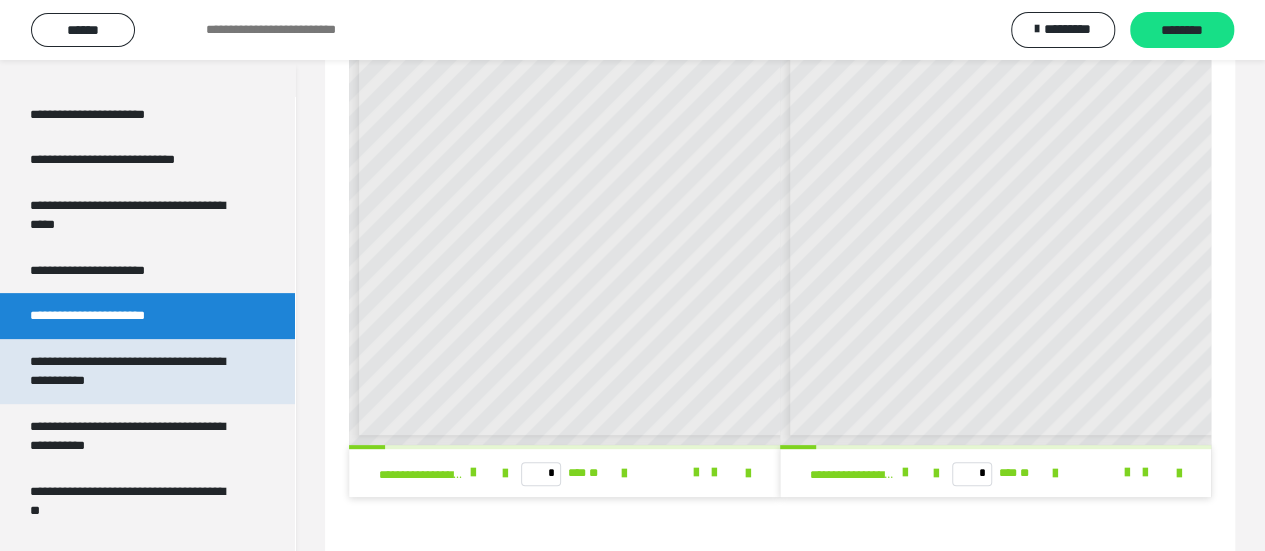 click on "**********" at bounding box center [132, 371] 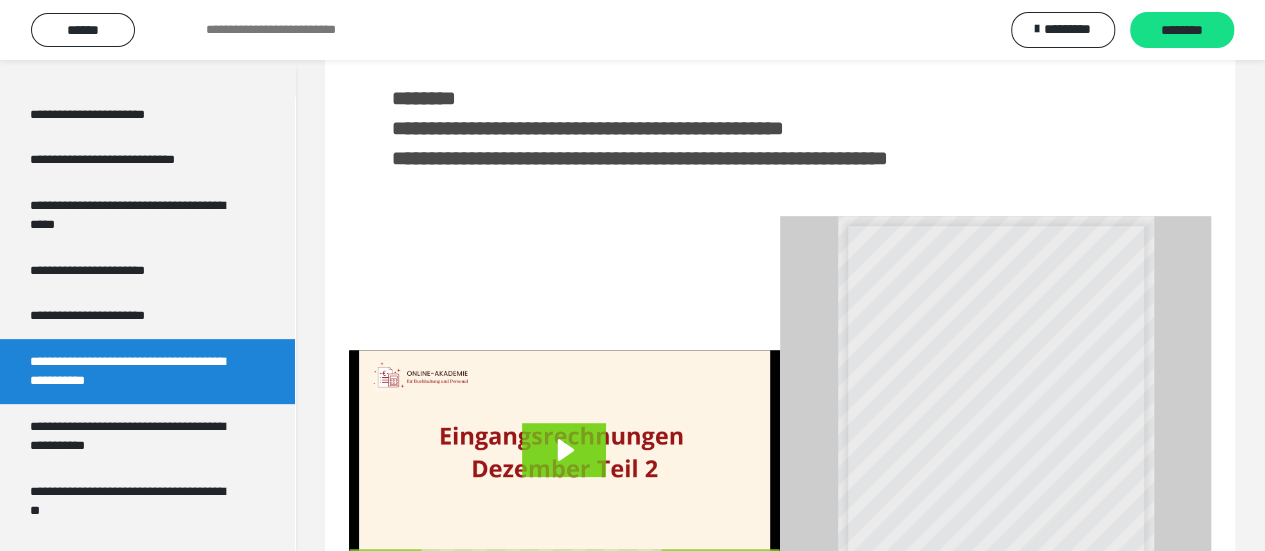scroll, scrollTop: 244, scrollLeft: 0, axis: vertical 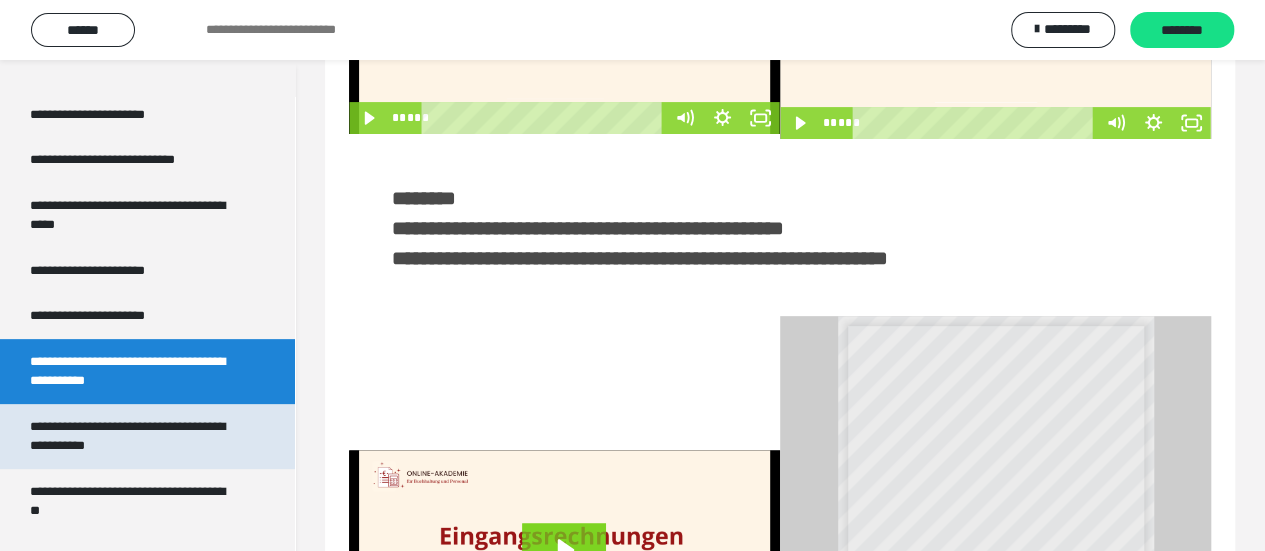 click on "**********" at bounding box center (132, 436) 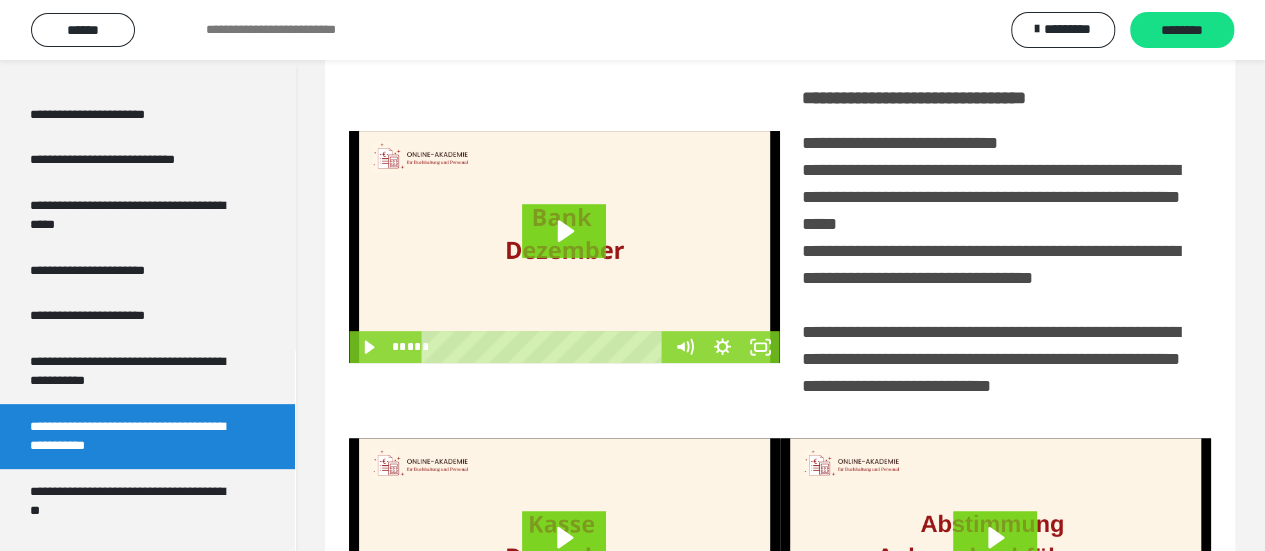 scroll, scrollTop: 318, scrollLeft: 0, axis: vertical 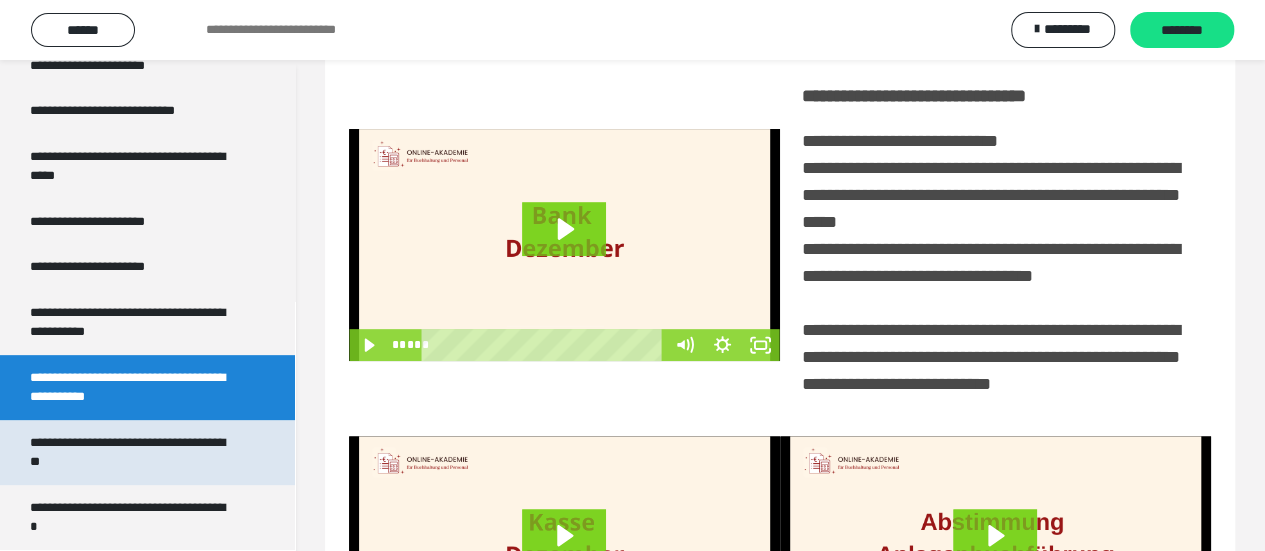 click on "**********" at bounding box center [132, 452] 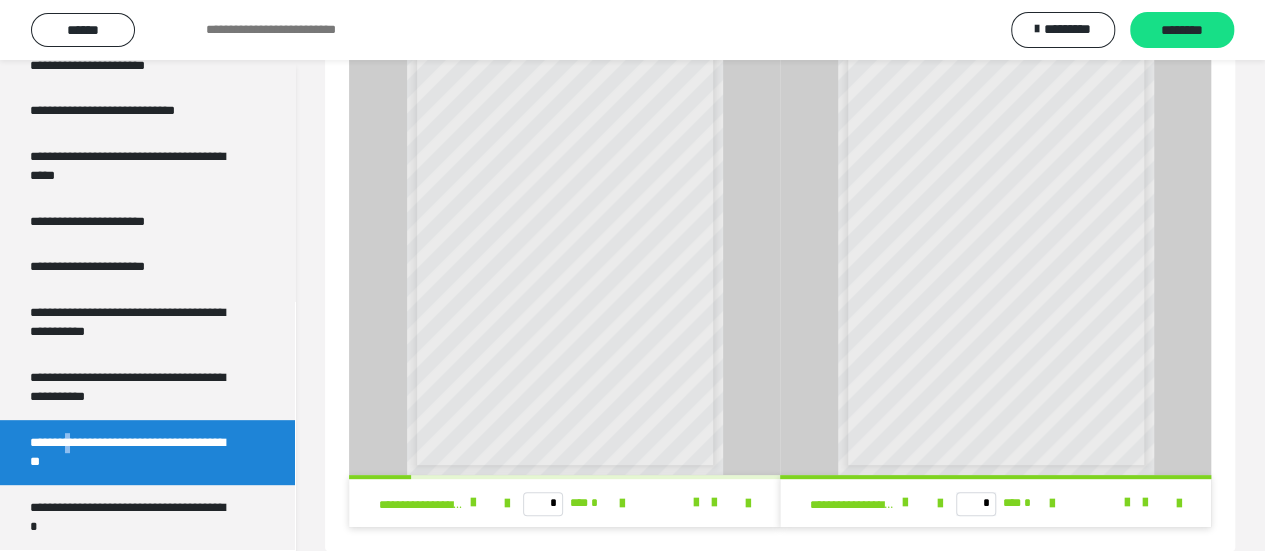 scroll, scrollTop: 144, scrollLeft: 0, axis: vertical 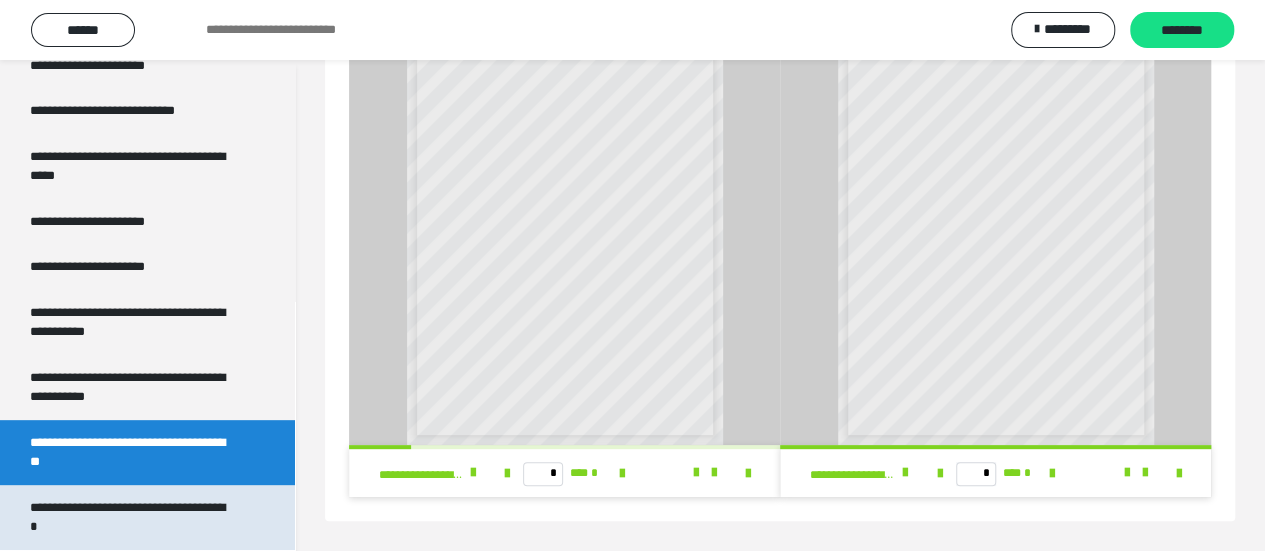 click on "**********" at bounding box center [132, 517] 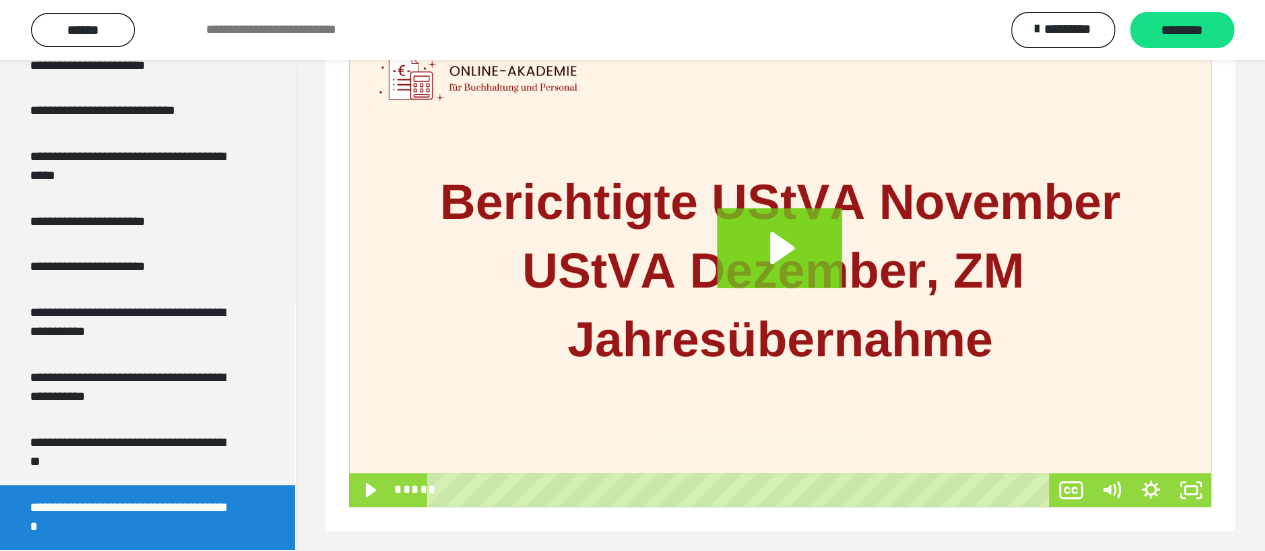 scroll, scrollTop: 320, scrollLeft: 0, axis: vertical 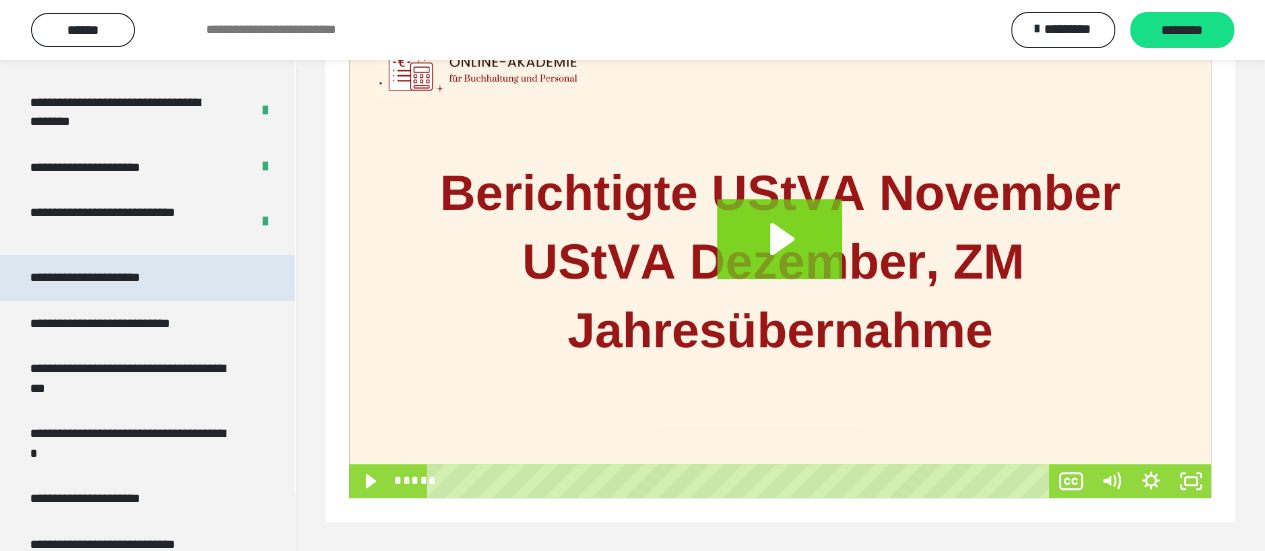 click on "**********" at bounding box center [108, 278] 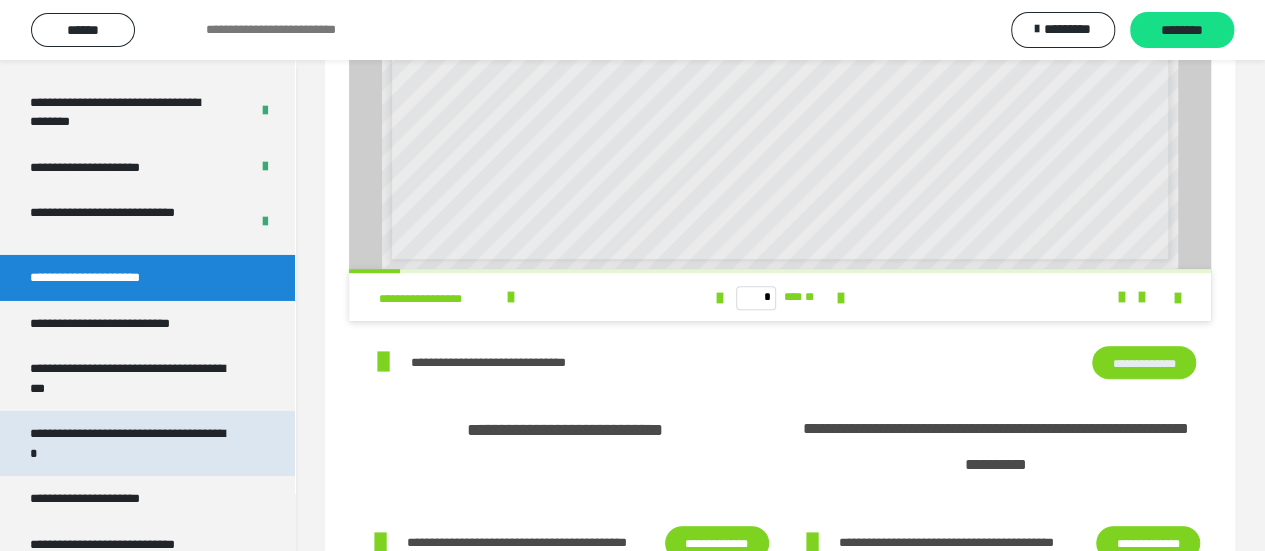 click on "**********" at bounding box center (132, 443) 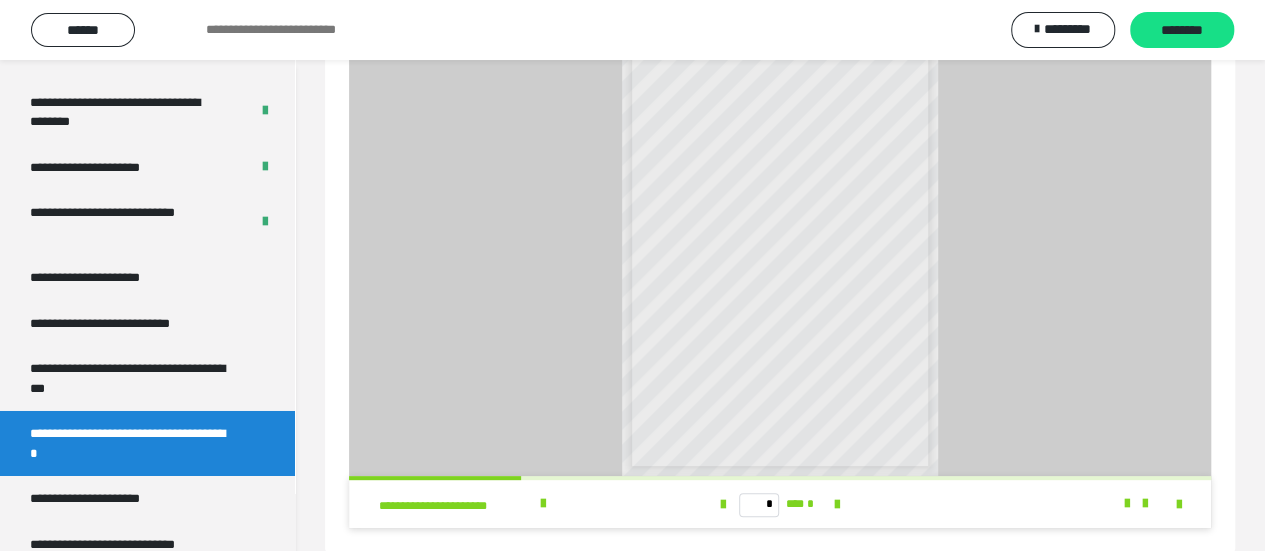 scroll, scrollTop: 144, scrollLeft: 0, axis: vertical 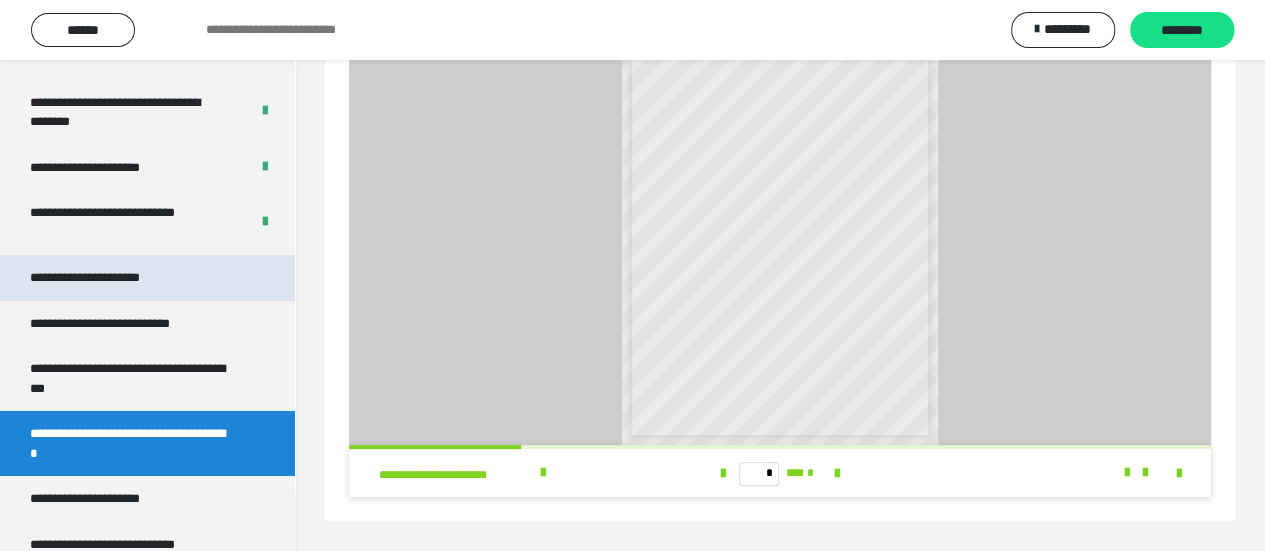 click on "**********" at bounding box center (108, 278) 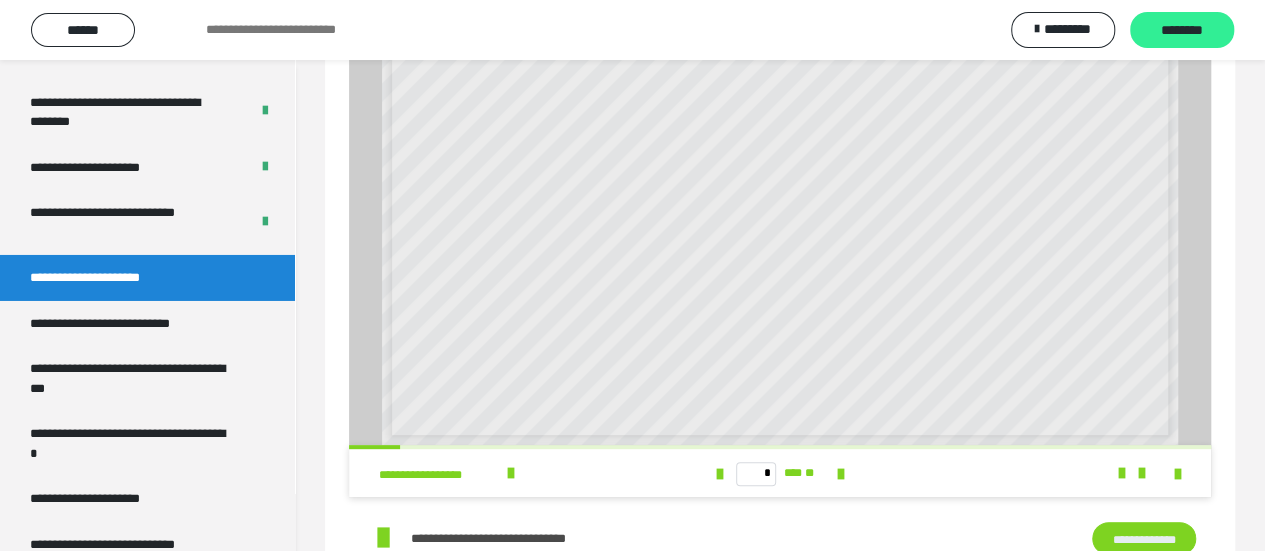 click on "********" at bounding box center (1182, 31) 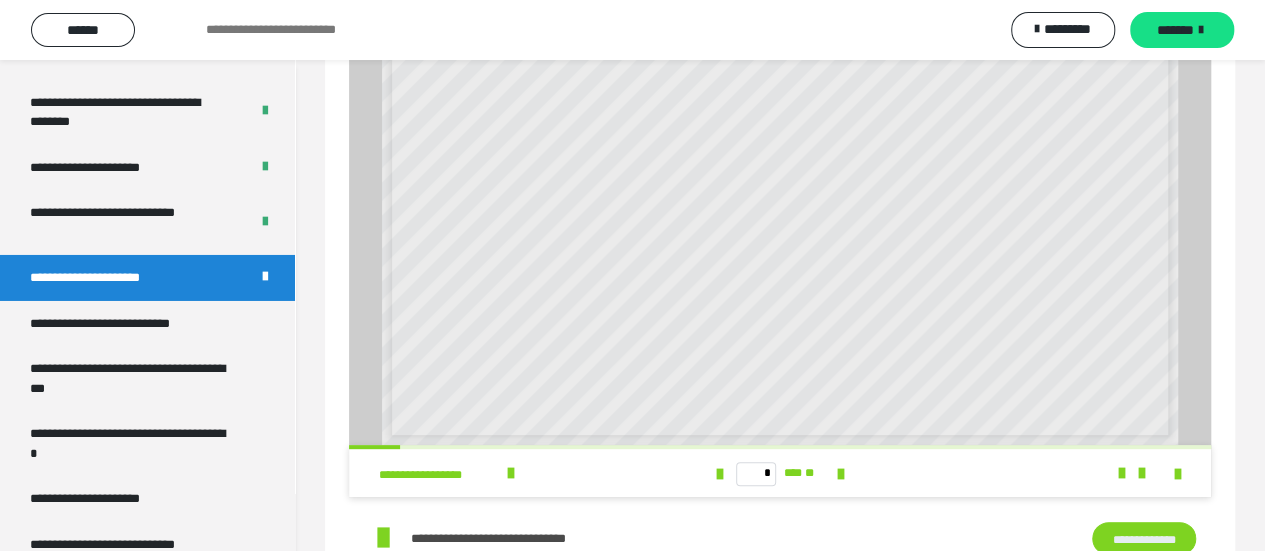 click on "*******" at bounding box center [1175, 30] 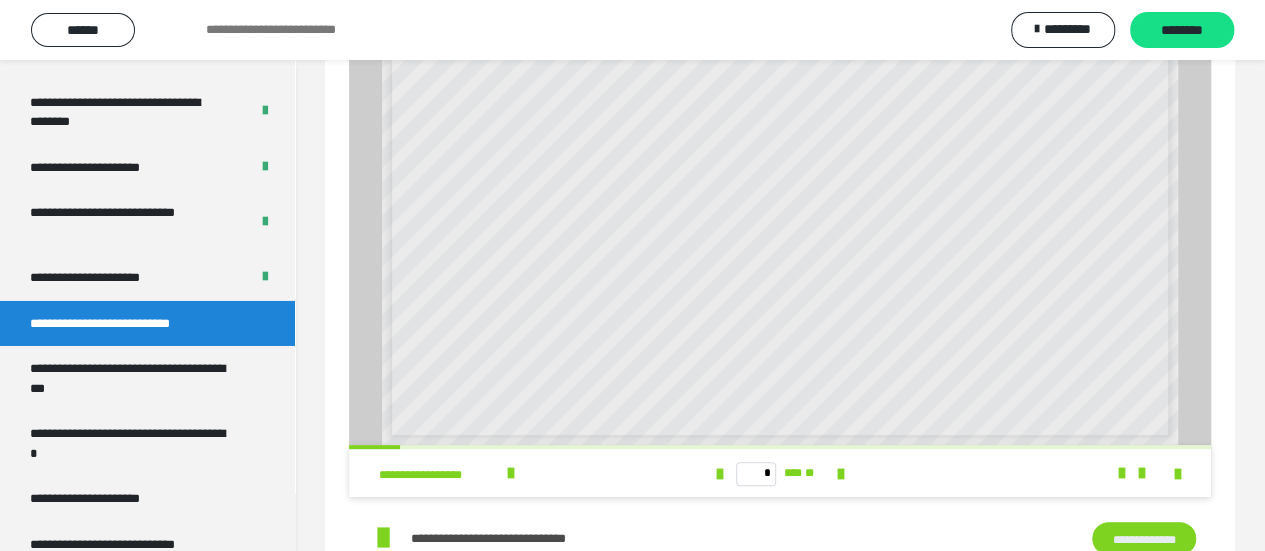 scroll, scrollTop: 60, scrollLeft: 0, axis: vertical 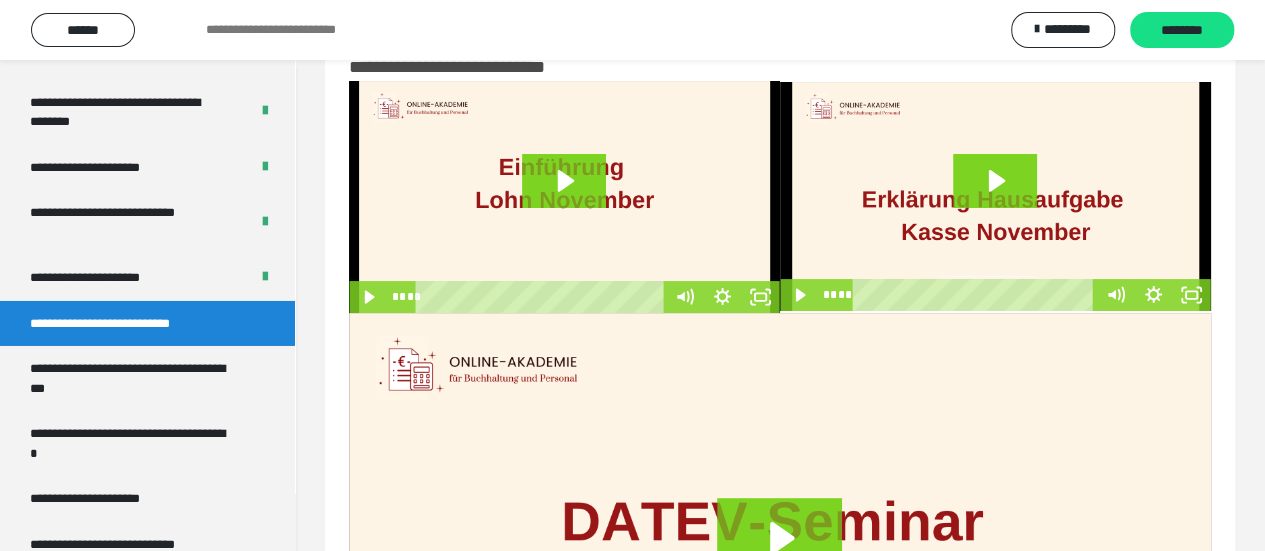 click on "********" at bounding box center (1182, 31) 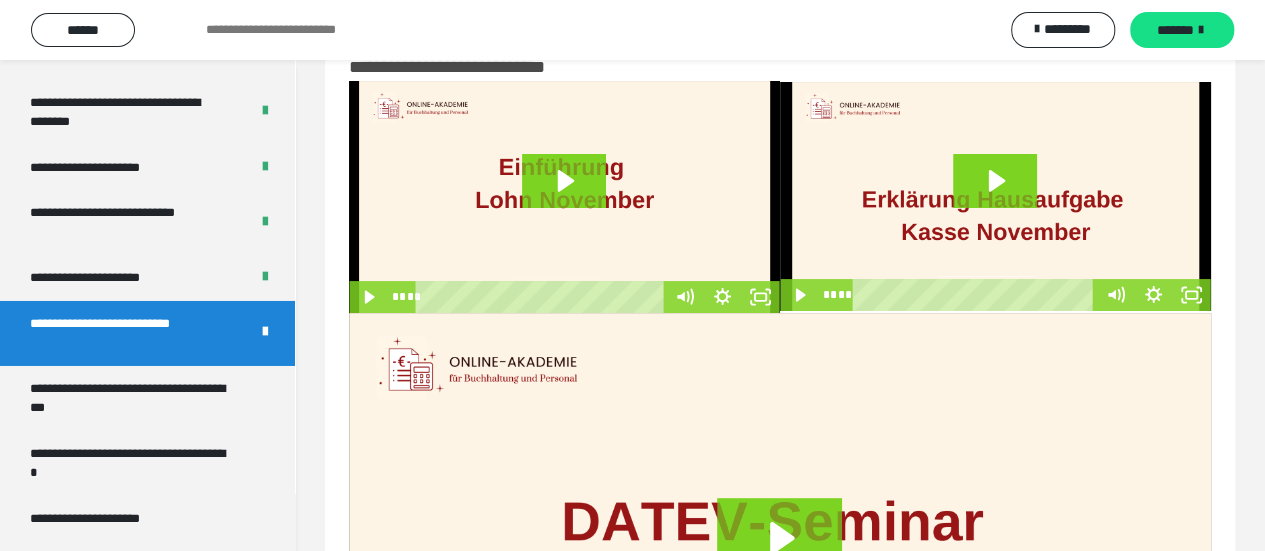 click on "*******" at bounding box center (1175, 30) 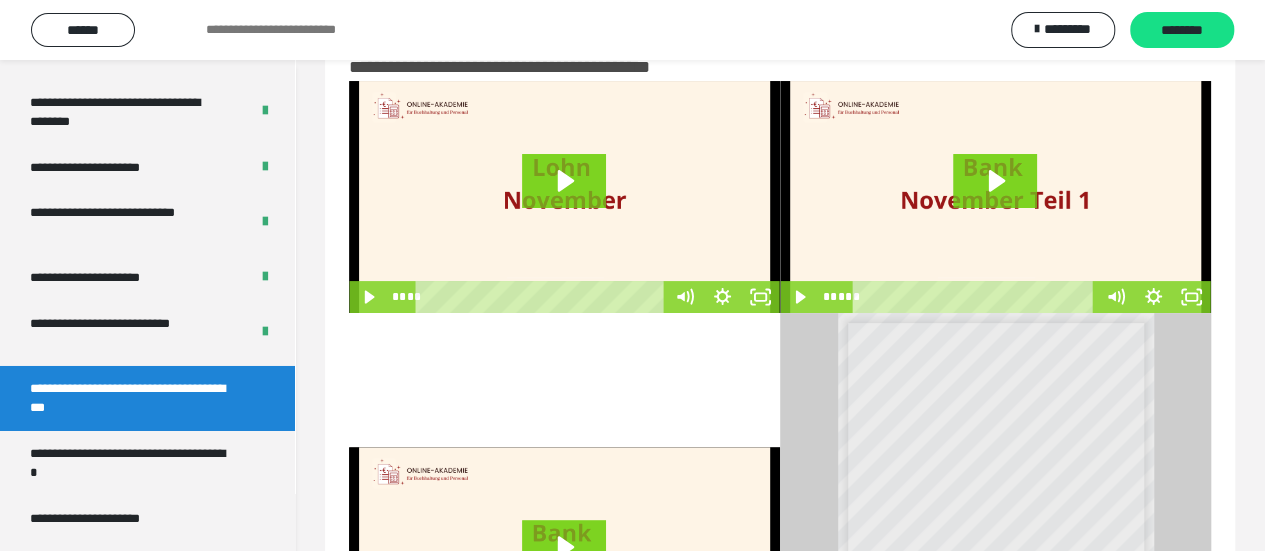 click on "********" at bounding box center [1182, 31] 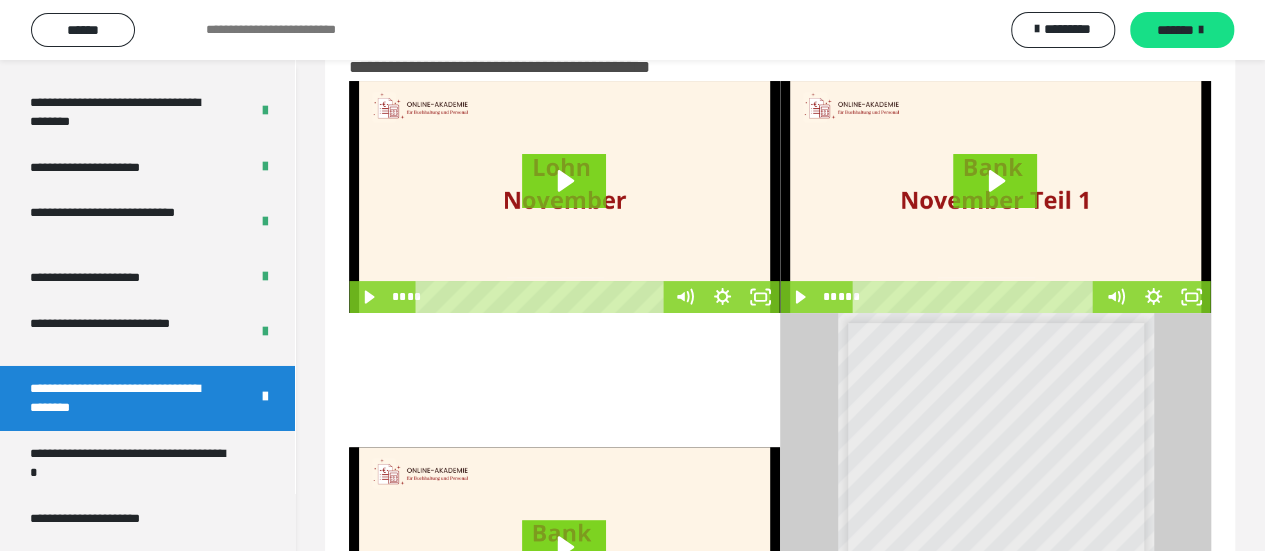 click on "*******" at bounding box center (1175, 30) 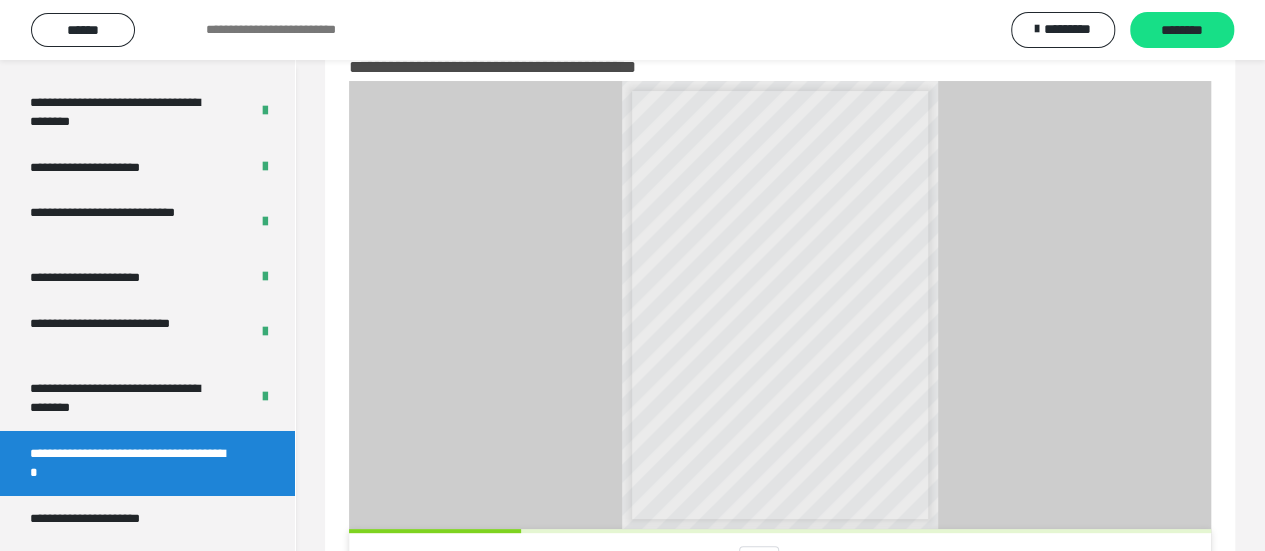 click on "********" at bounding box center (1182, 31) 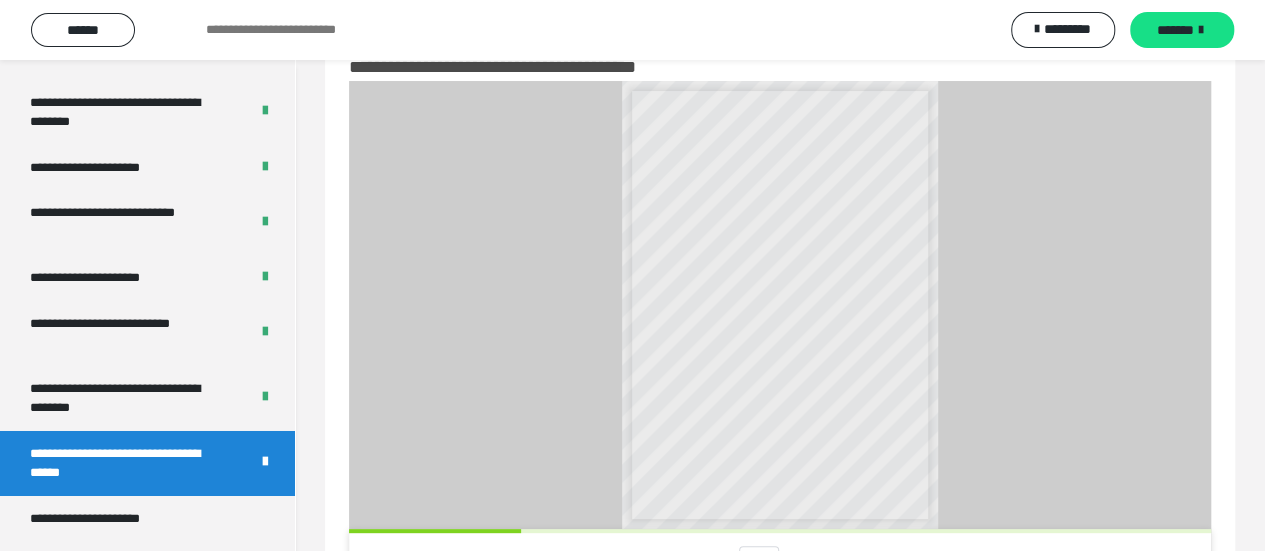 click on "*******" at bounding box center [1175, 30] 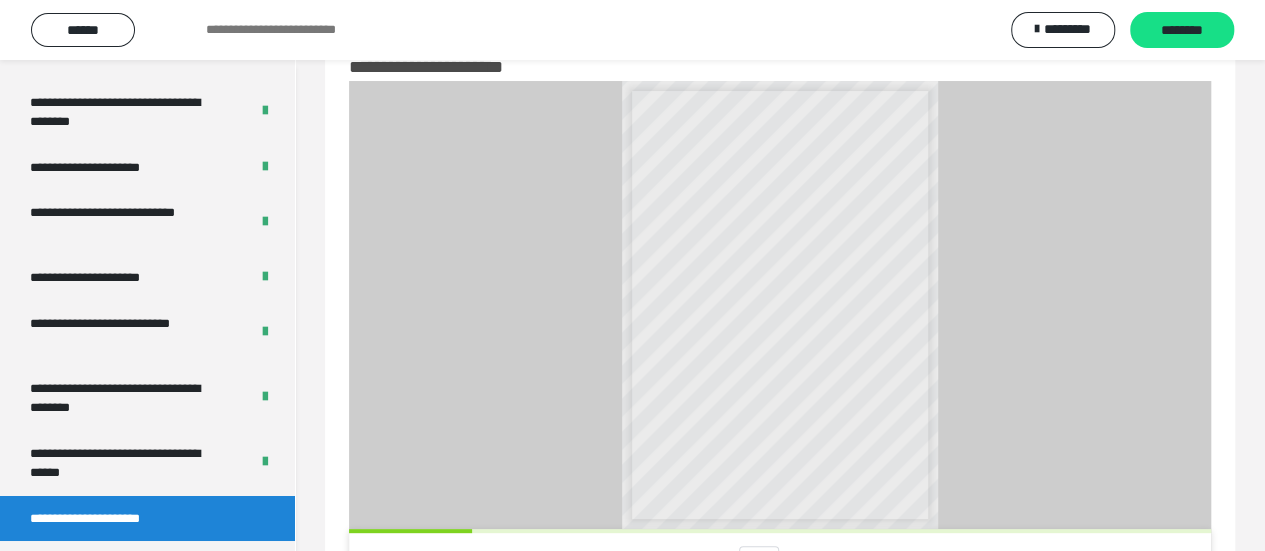 scroll, scrollTop: 144, scrollLeft: 0, axis: vertical 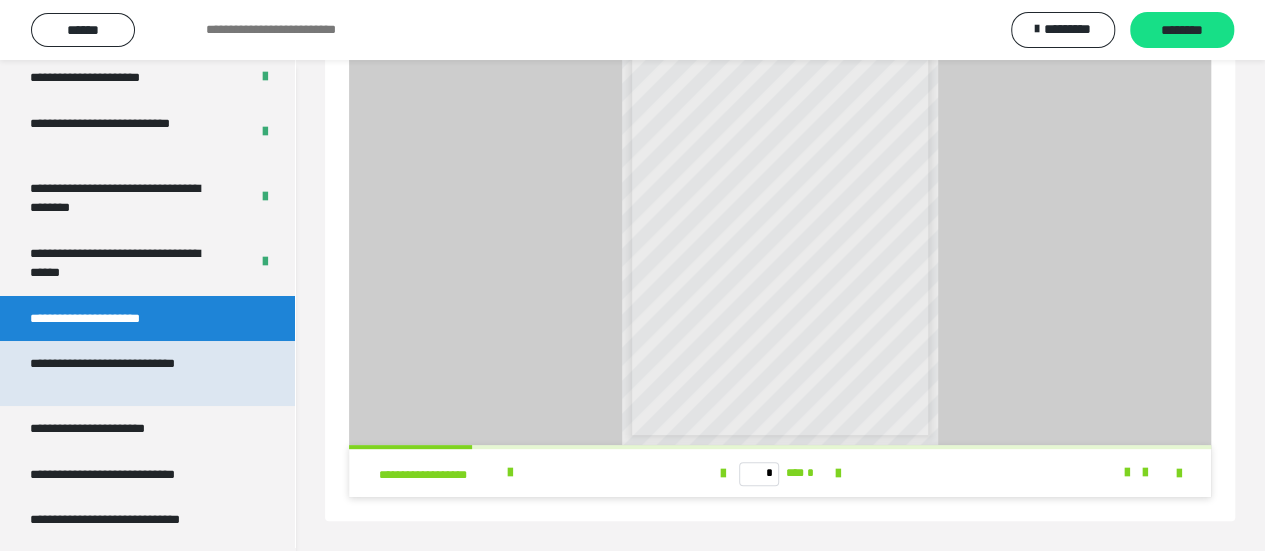 click on "**********" at bounding box center (132, 373) 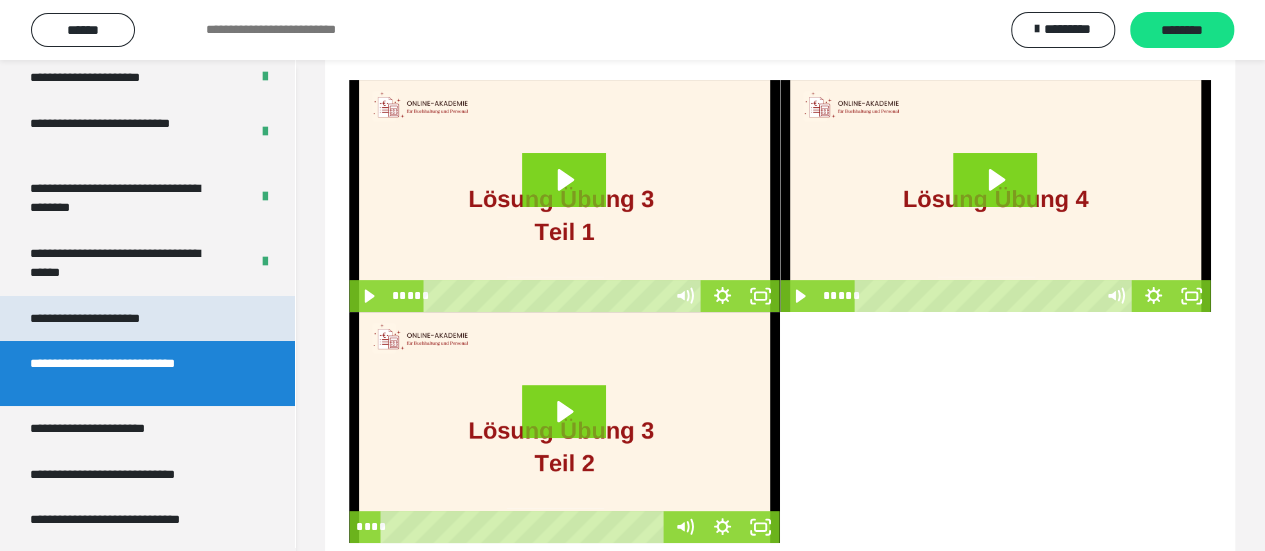 scroll, scrollTop: 60, scrollLeft: 0, axis: vertical 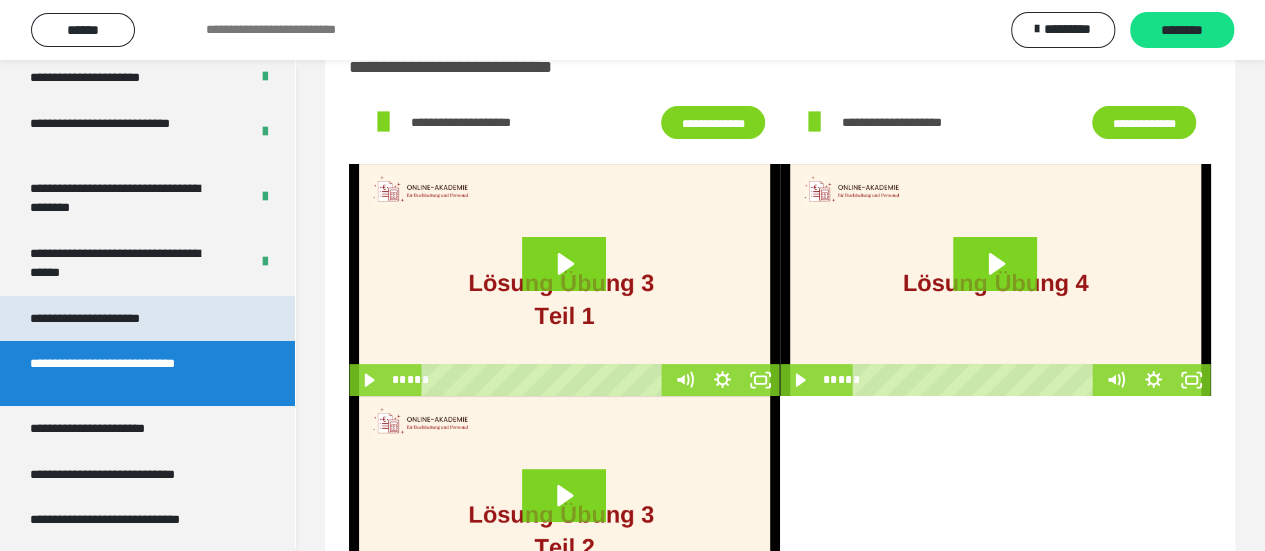 click on "**********" at bounding box center (109, 319) 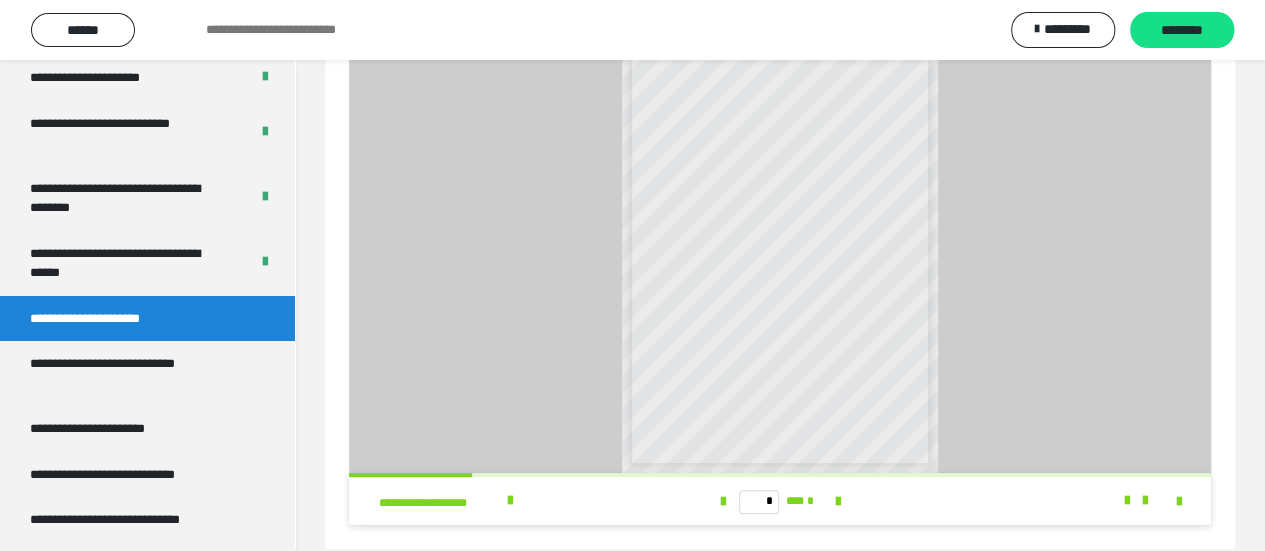 scroll, scrollTop: 144, scrollLeft: 0, axis: vertical 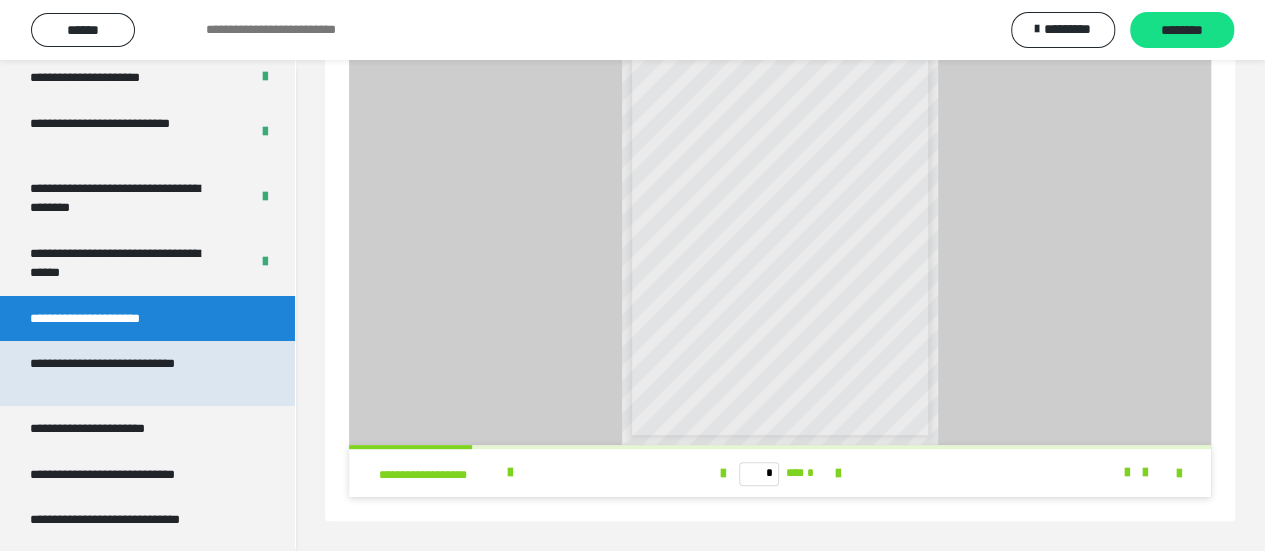 click on "**********" at bounding box center [132, 373] 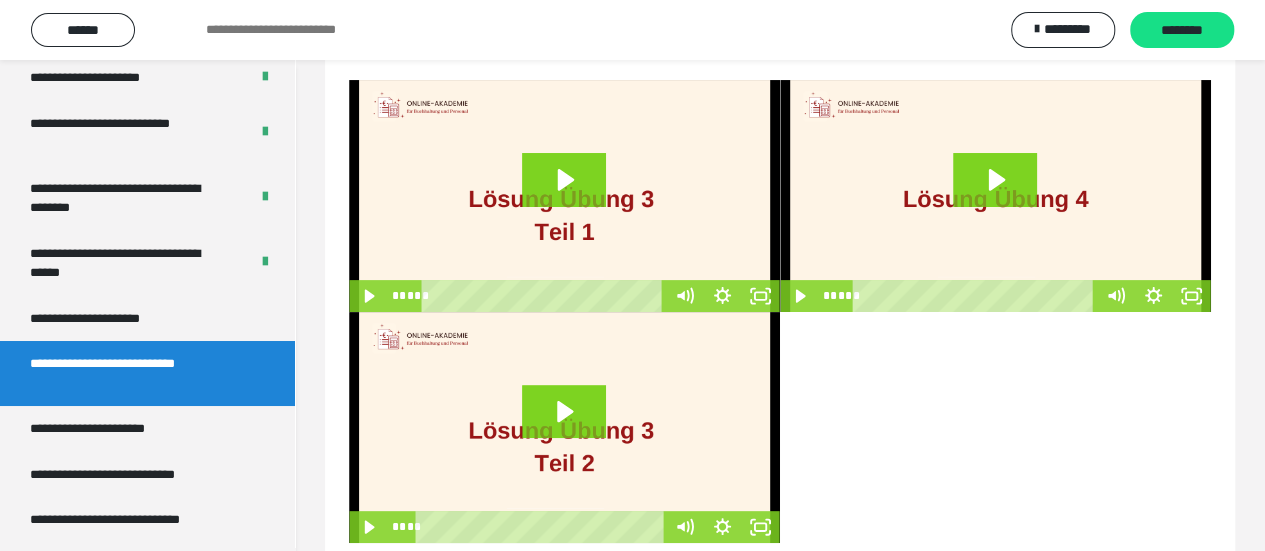 scroll, scrollTop: 60, scrollLeft: 0, axis: vertical 